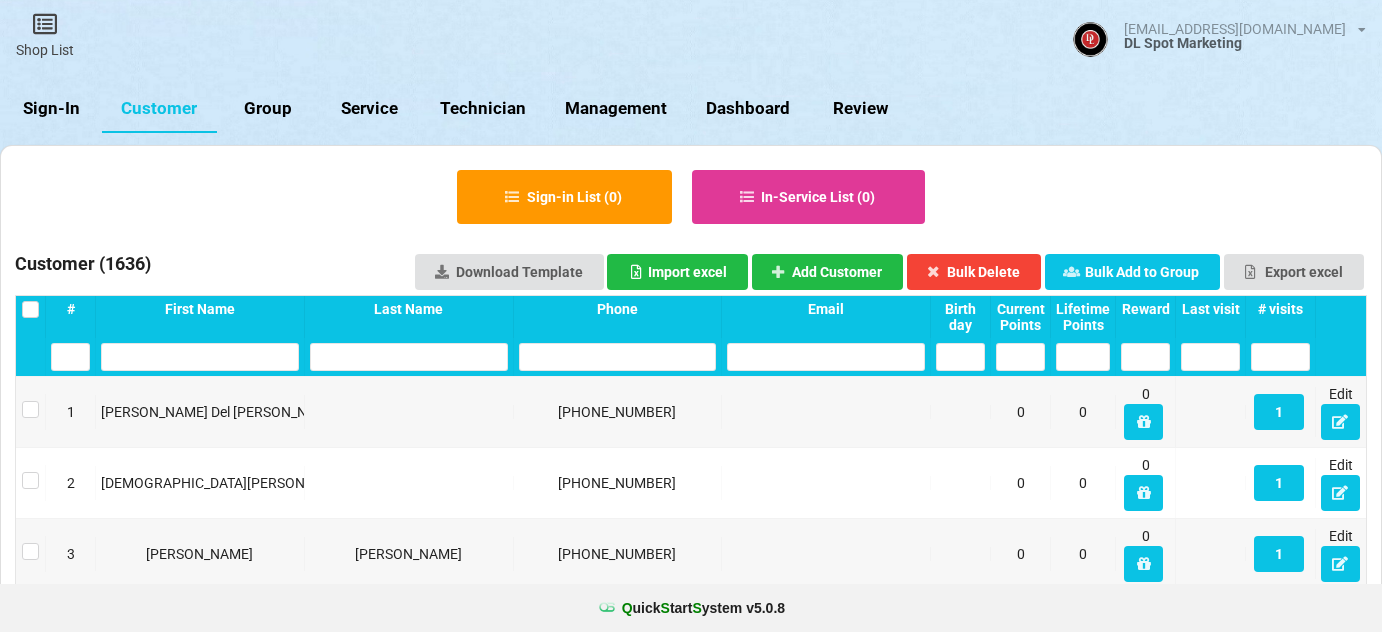 select on "25" 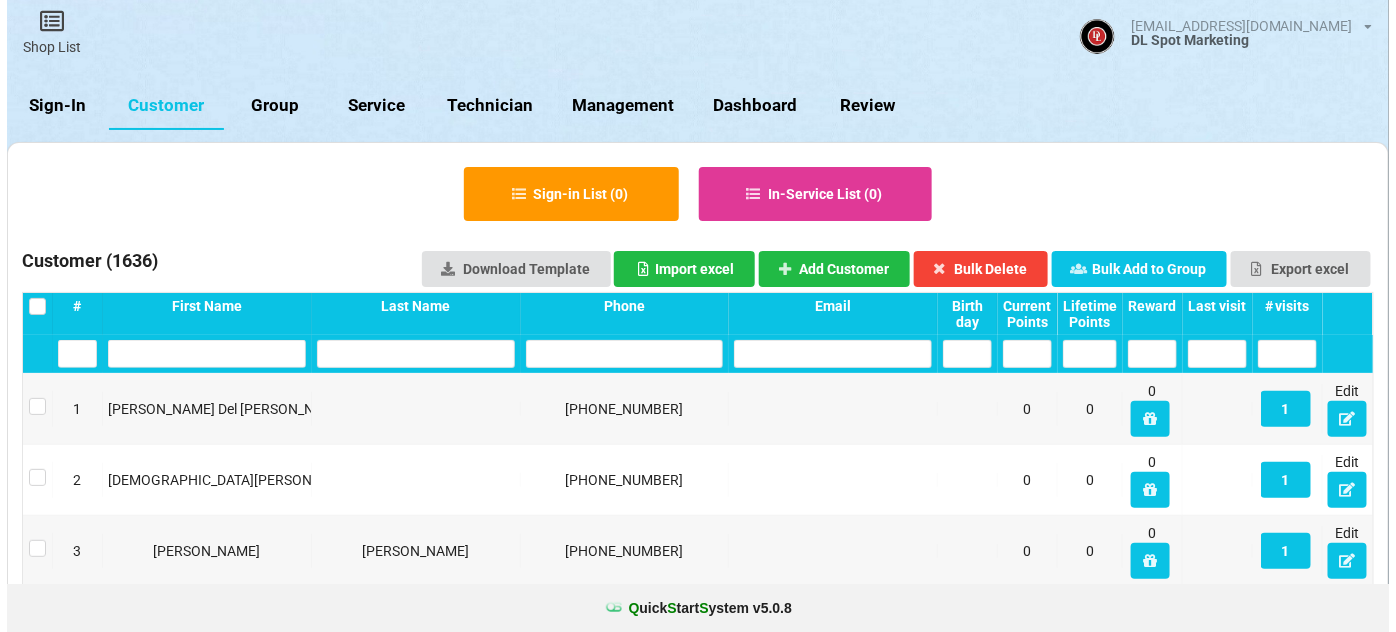 scroll, scrollTop: 0, scrollLeft: 0, axis: both 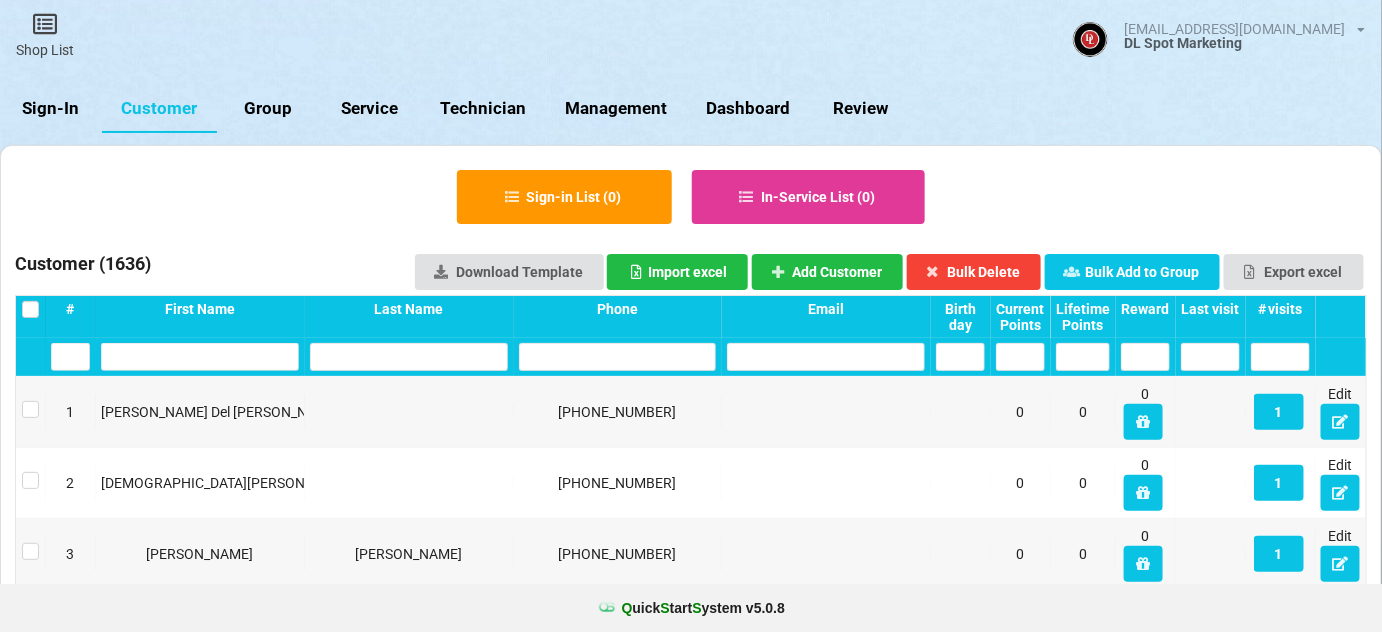 click on "Sign-In" at bounding box center [51, 109] 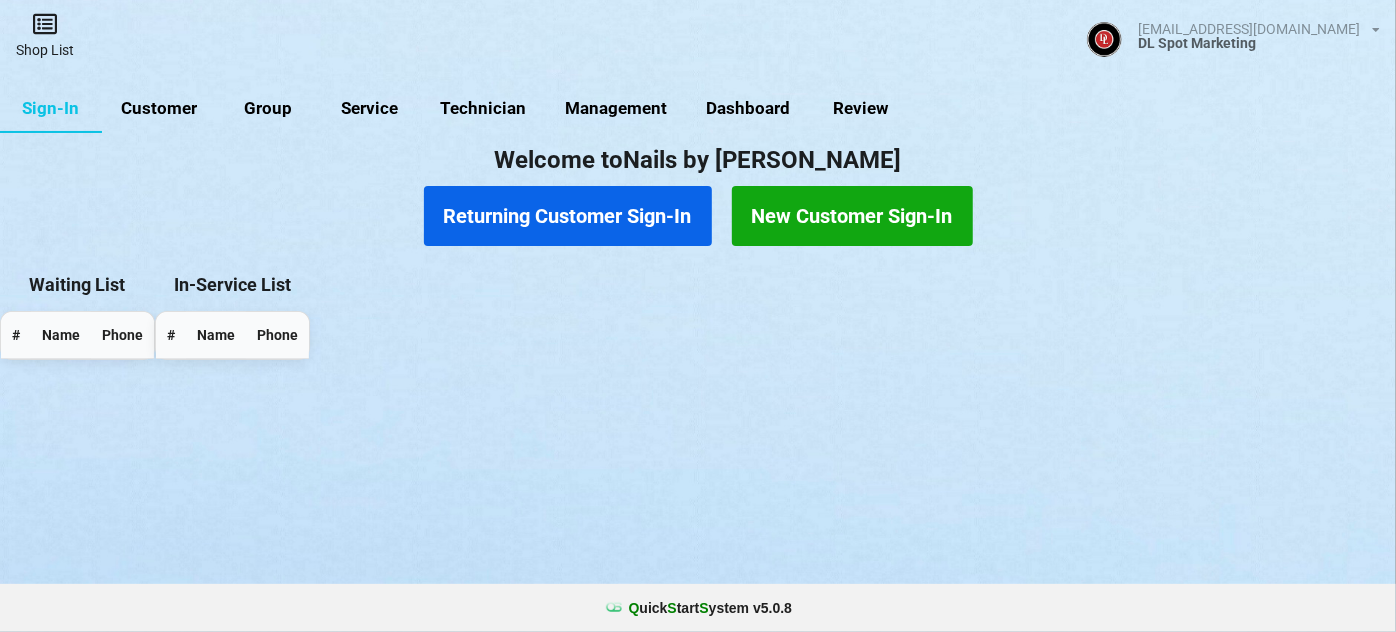 click on "Shop List" at bounding box center [45, 35] 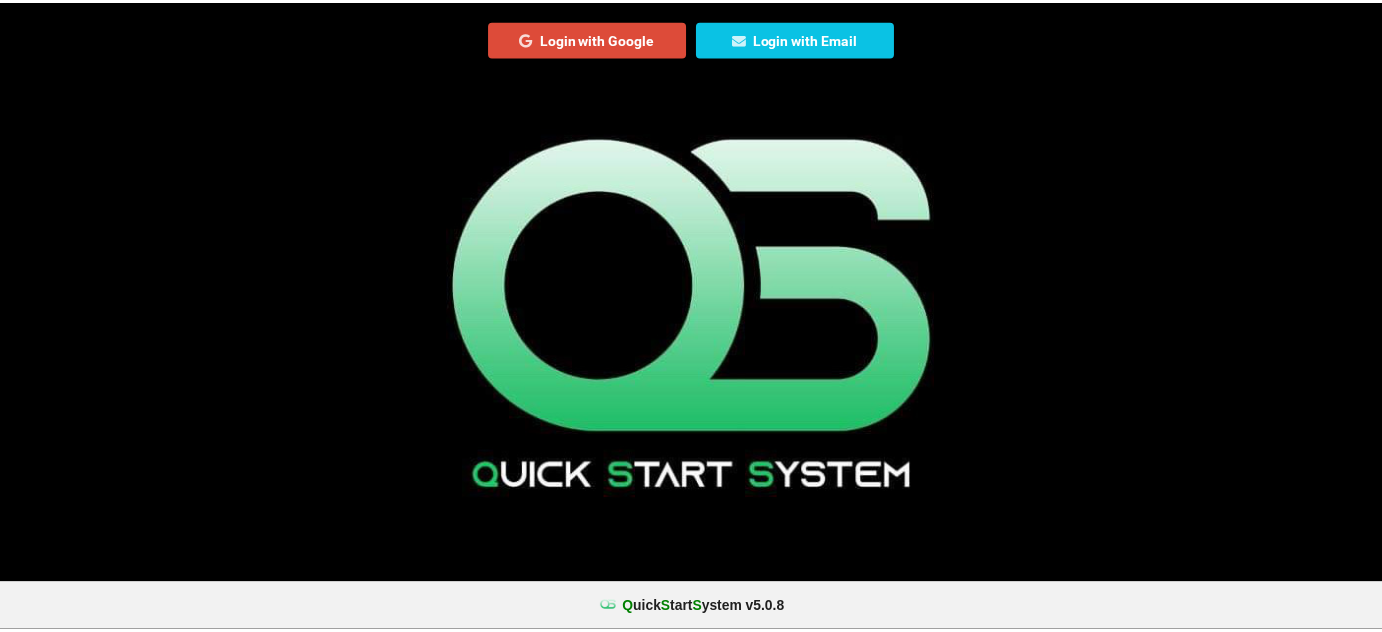 scroll, scrollTop: 0, scrollLeft: 0, axis: both 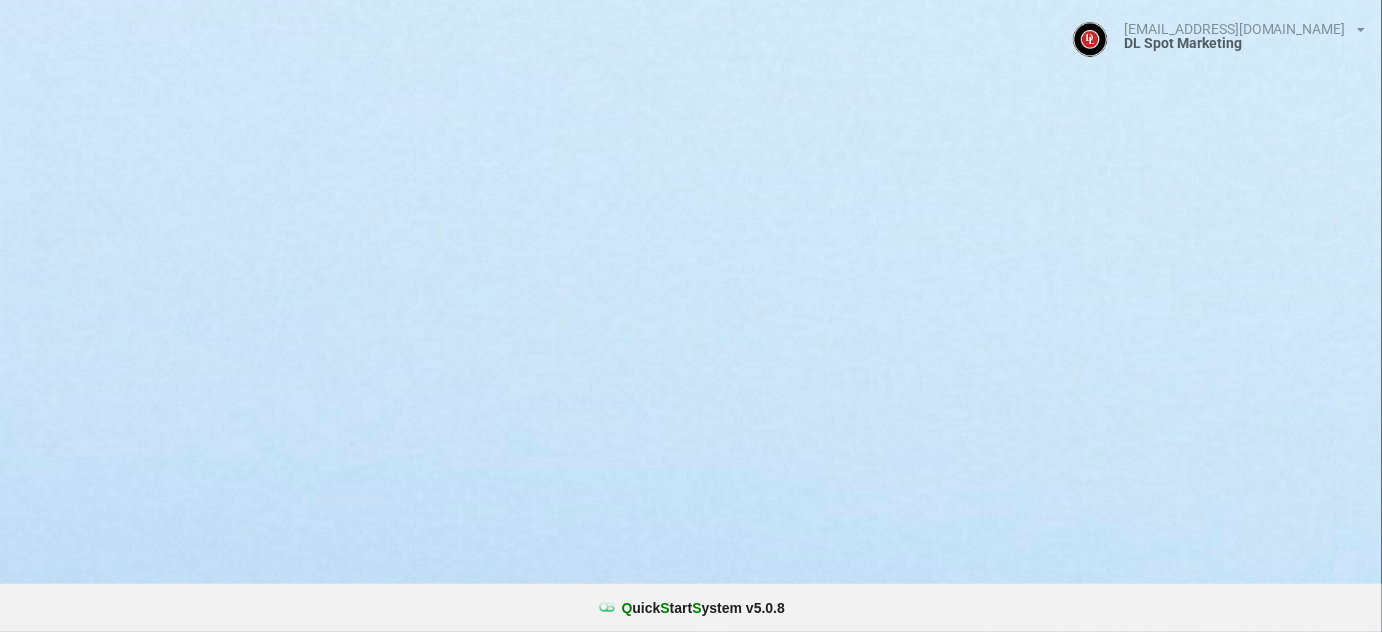 select on "25" 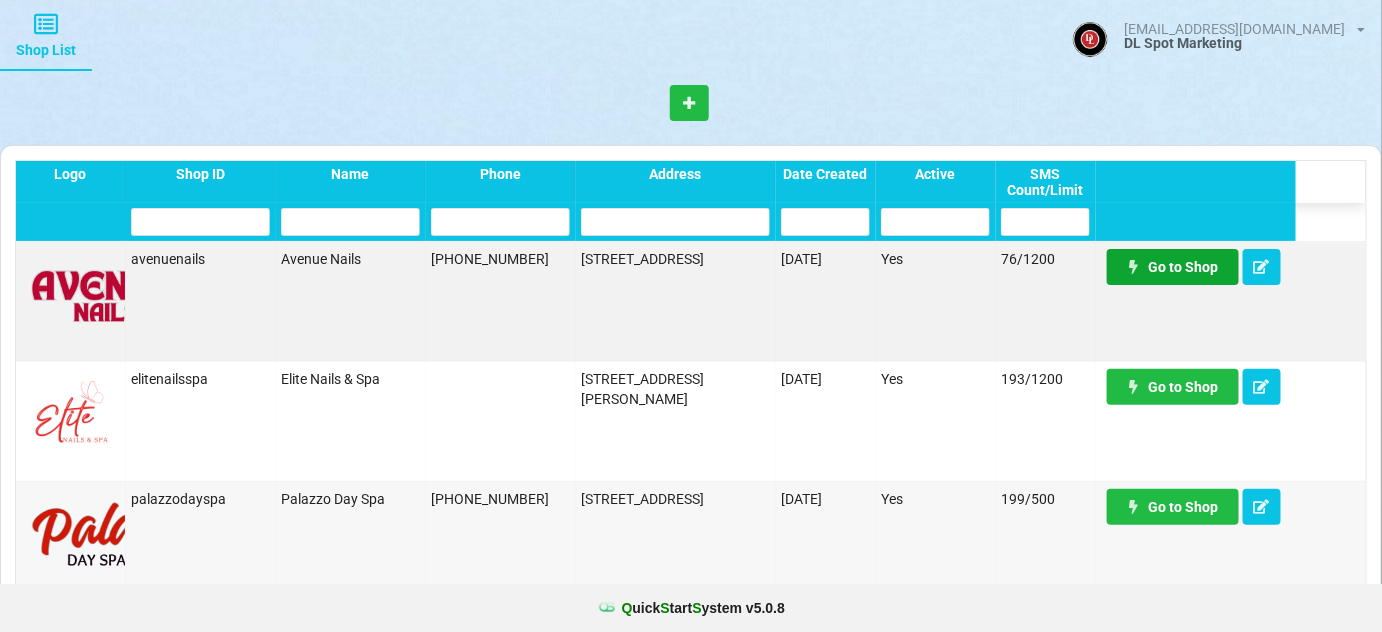 click on "Go to Shop" at bounding box center [1173, 267] 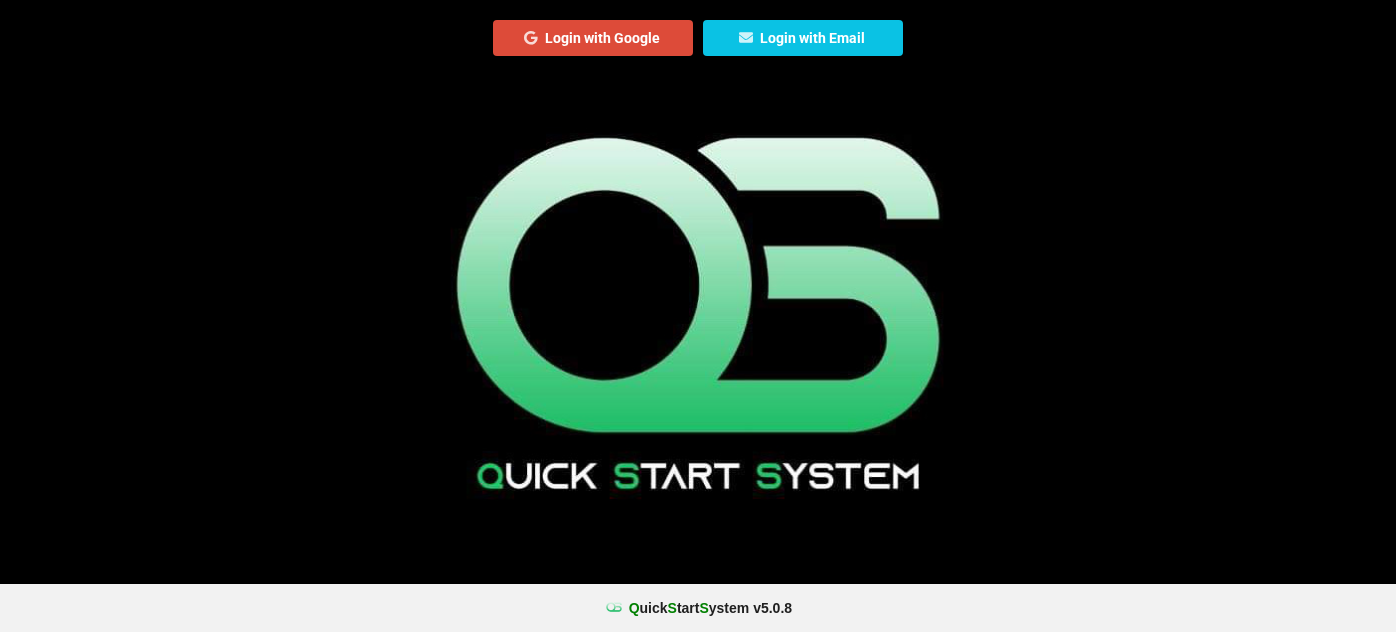 scroll, scrollTop: 0, scrollLeft: 0, axis: both 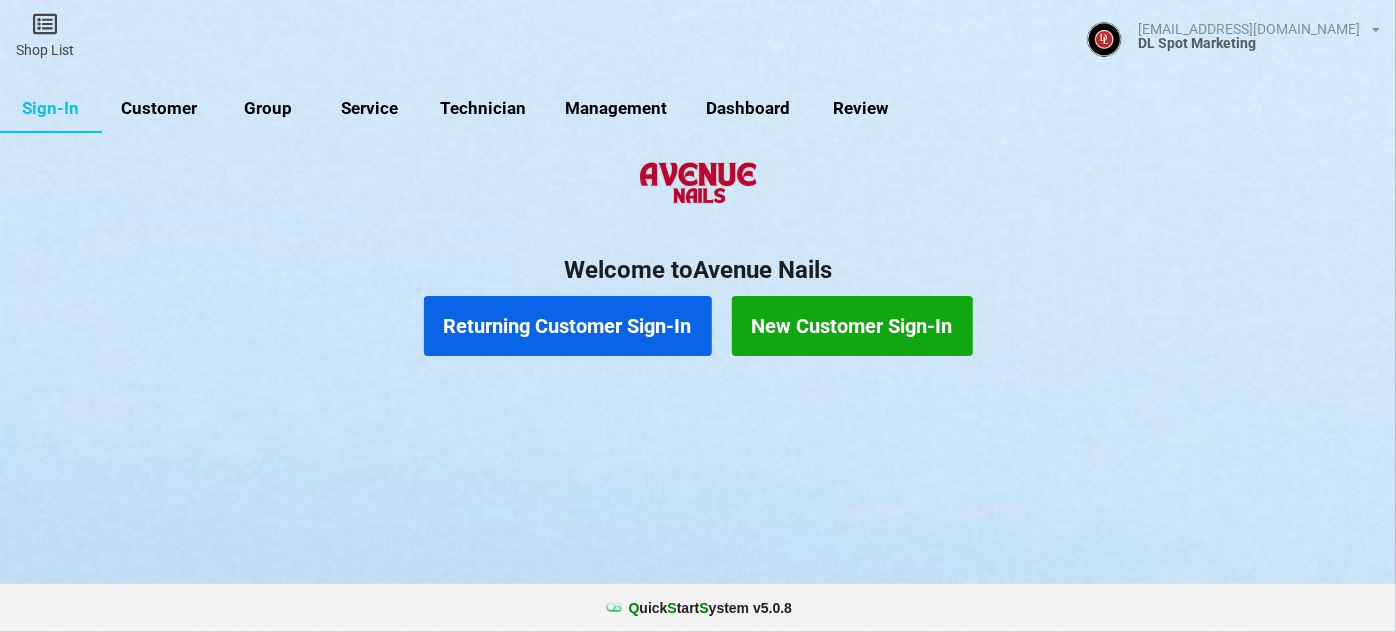click on "Customer" at bounding box center (159, 109) 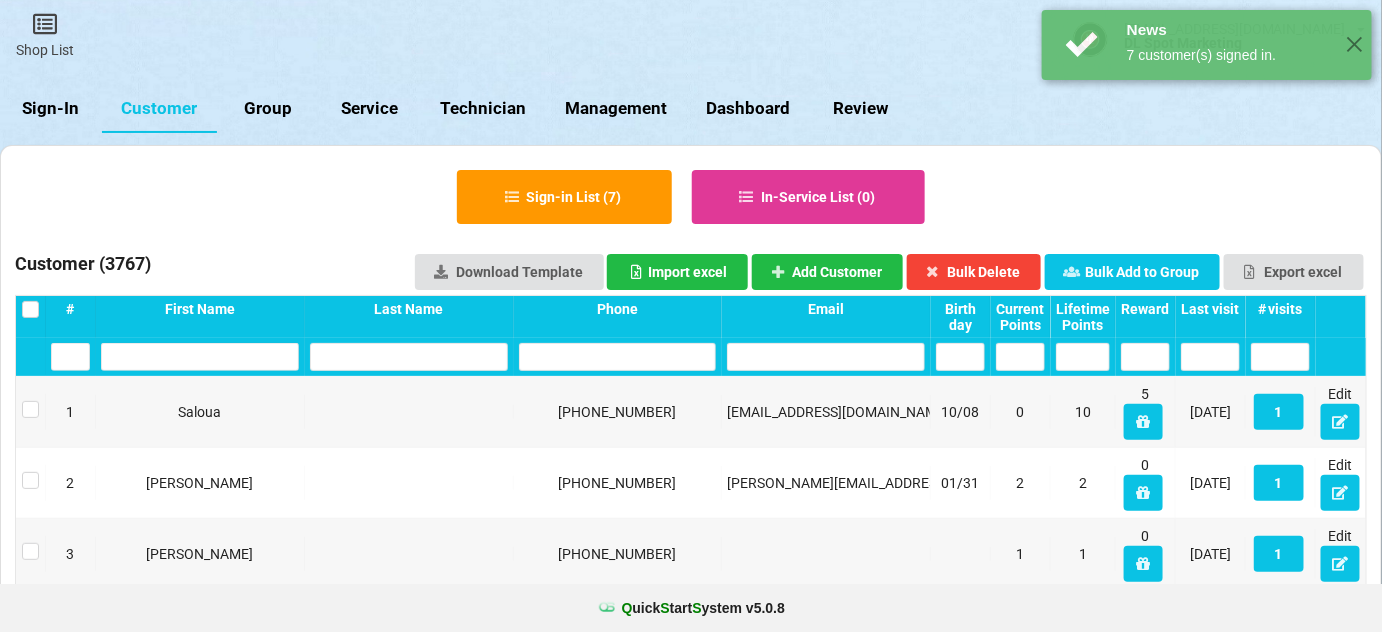 click on "Last visit" at bounding box center (1210, 309) 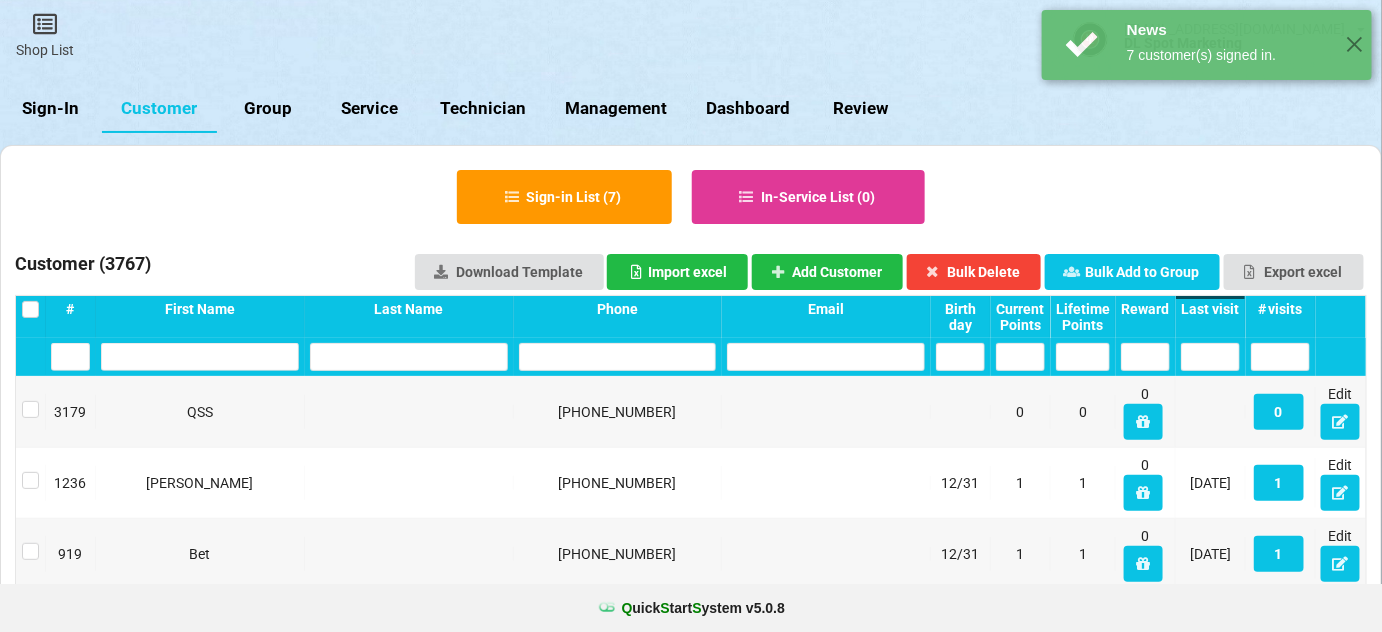 click on "Last visit" at bounding box center (1210, 309) 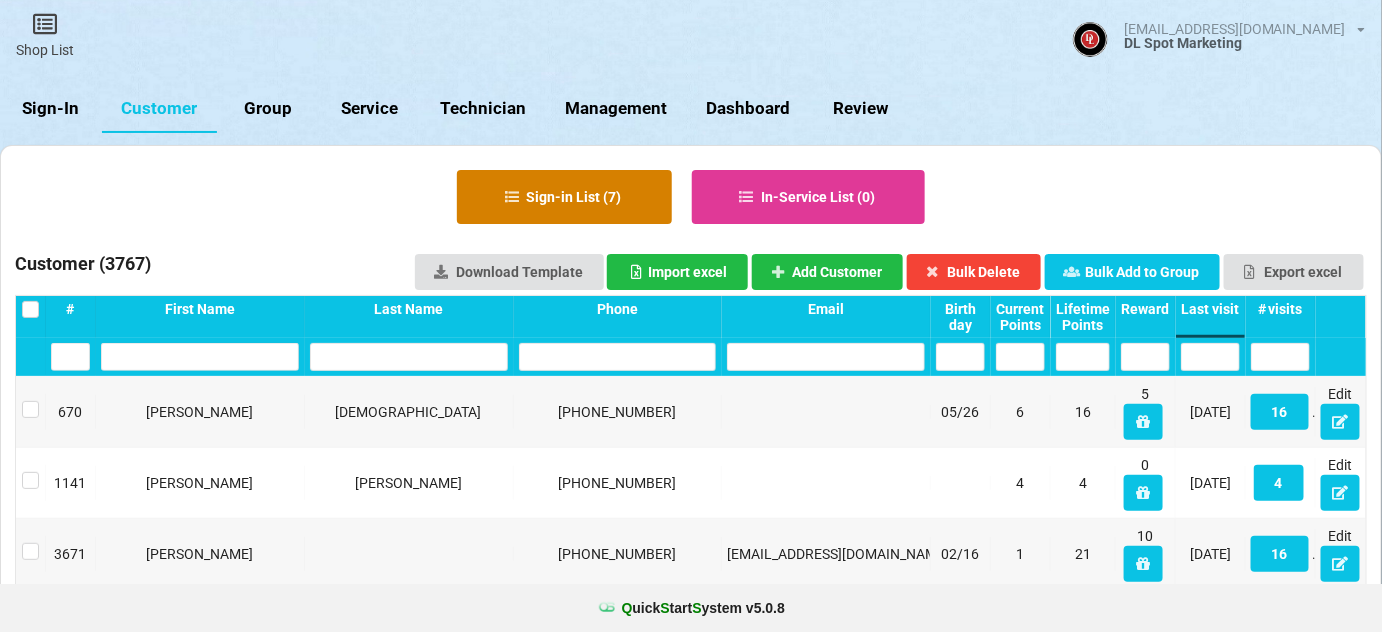 click on "Sign-in List ( 7 )" at bounding box center (564, 197) 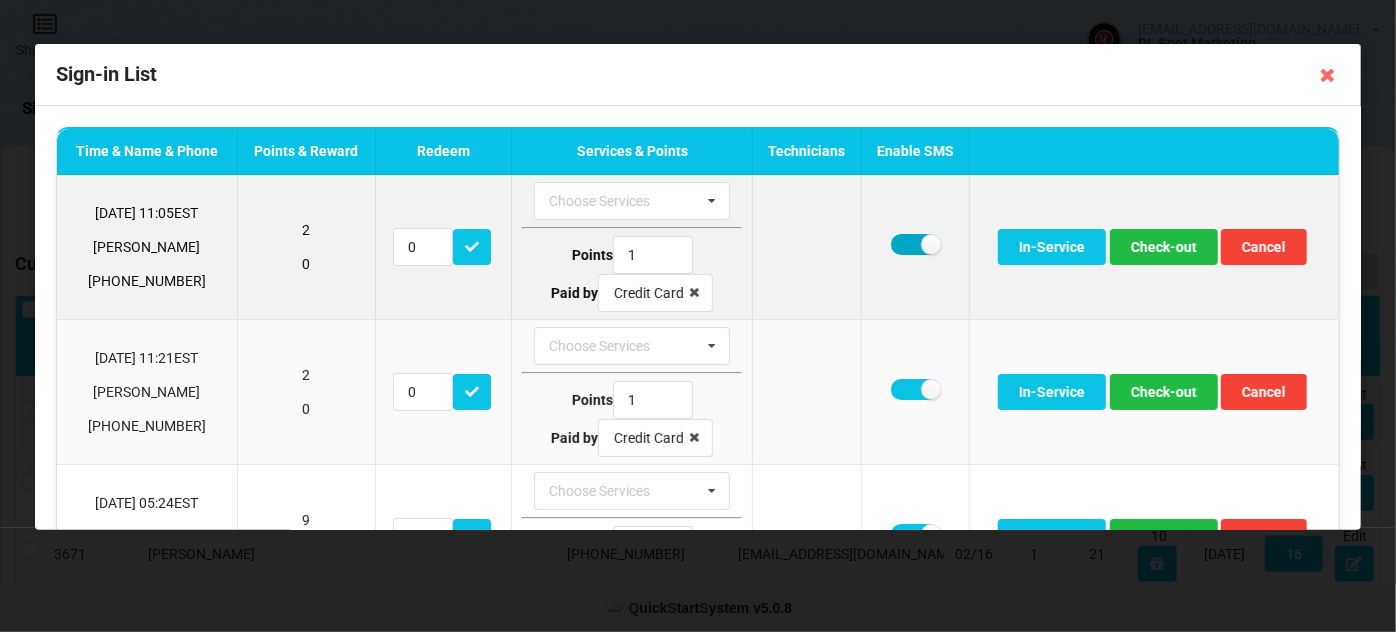 click at bounding box center (915, 244) 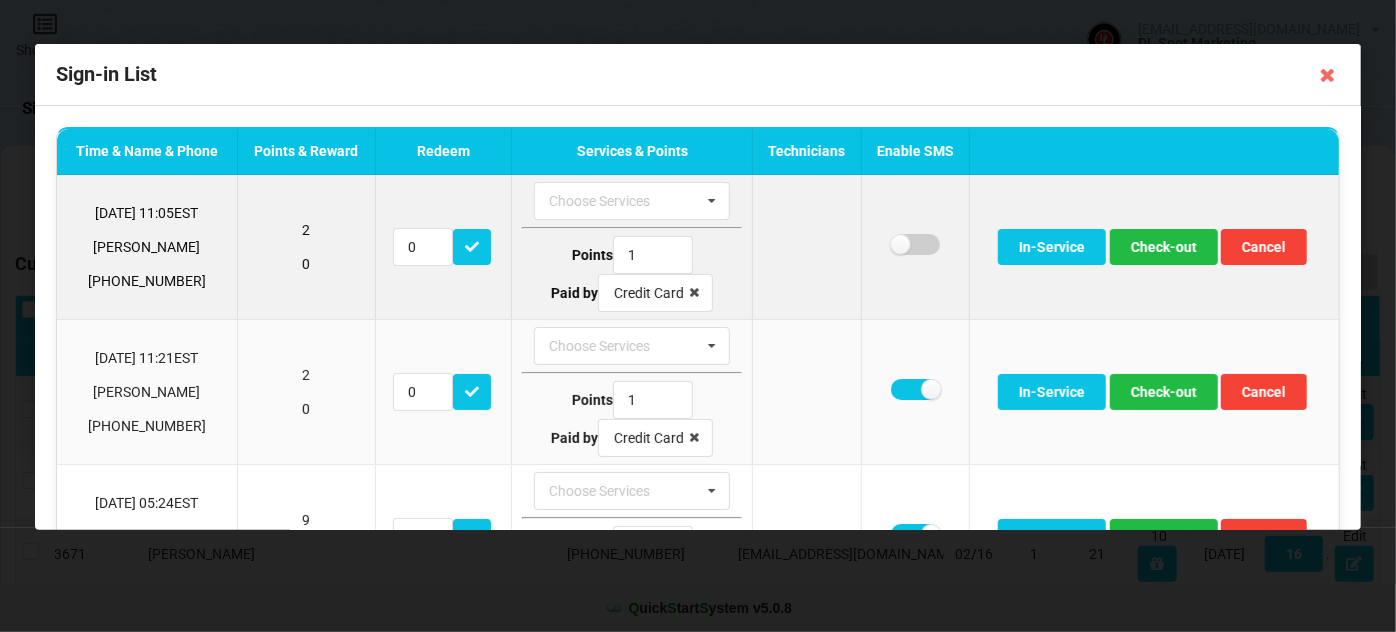 checkbox on "false" 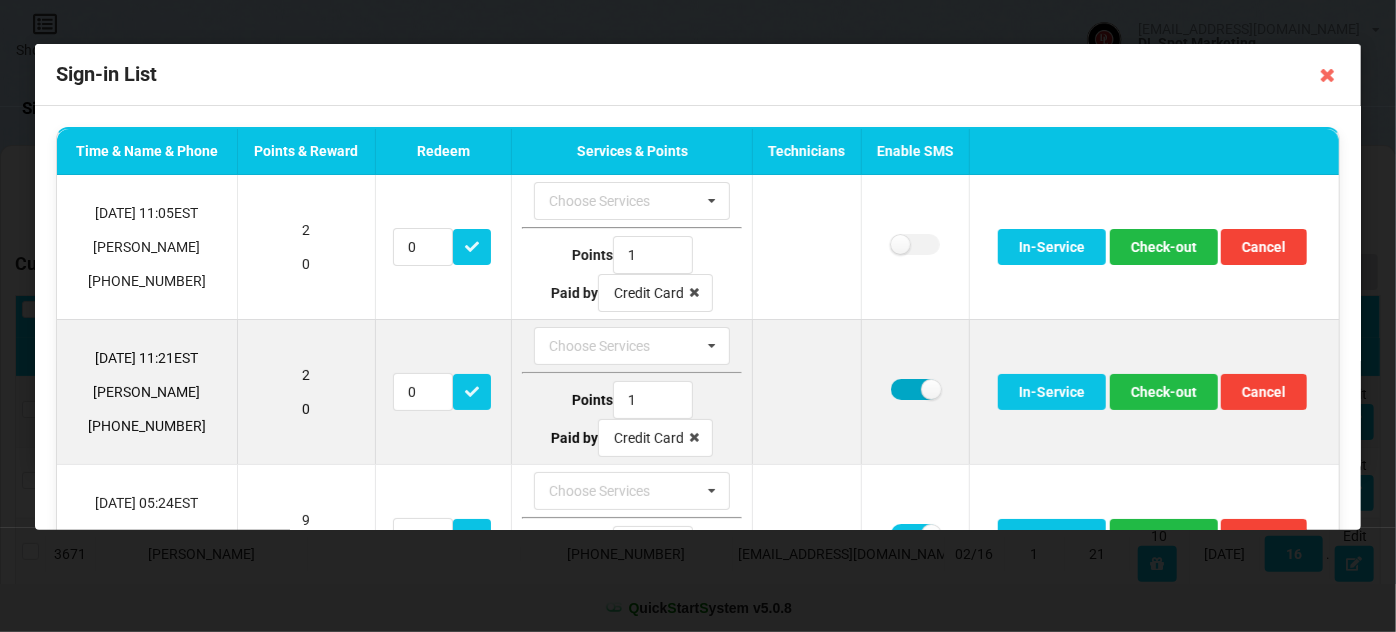 click at bounding box center [915, 389] 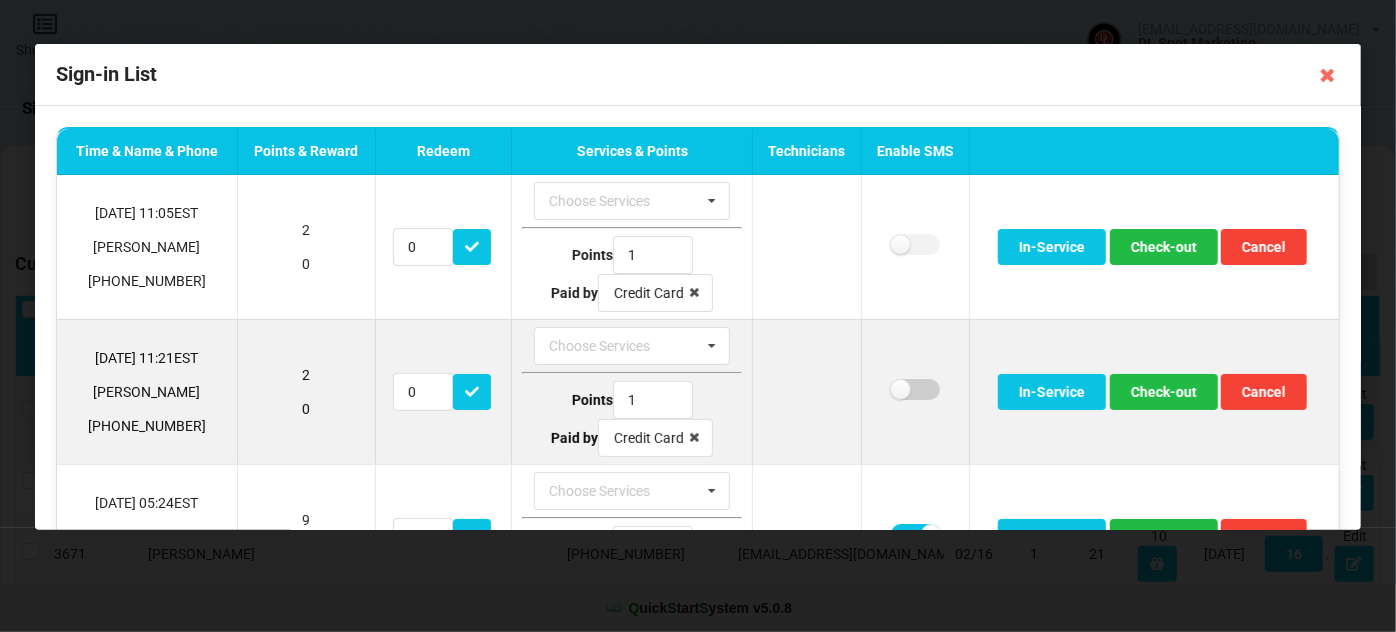 checkbox on "false" 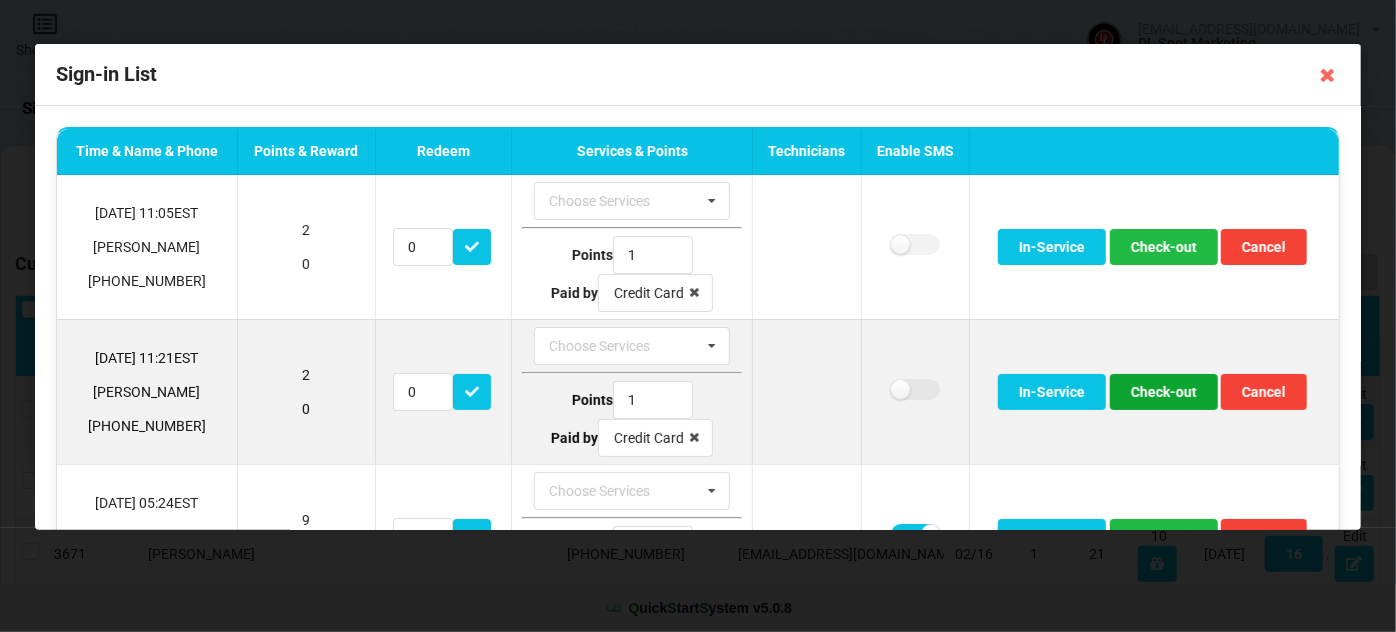 click on "Check-out" at bounding box center [1164, 392] 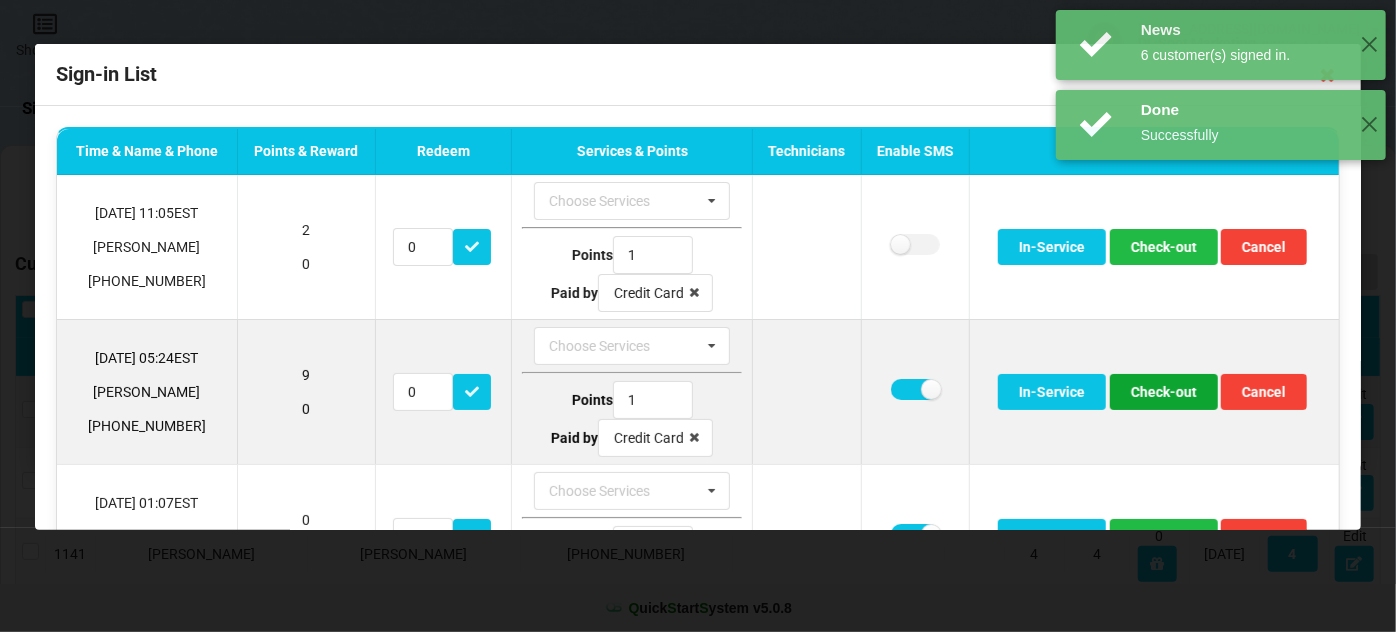 click on "Check-out" at bounding box center [1164, 392] 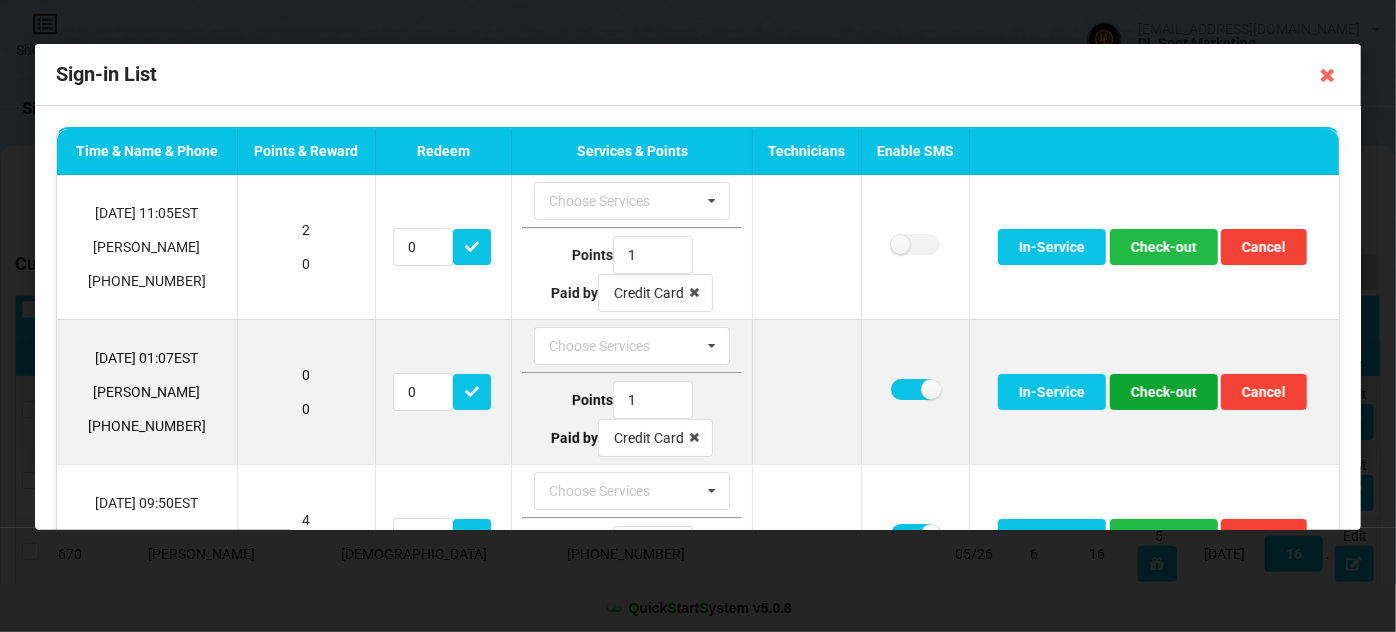 click on "Check-out" at bounding box center [1164, 392] 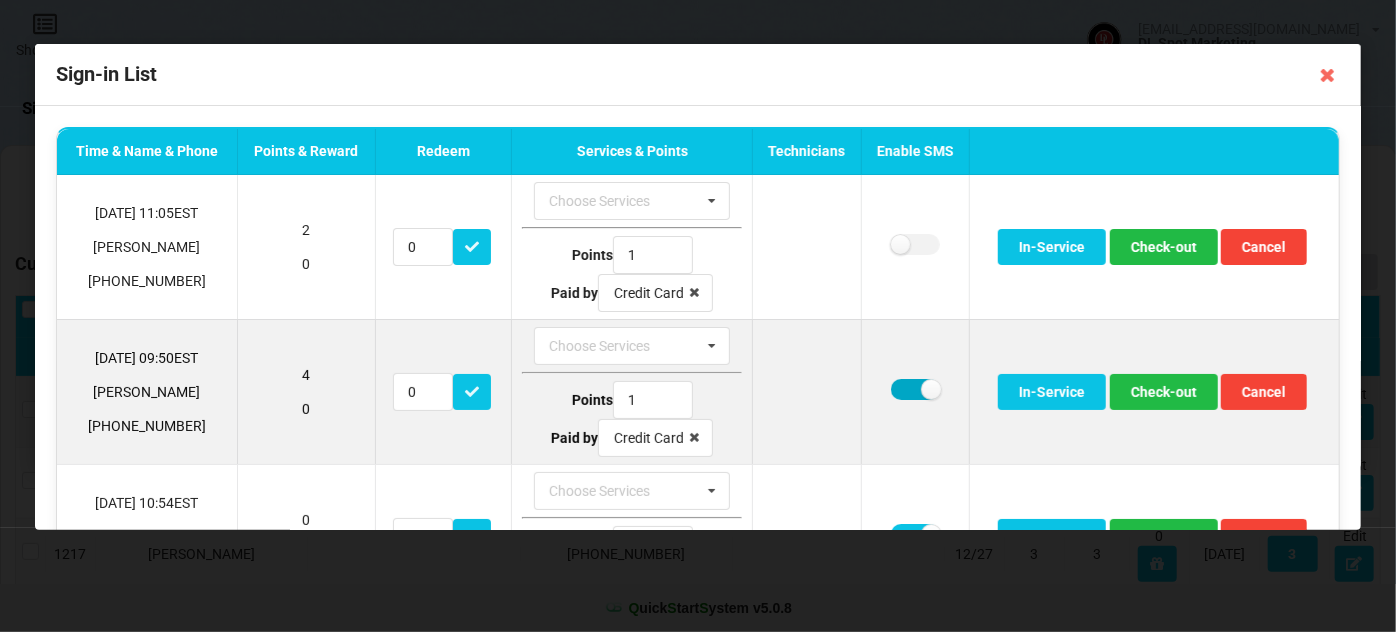 click at bounding box center [915, 389] 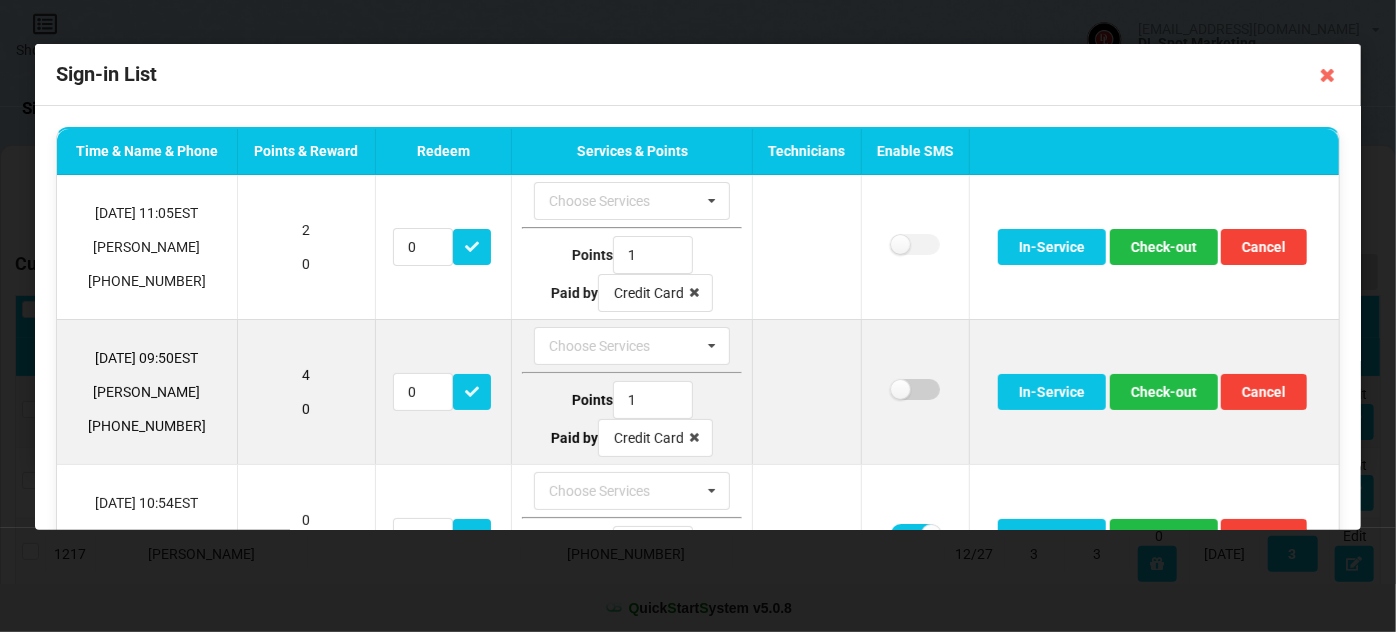 checkbox on "false" 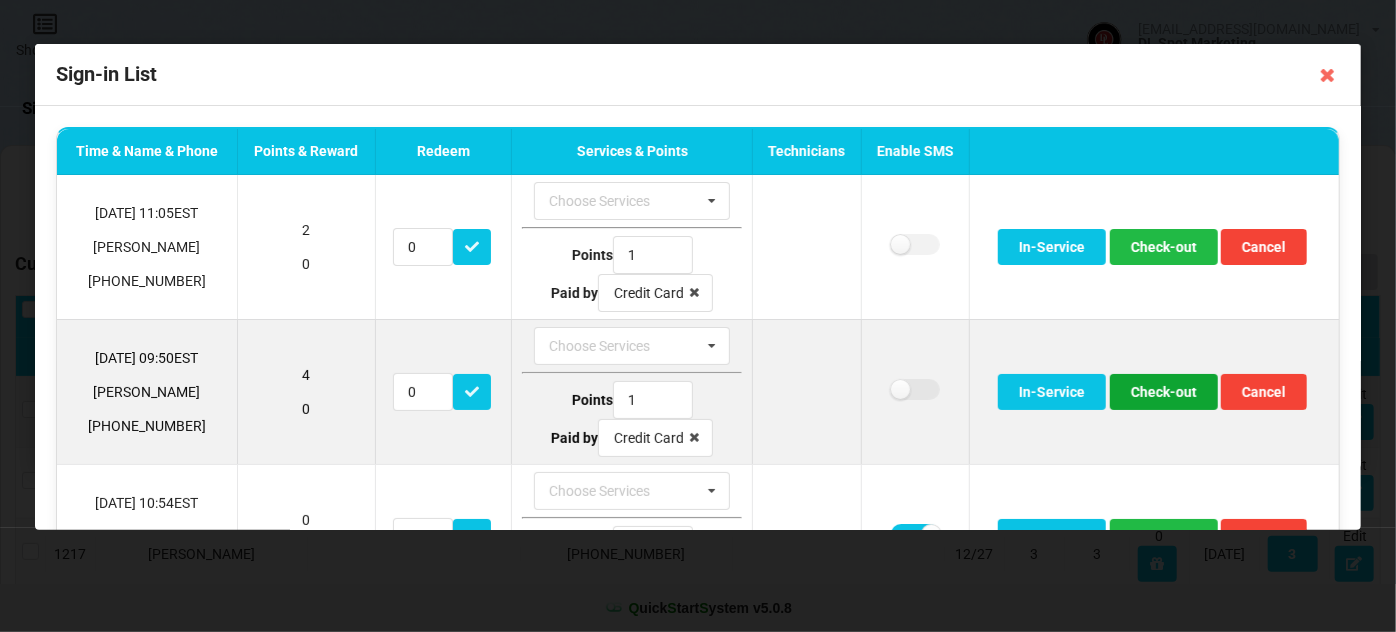 click on "Check-out" at bounding box center [1164, 392] 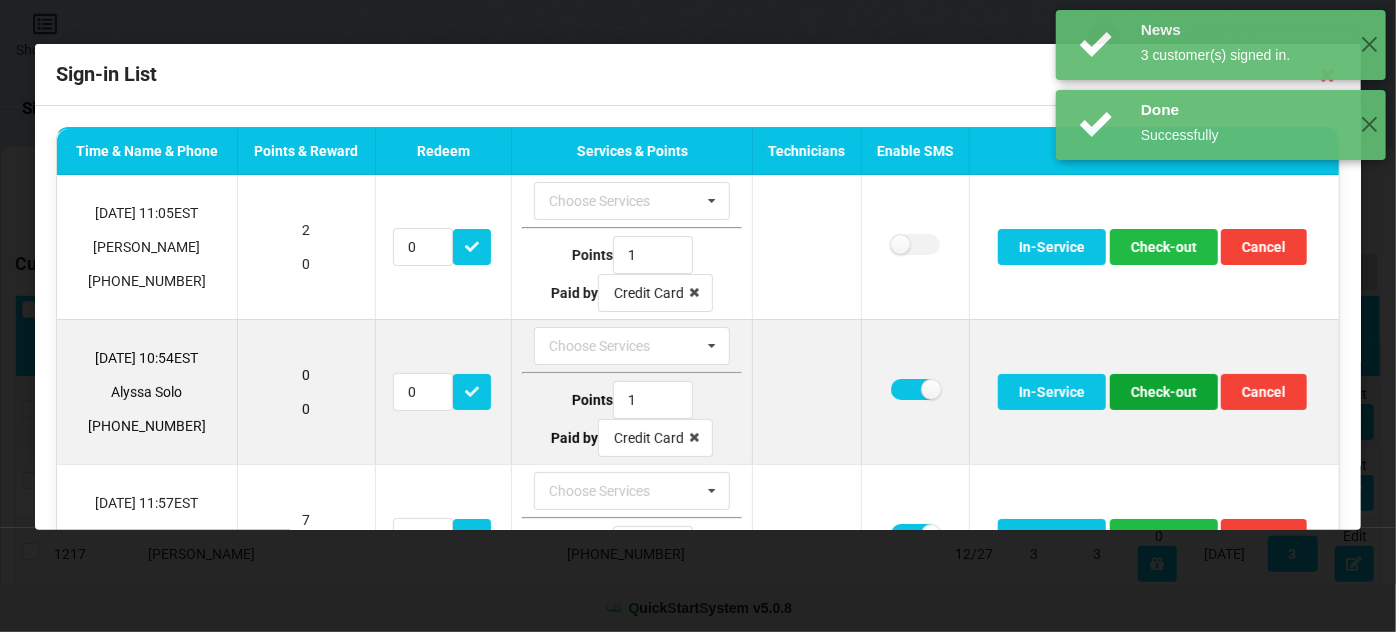click on "Check-out" at bounding box center [1164, 392] 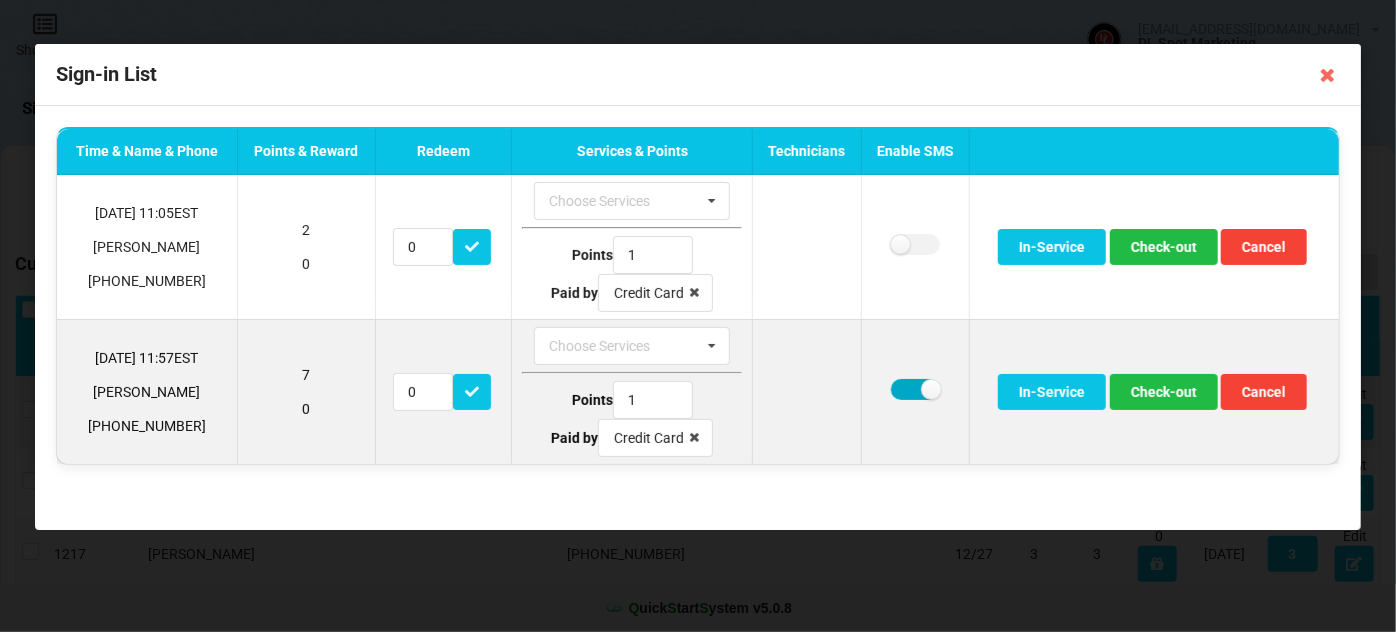 click at bounding box center (915, 389) 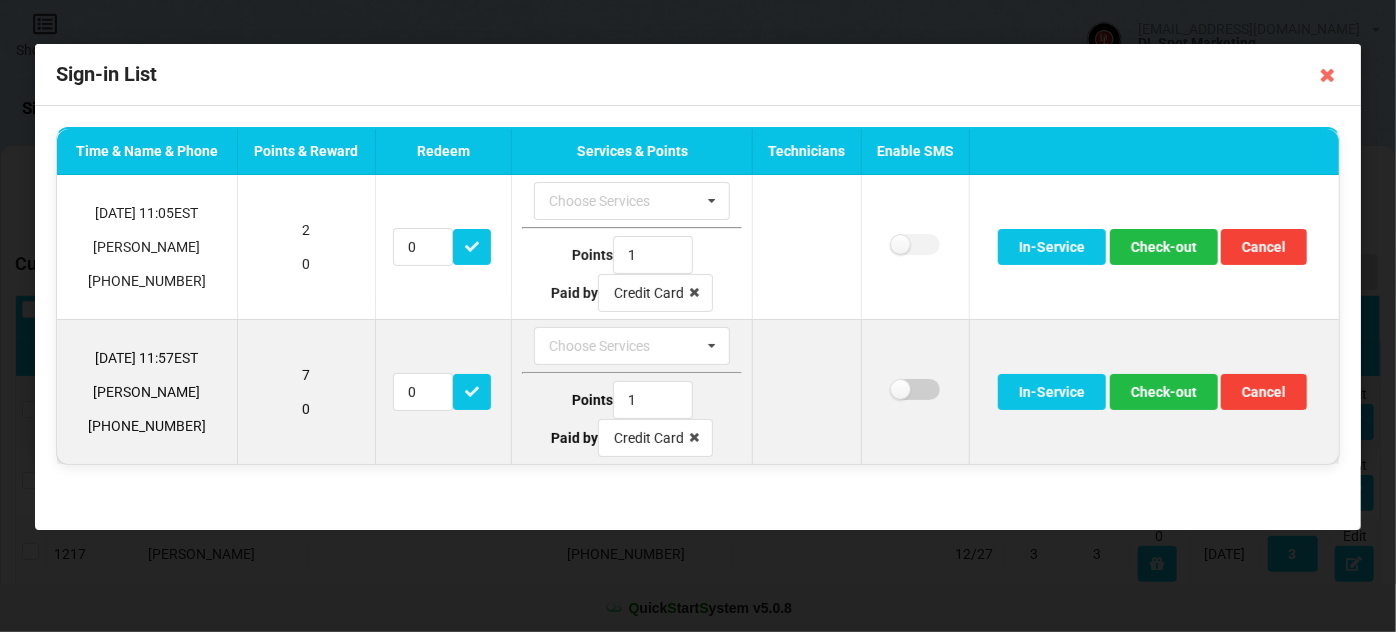 checkbox on "false" 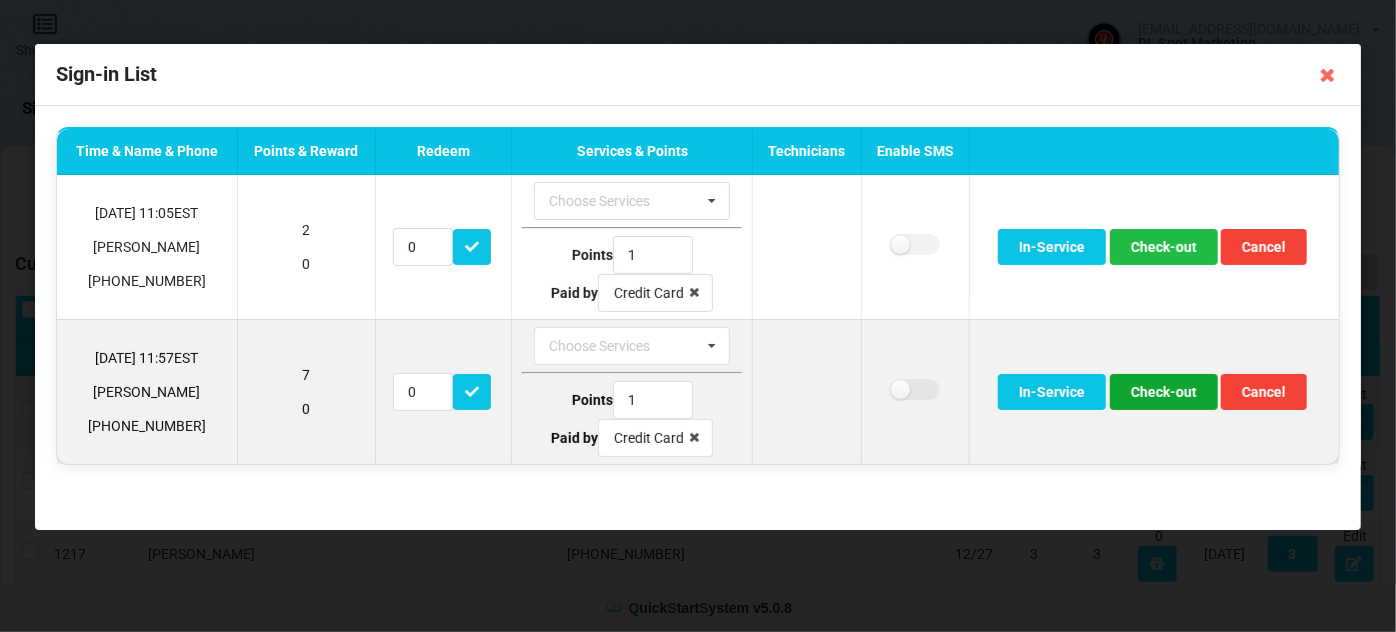 click on "Check-out" at bounding box center (1164, 392) 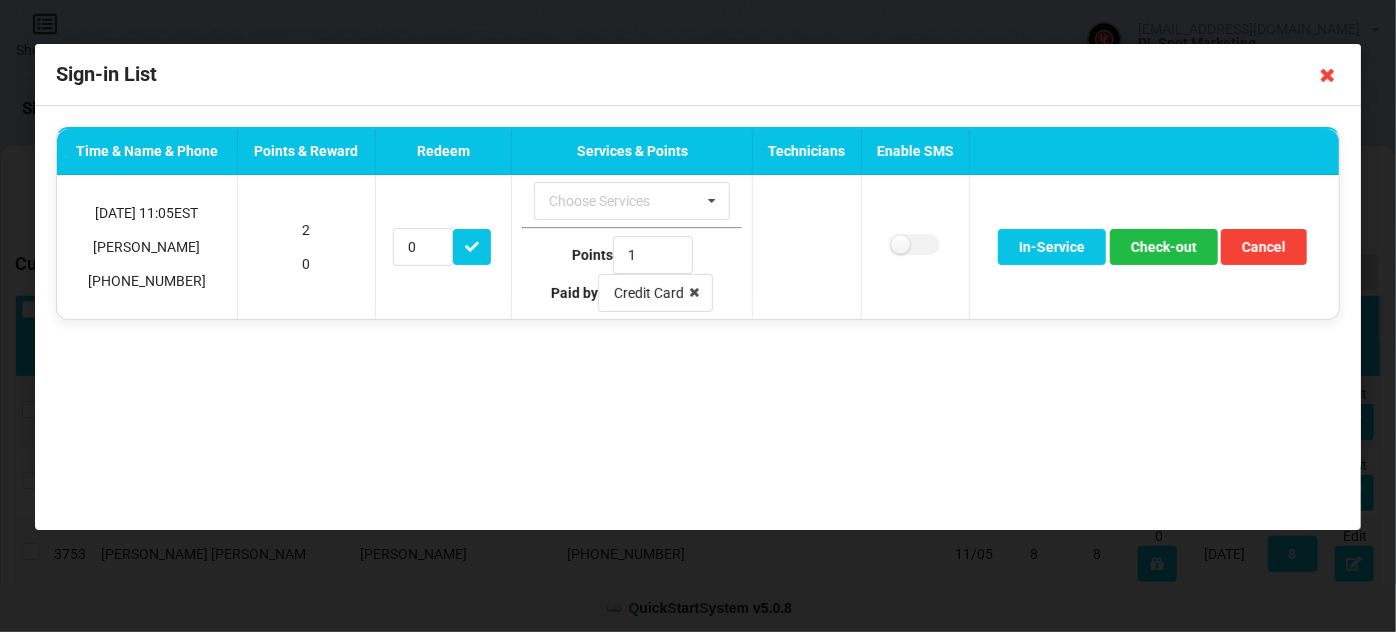 click at bounding box center (1328, 75) 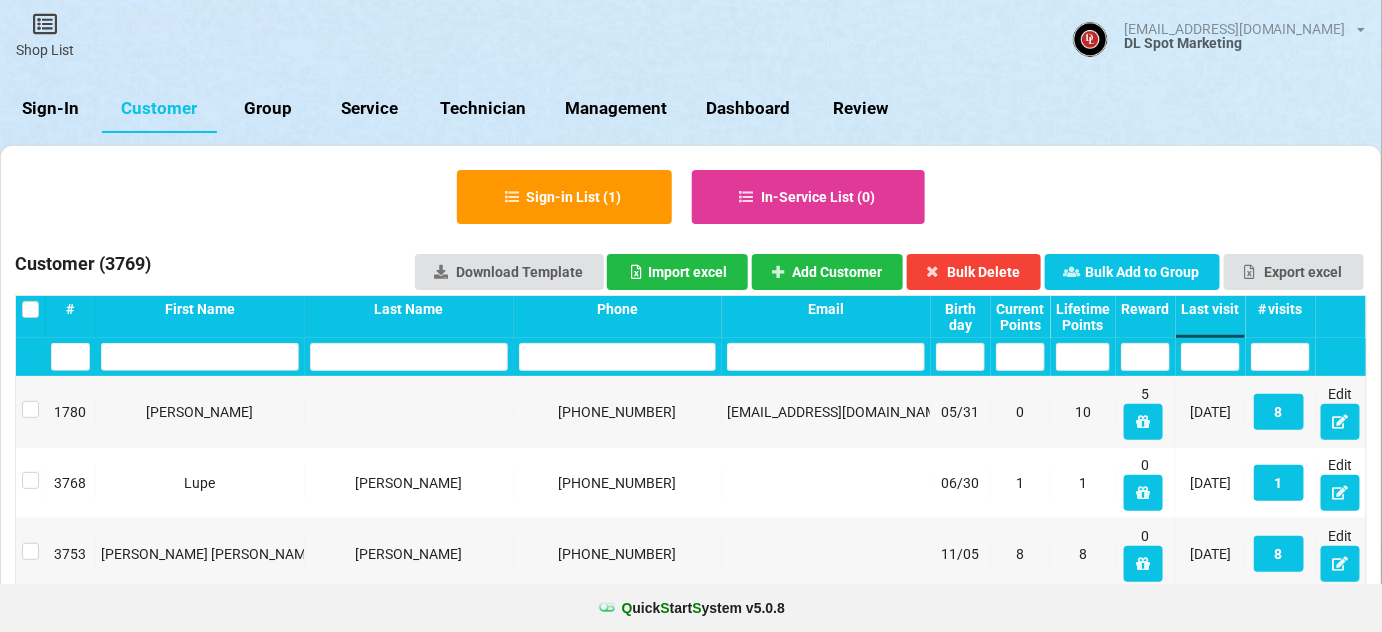 click on "Sign-In" at bounding box center [51, 109] 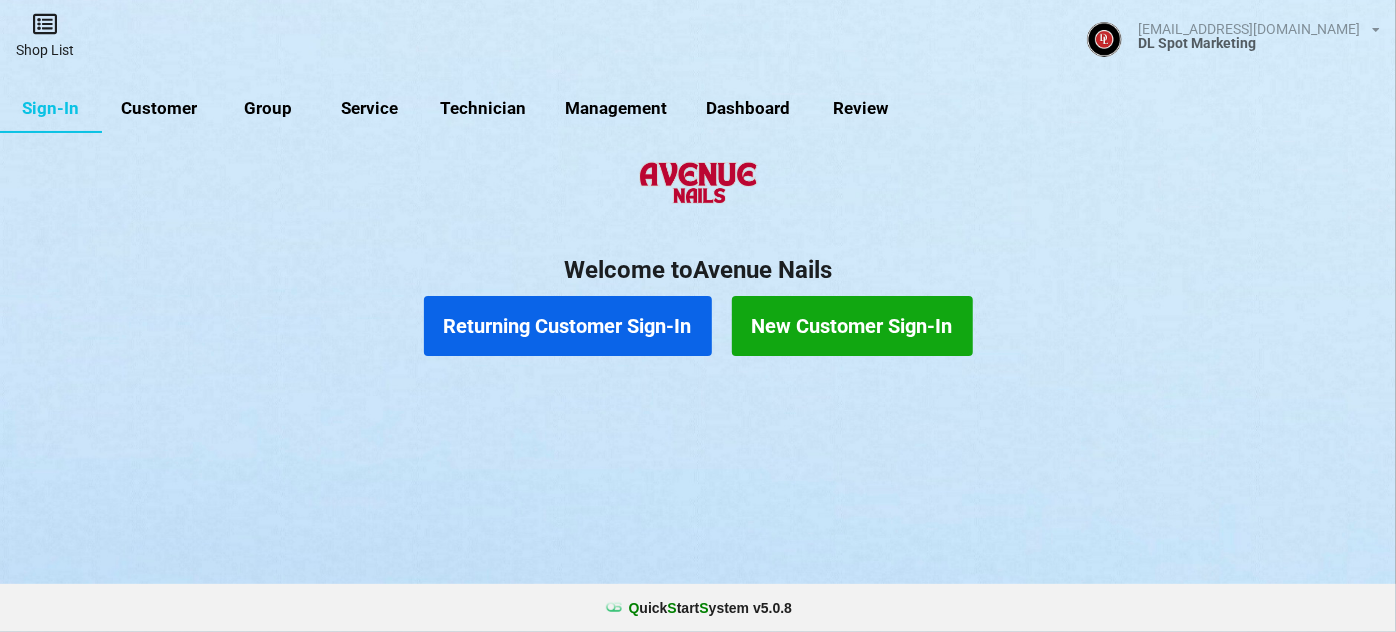 click on "Shop List" at bounding box center (45, 35) 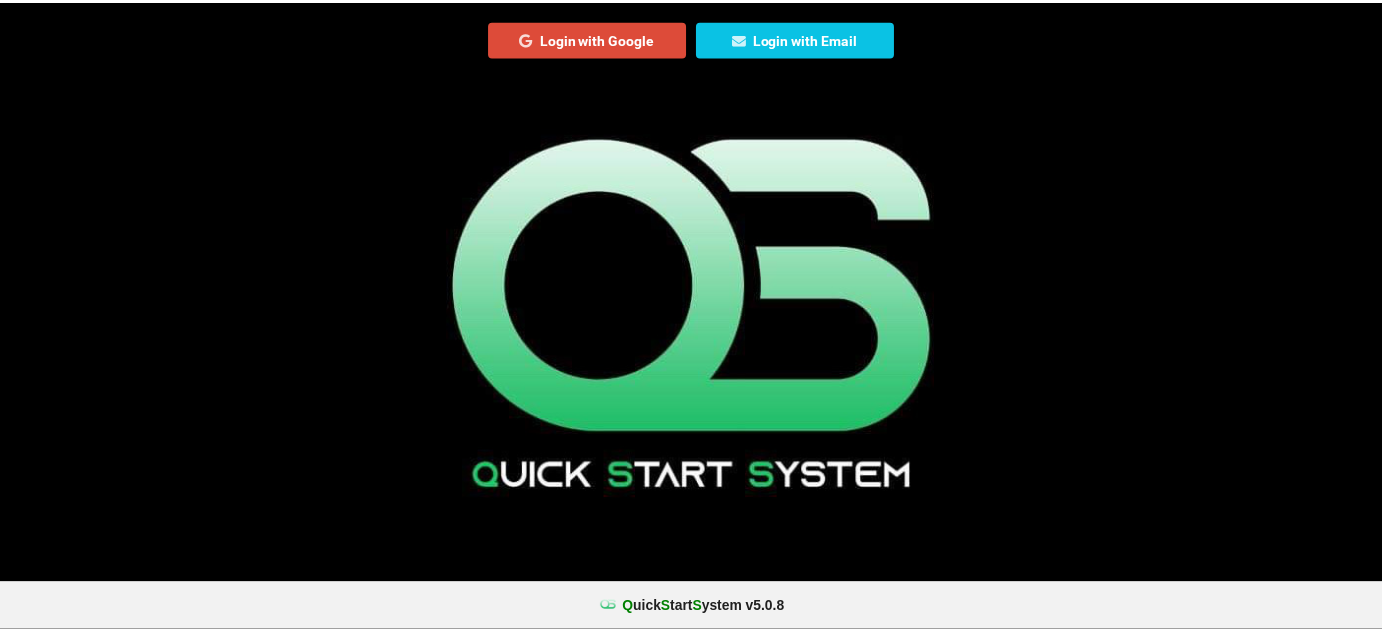 scroll, scrollTop: 0, scrollLeft: 0, axis: both 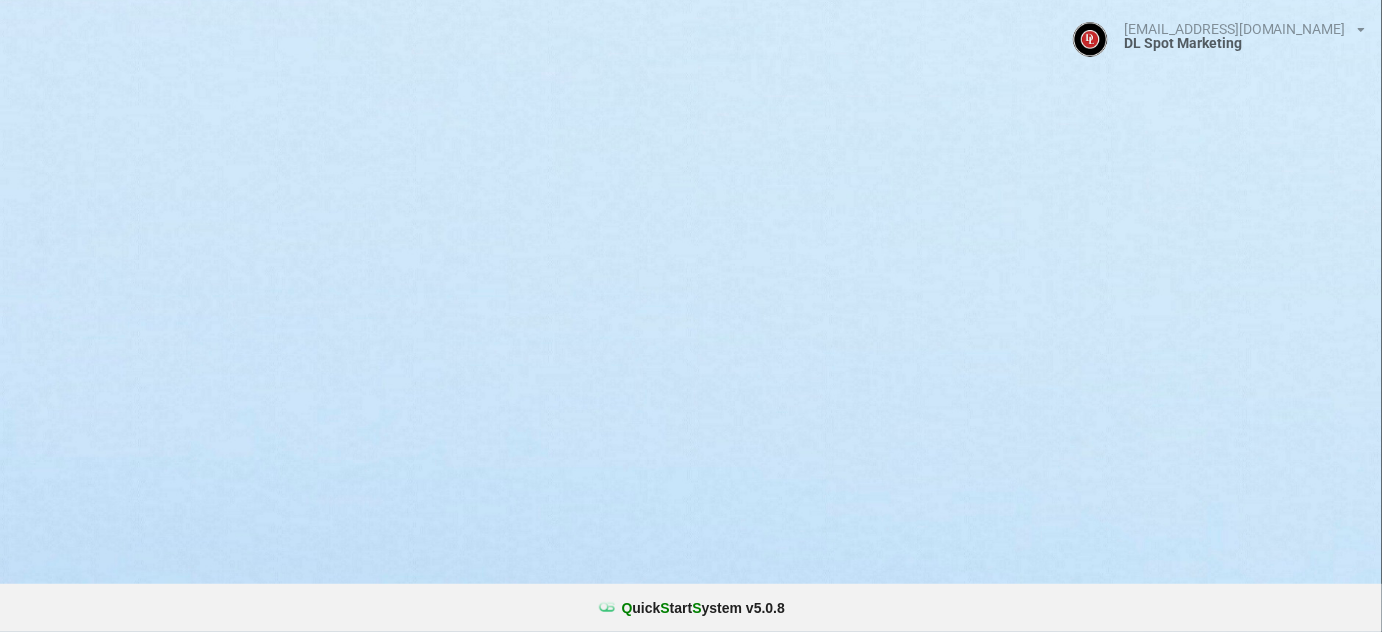 select on "25" 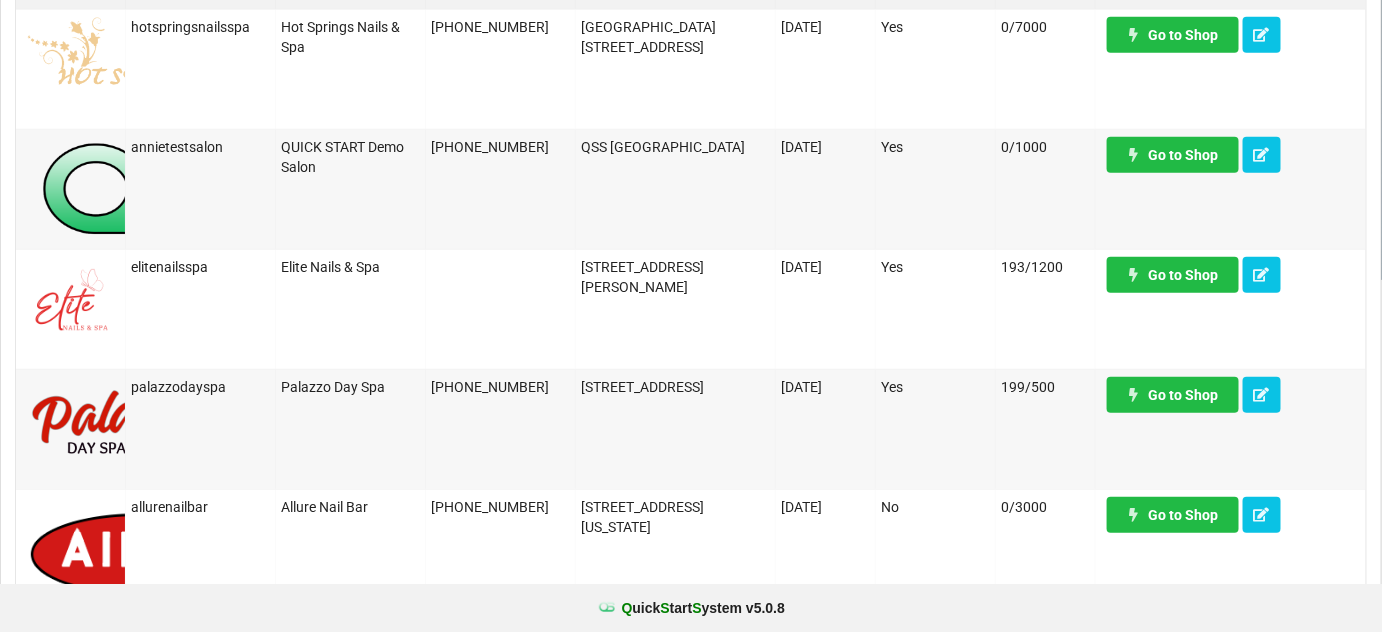 scroll, scrollTop: 363, scrollLeft: 0, axis: vertical 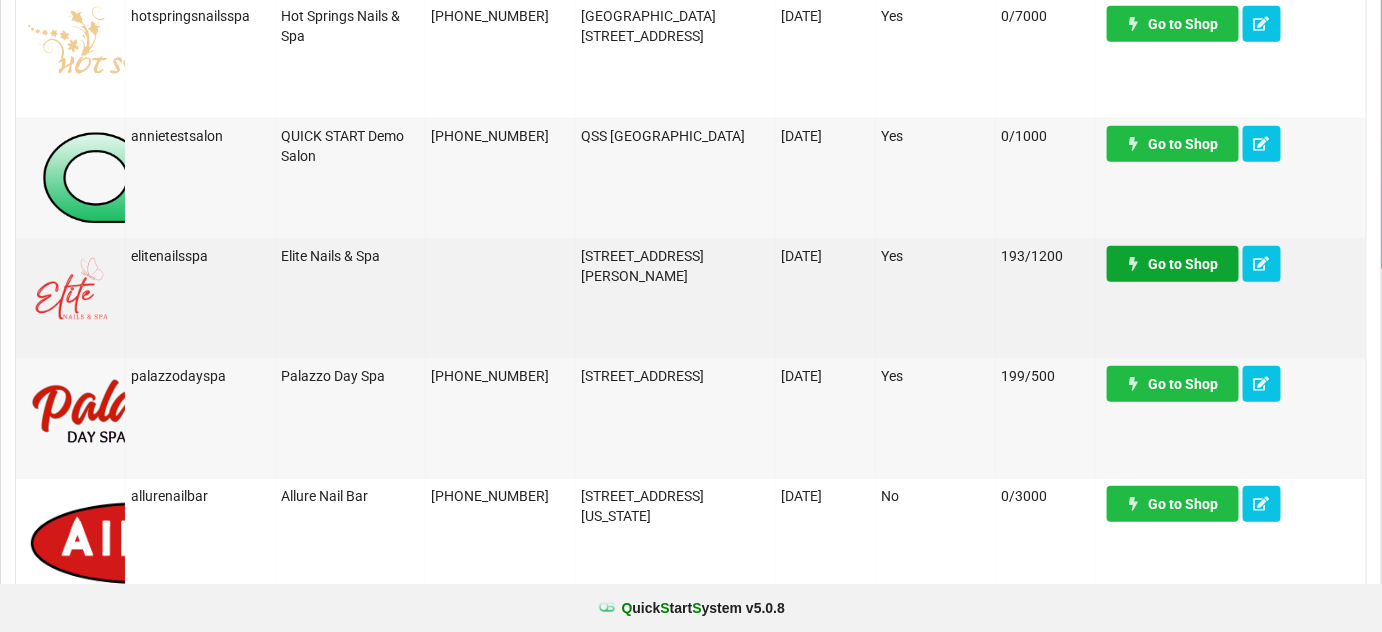 click on "Go to Shop" at bounding box center [1173, 264] 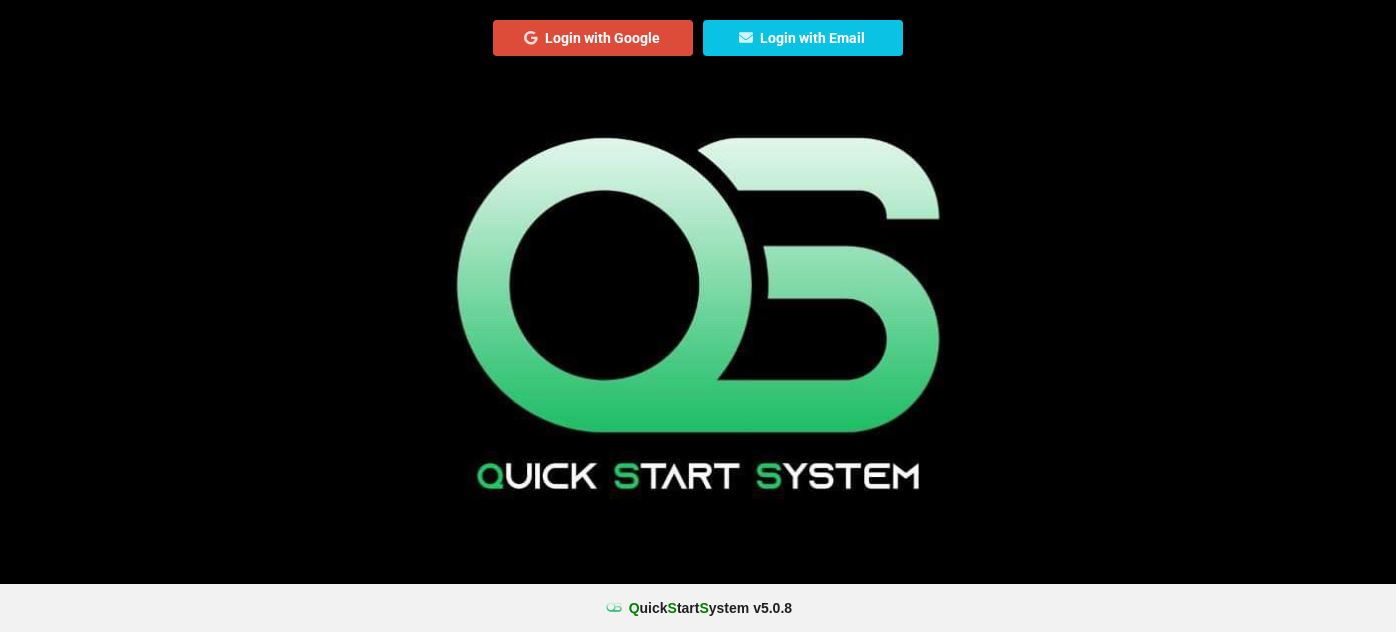 scroll, scrollTop: 0, scrollLeft: 0, axis: both 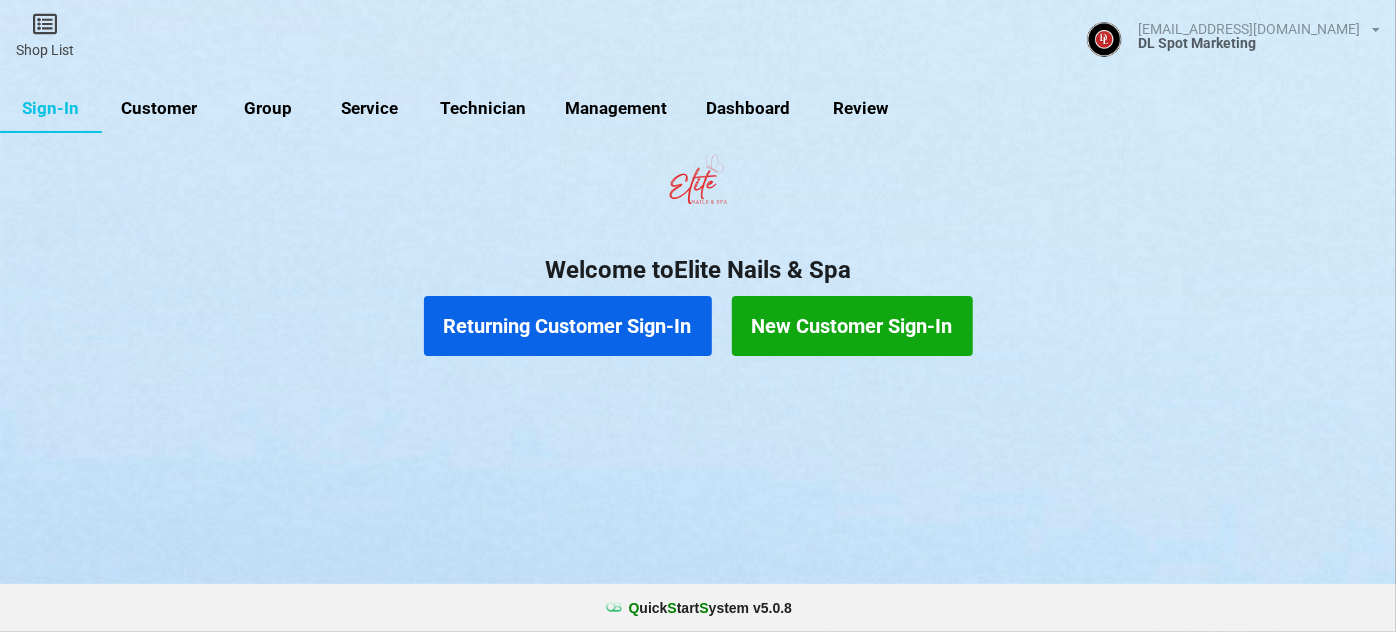 click on "Customer" at bounding box center [159, 109] 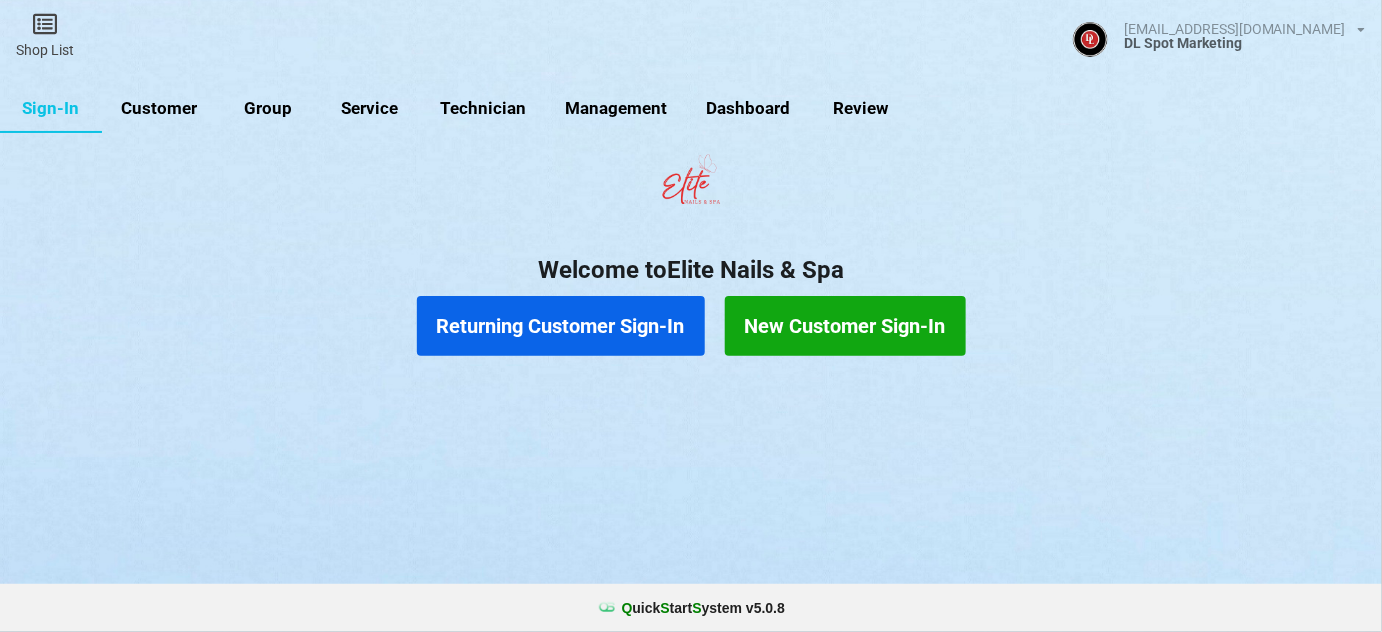 select on "25" 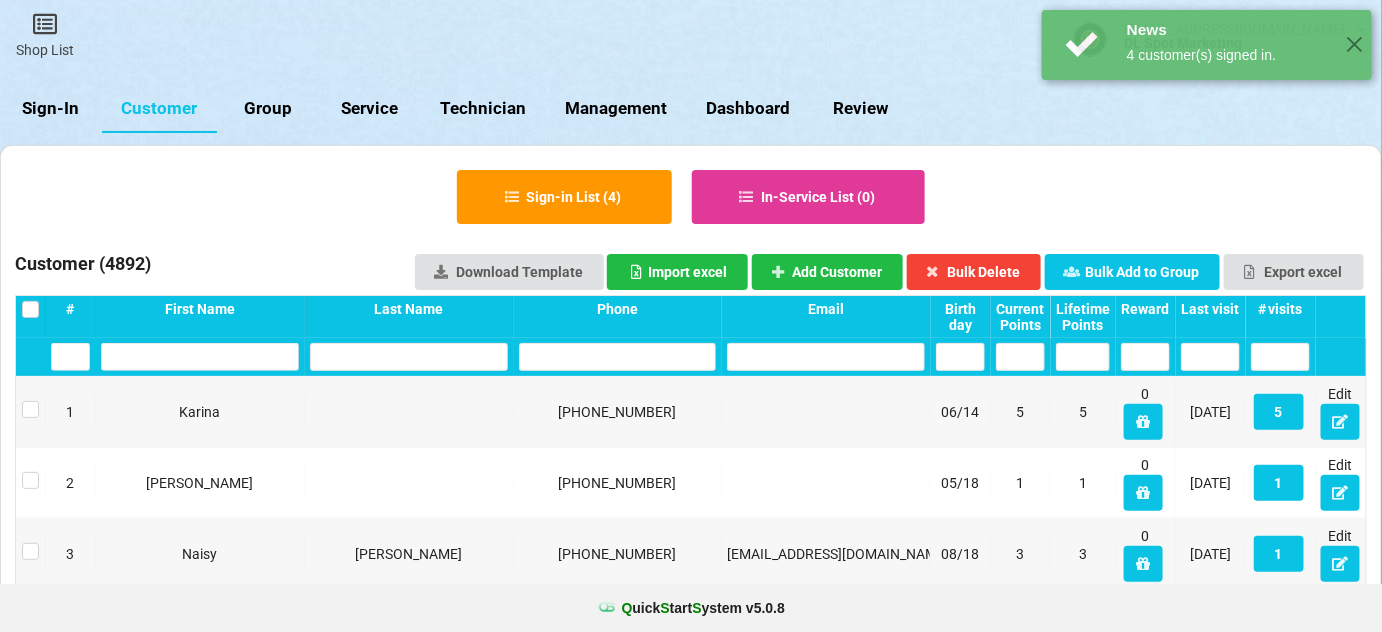 click on "Last visit" at bounding box center (1210, 309) 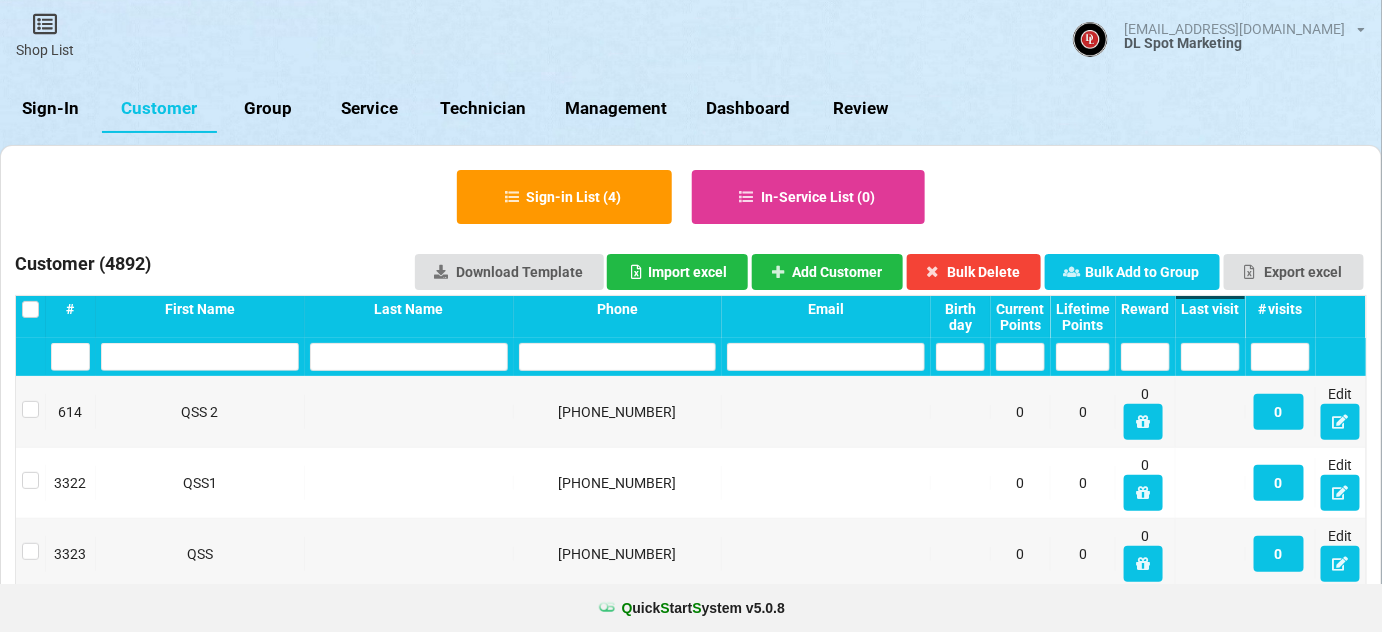click on "Last visit" at bounding box center [1210, 309] 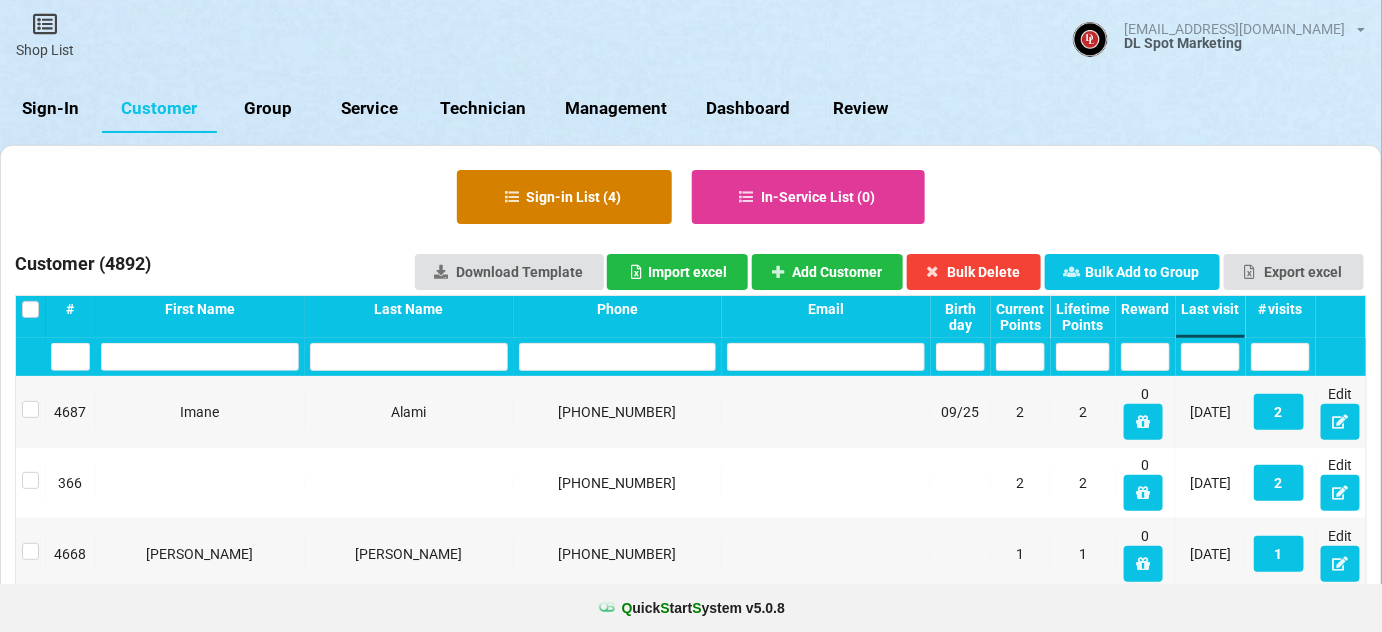 click on "Sign-in List ( 4 )" at bounding box center [564, 197] 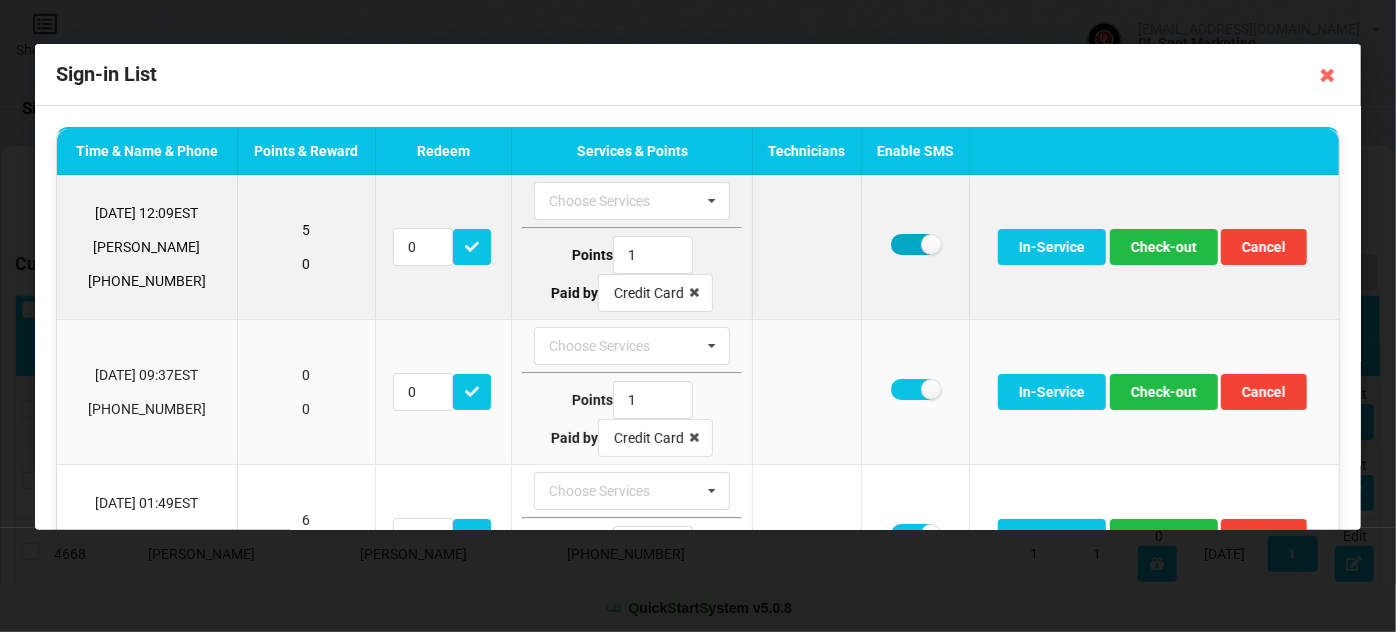 click at bounding box center (915, 244) 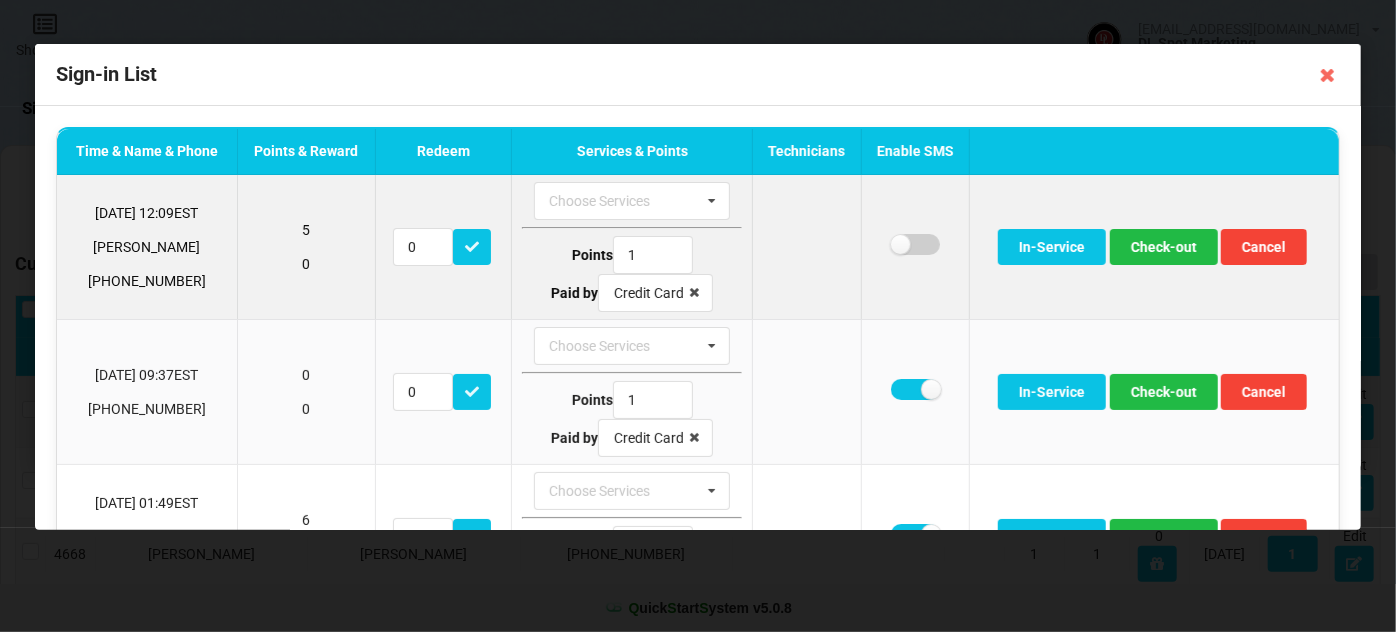checkbox on "false" 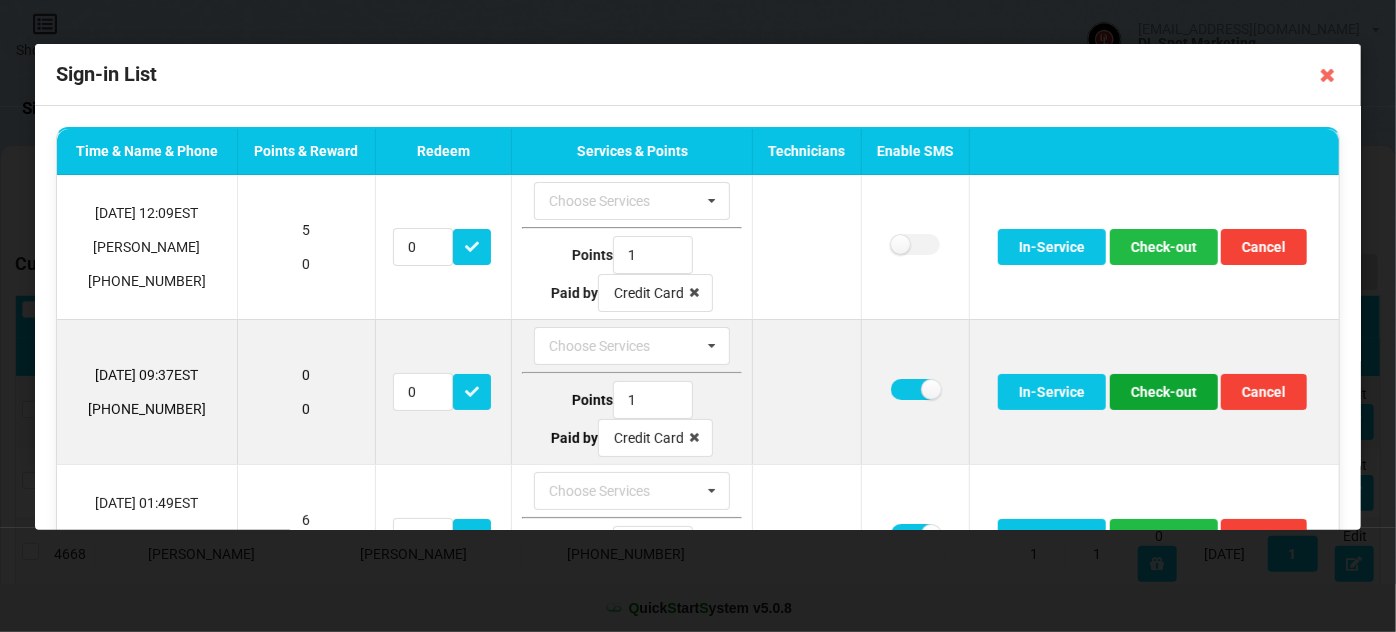 click on "Check-out" at bounding box center [1164, 392] 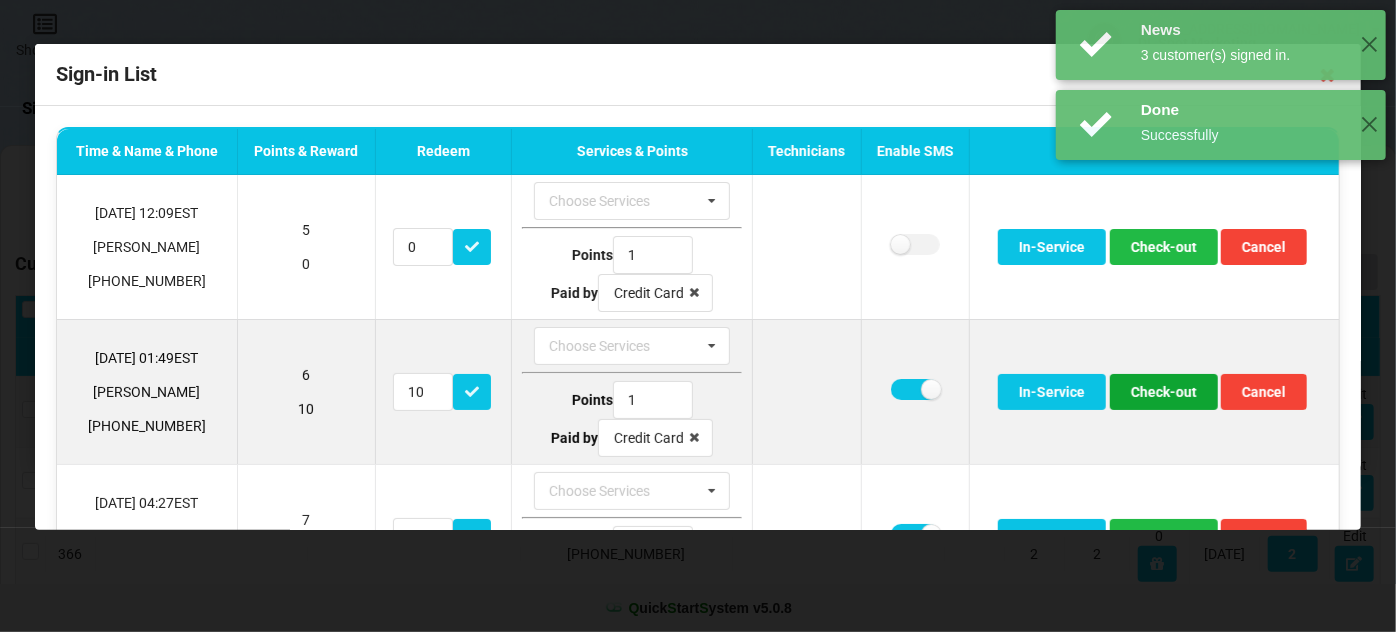 click on "Check-out" at bounding box center [1164, 392] 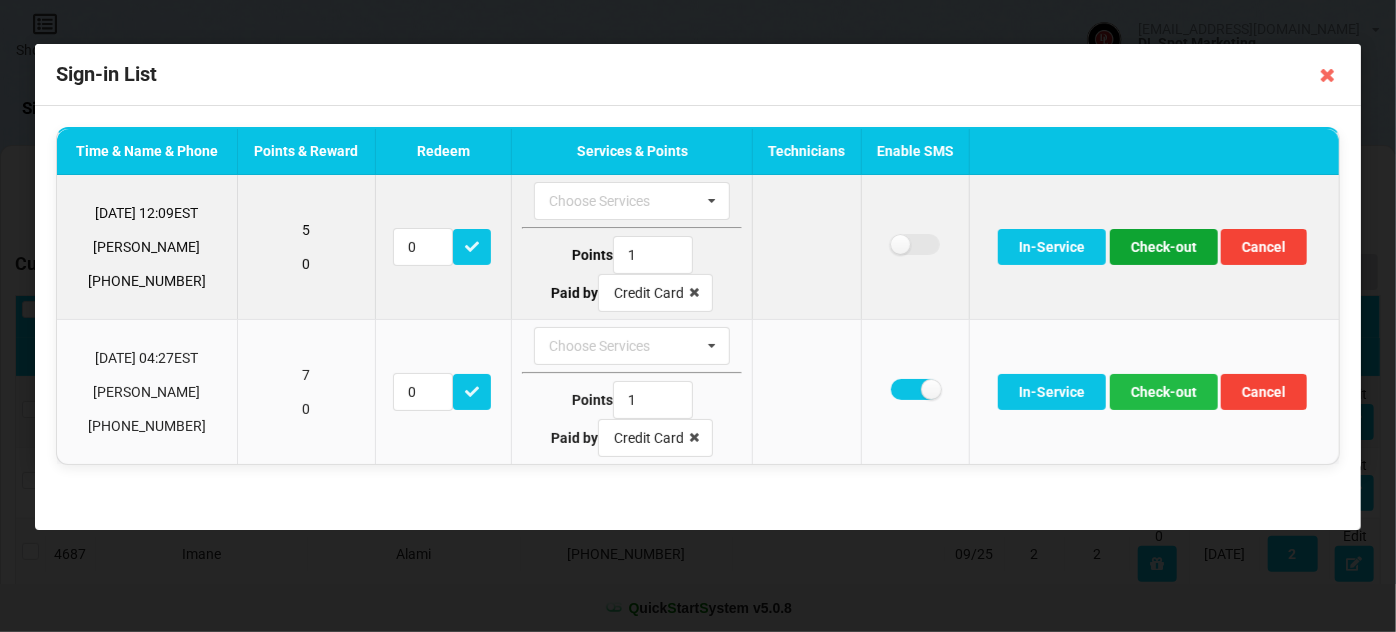 click on "Check-out" at bounding box center [1164, 247] 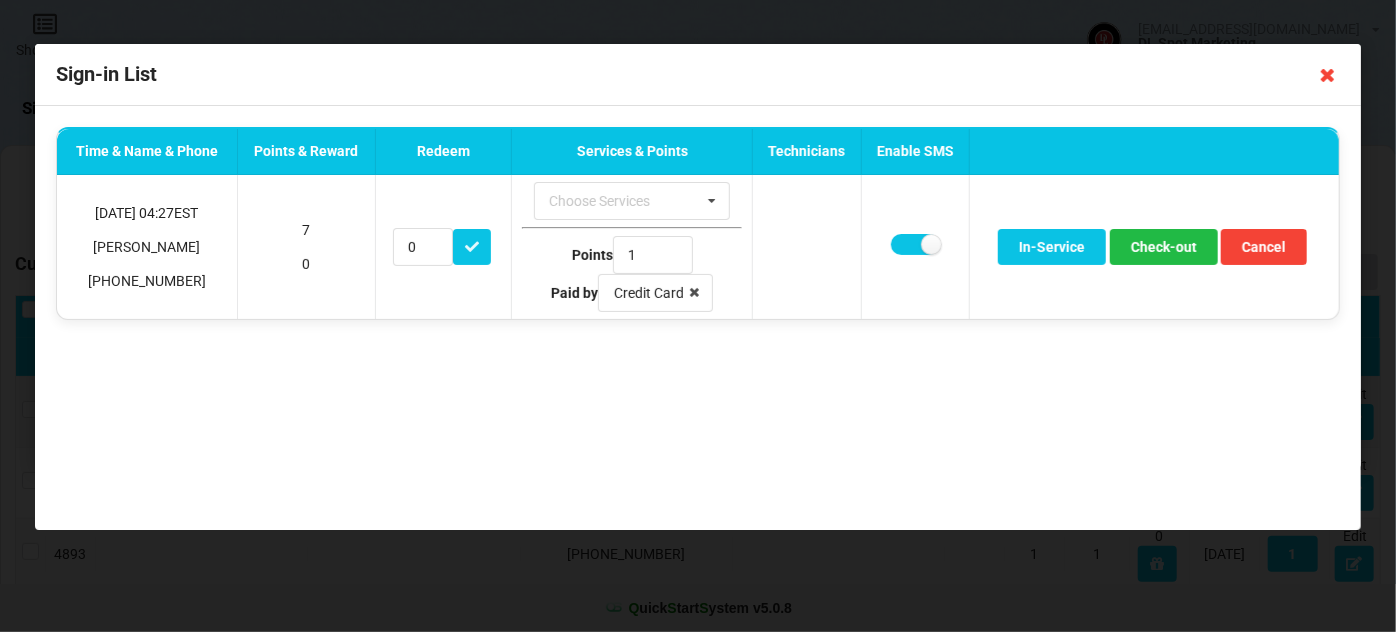 click at bounding box center [1328, 75] 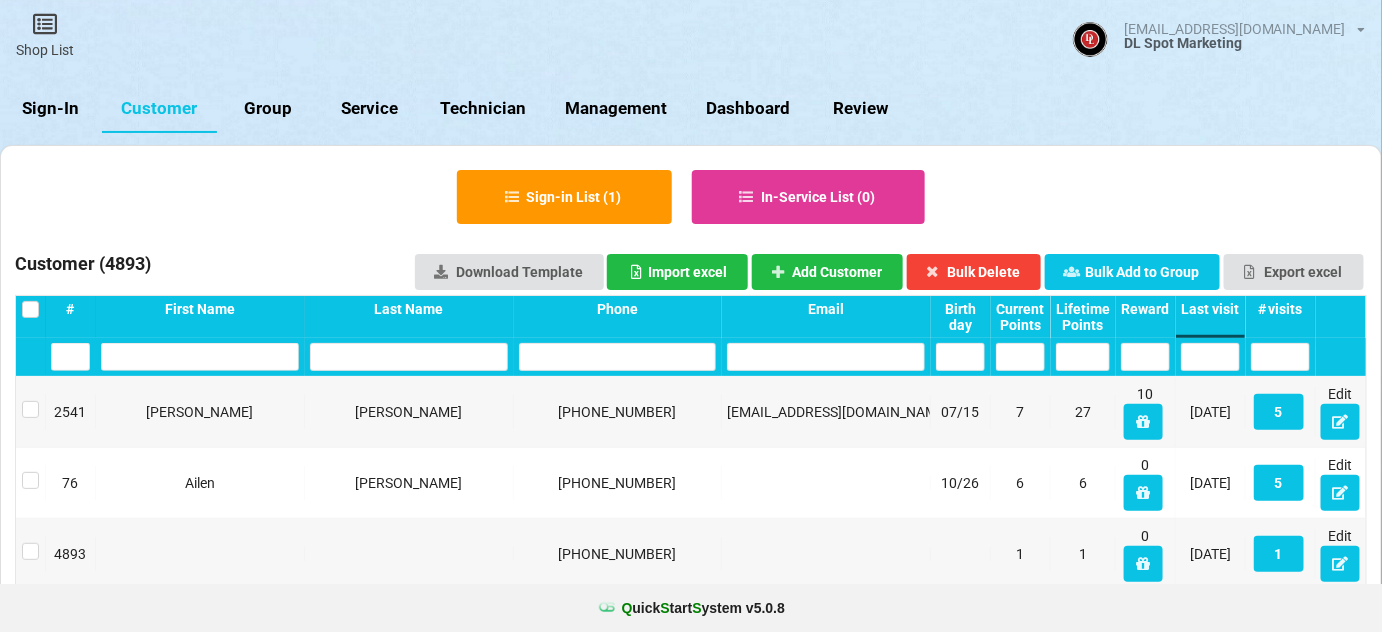 click on "Sign-In" at bounding box center [51, 109] 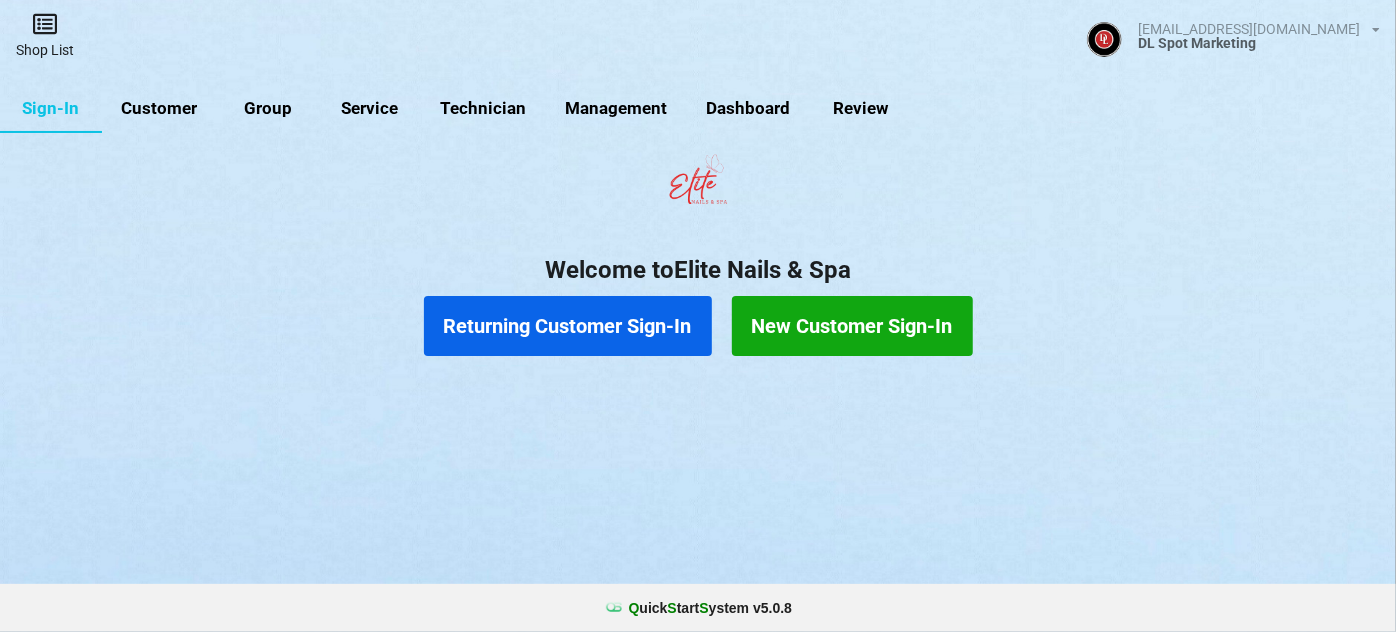 click on "Shop List" at bounding box center [45, 35] 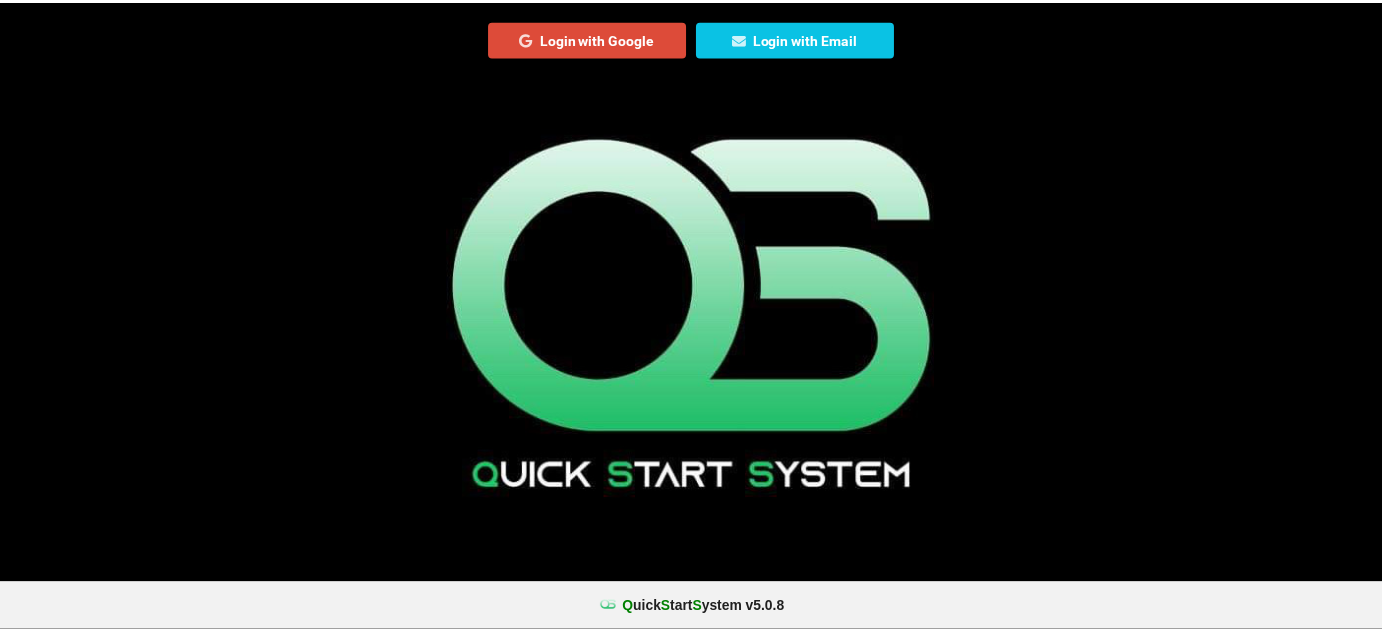 scroll, scrollTop: 0, scrollLeft: 0, axis: both 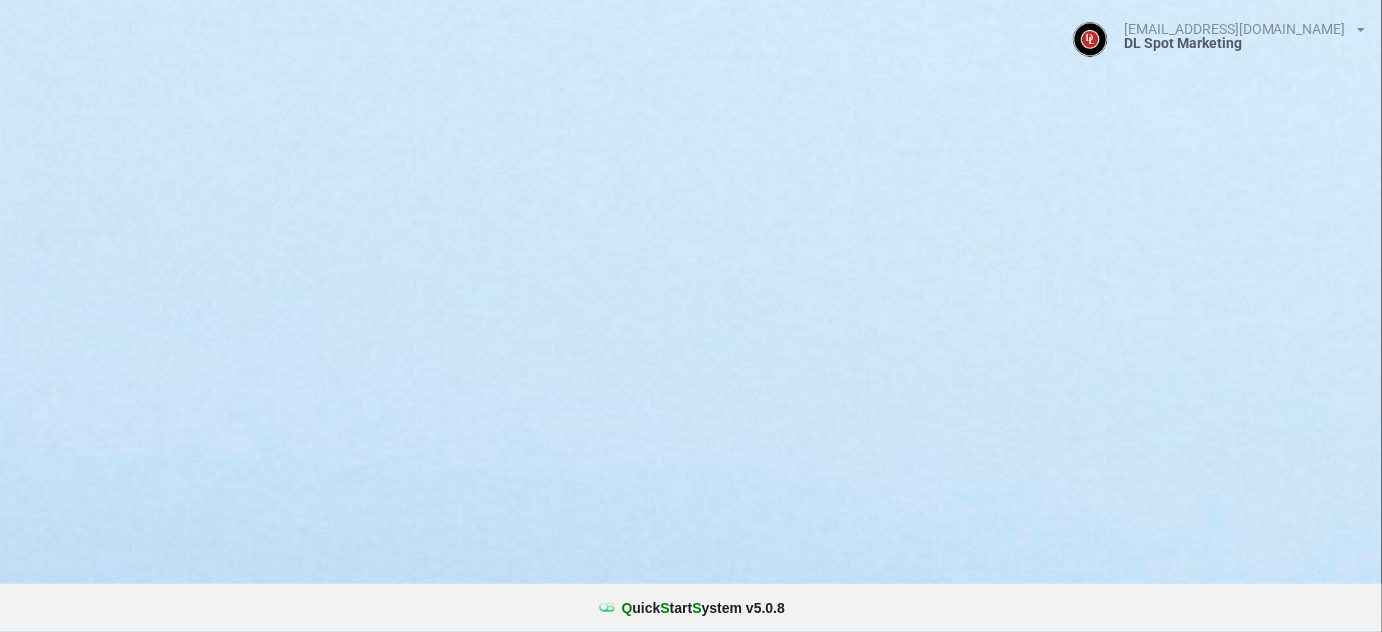 select on "25" 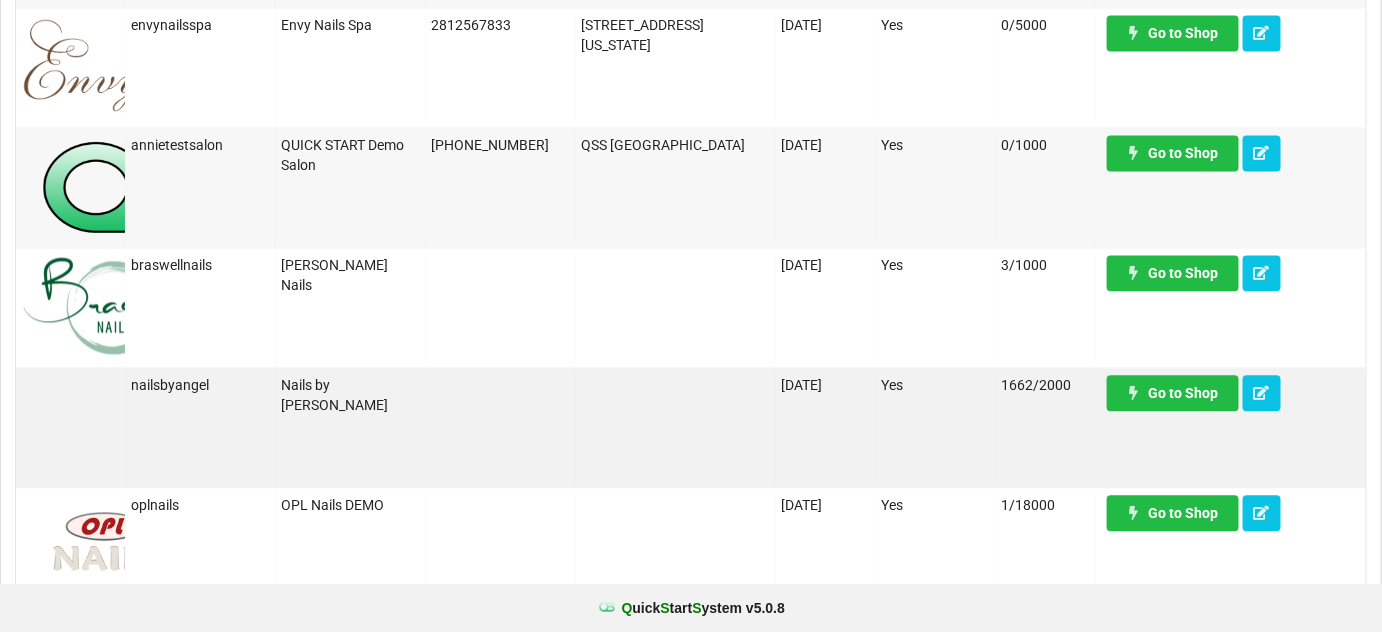 scroll, scrollTop: 1576, scrollLeft: 0, axis: vertical 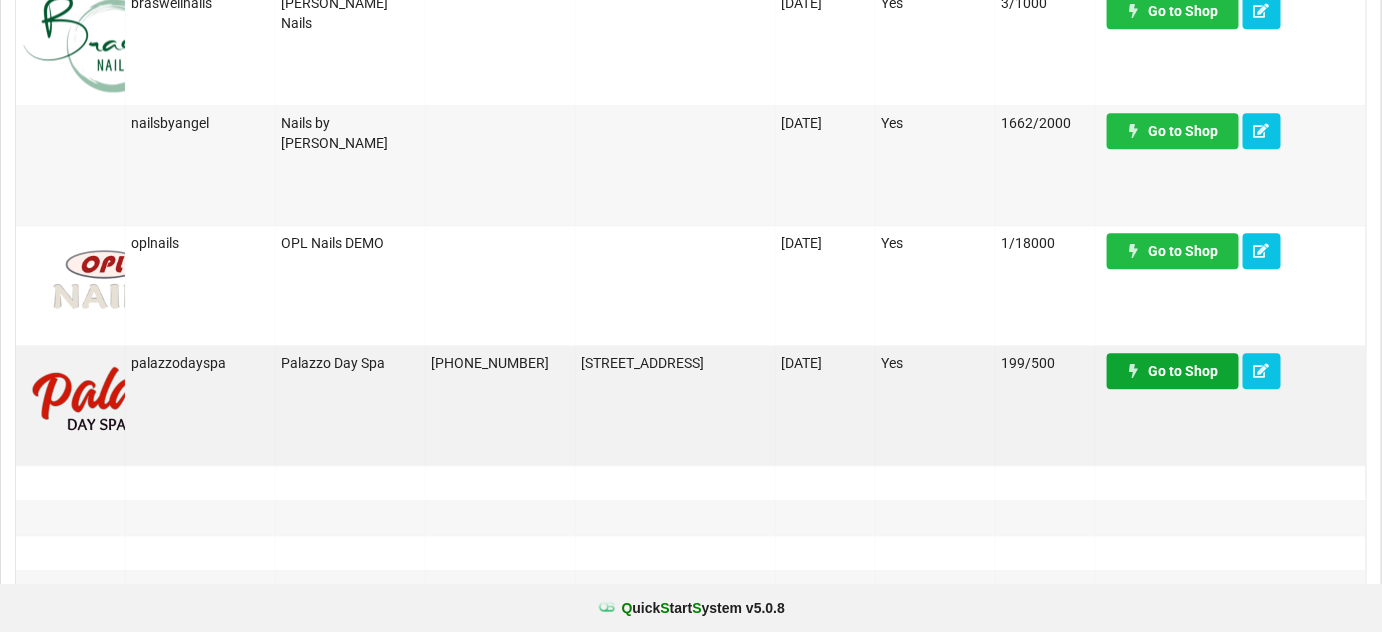 click on "Go to Shop" at bounding box center [1173, 371] 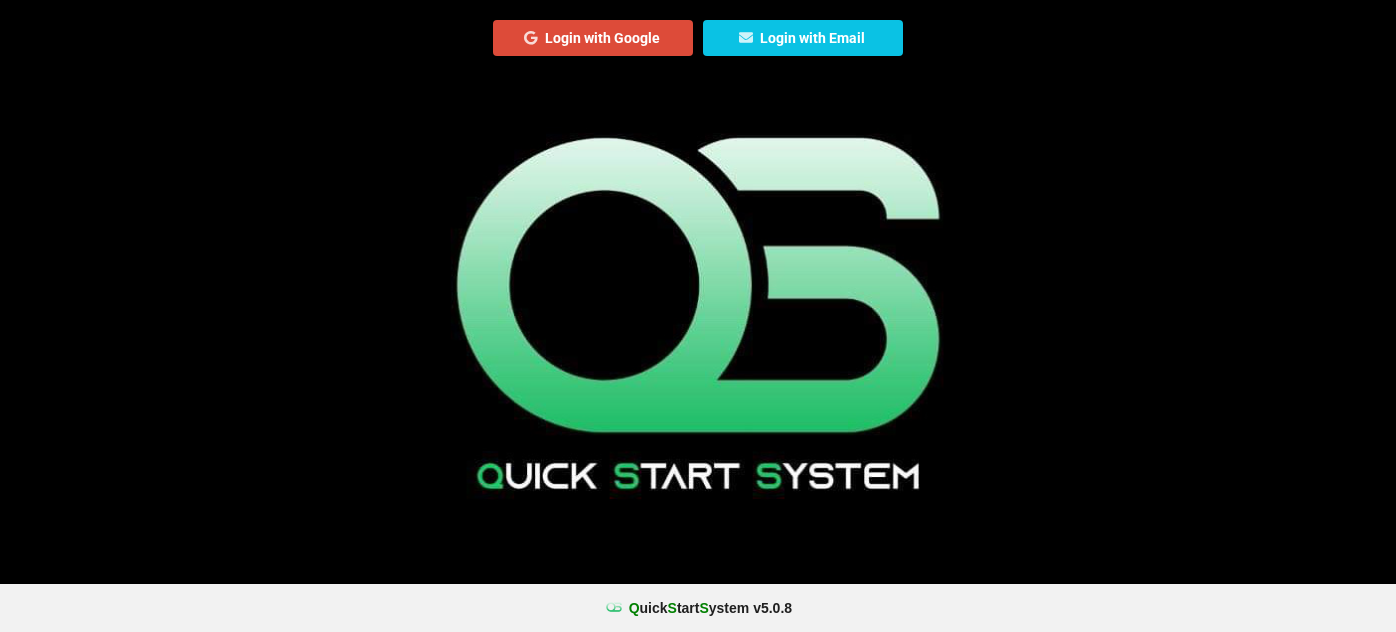 scroll, scrollTop: 0, scrollLeft: 0, axis: both 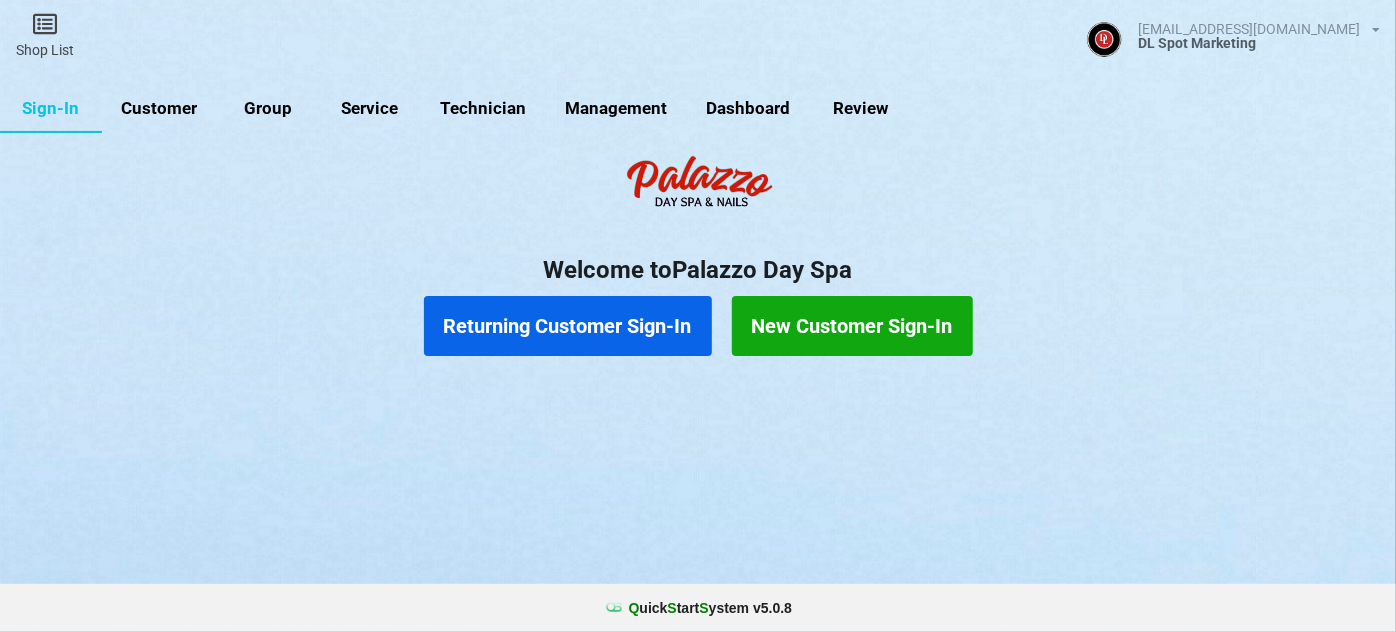click on "Customer" at bounding box center (159, 109) 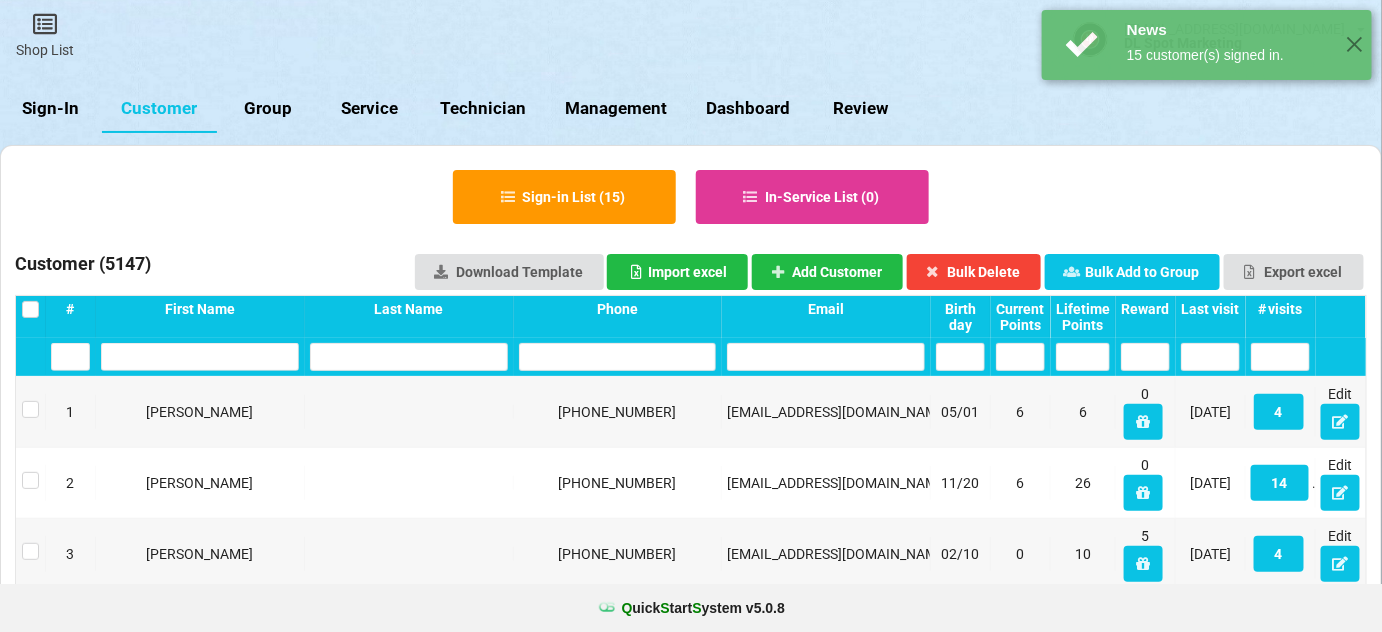 click on "Last visit" at bounding box center (1211, 317) 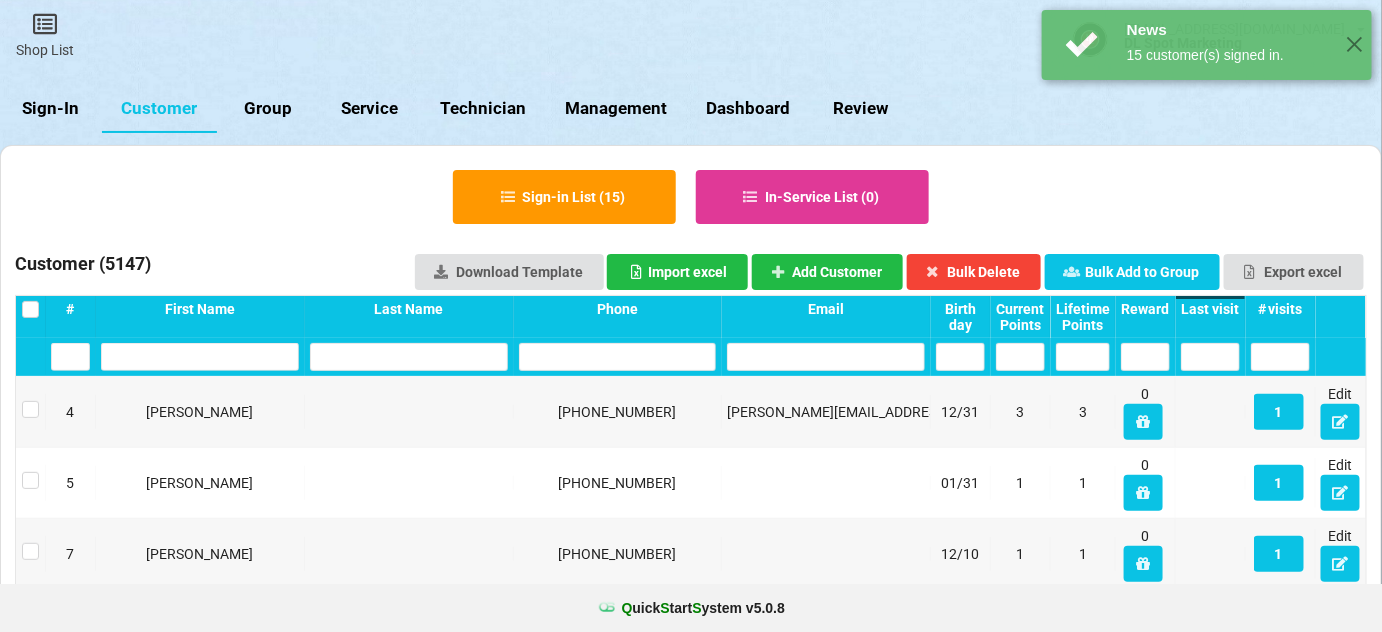 click on "Last visit" at bounding box center (1210, 309) 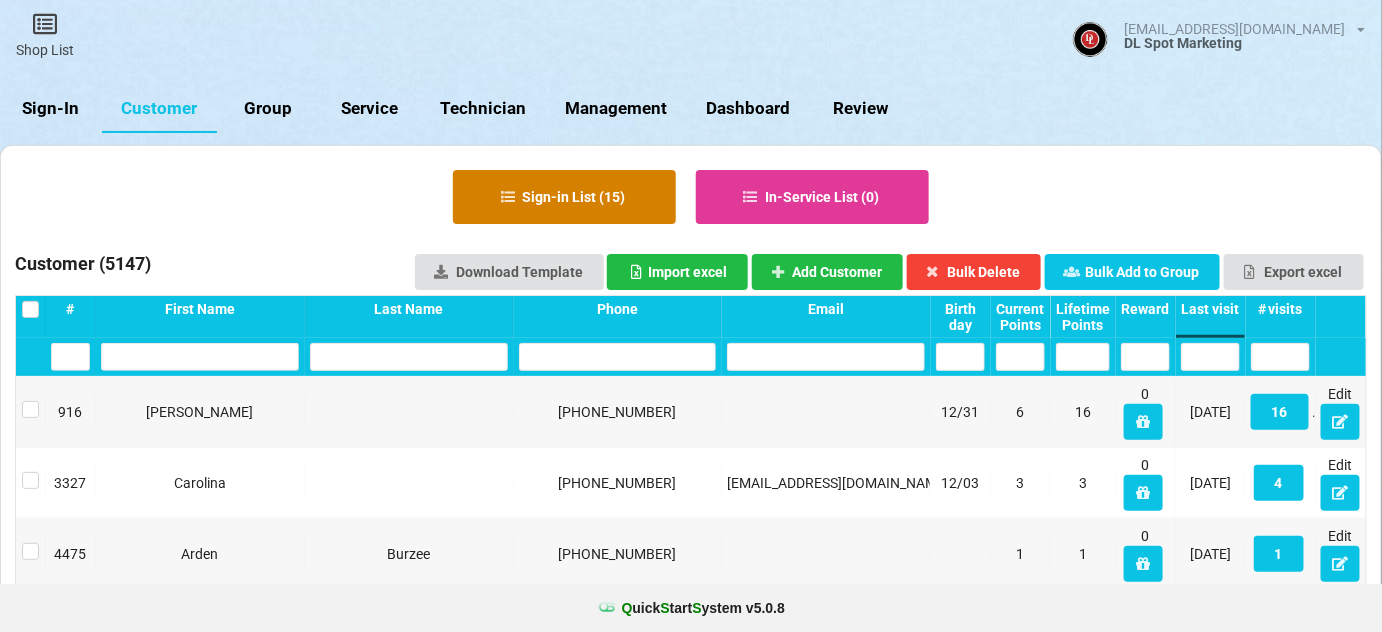click on "Sign-in List ( 15 )" at bounding box center (564, 197) 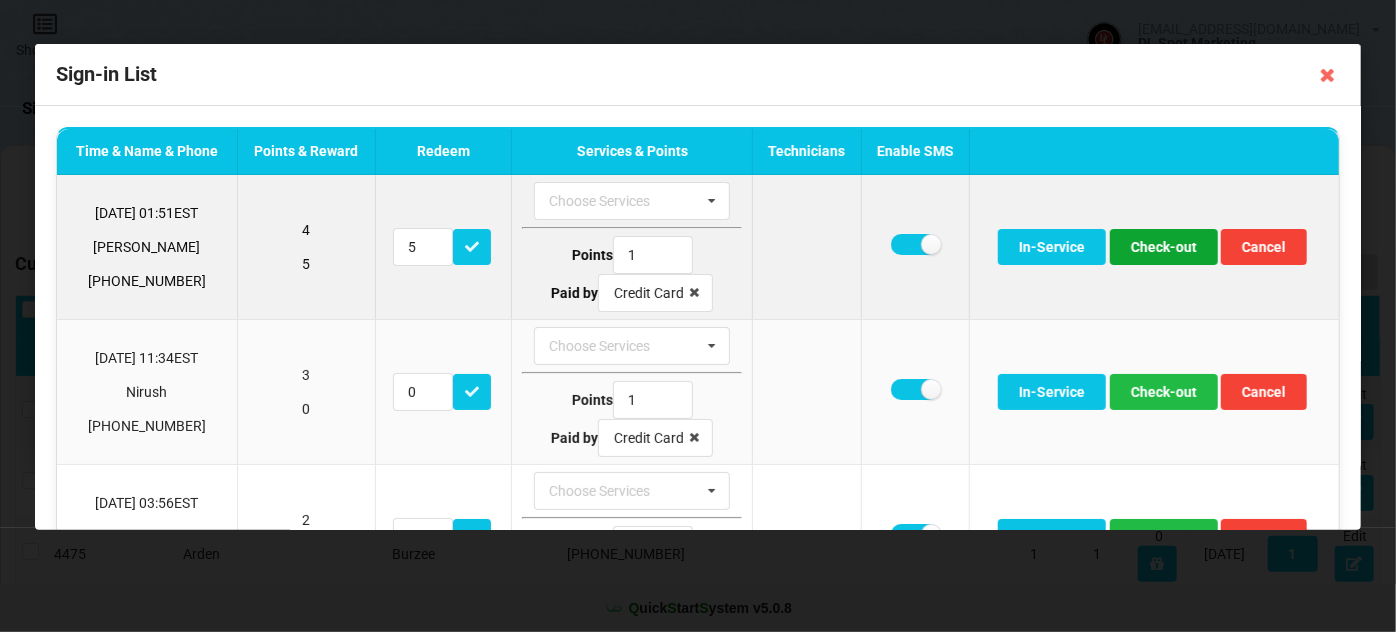 click on "Check-out" at bounding box center (1164, 247) 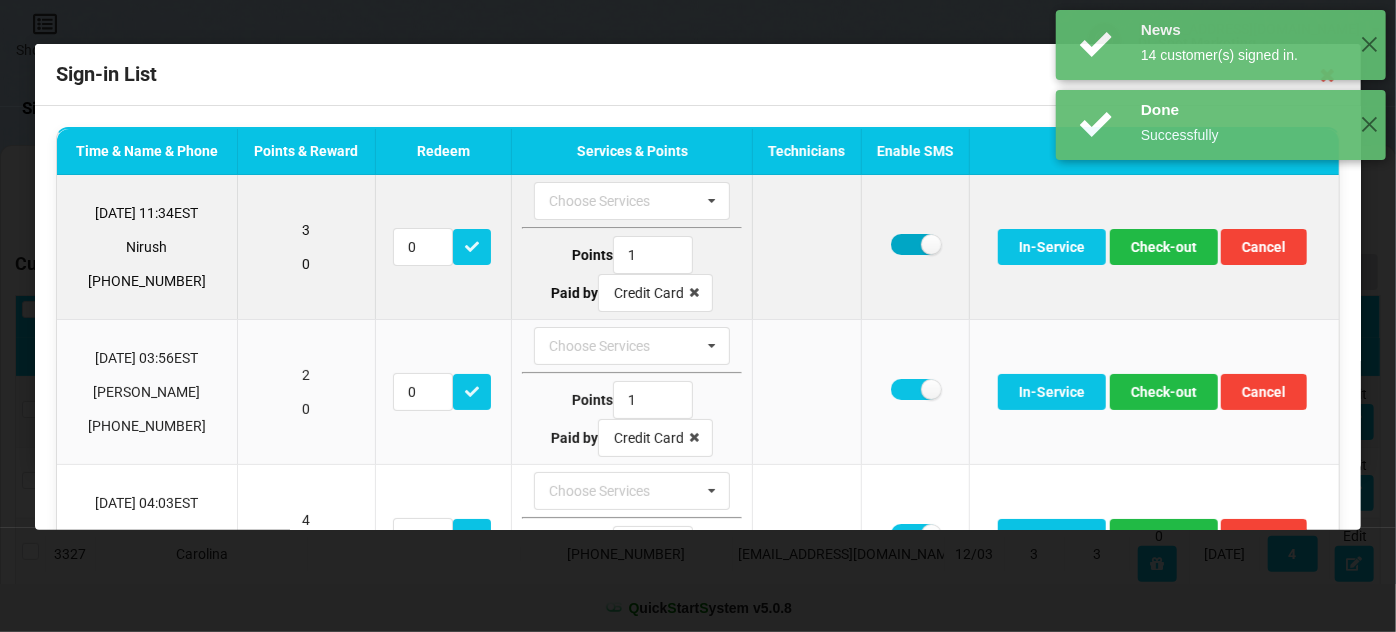 click at bounding box center (915, 244) 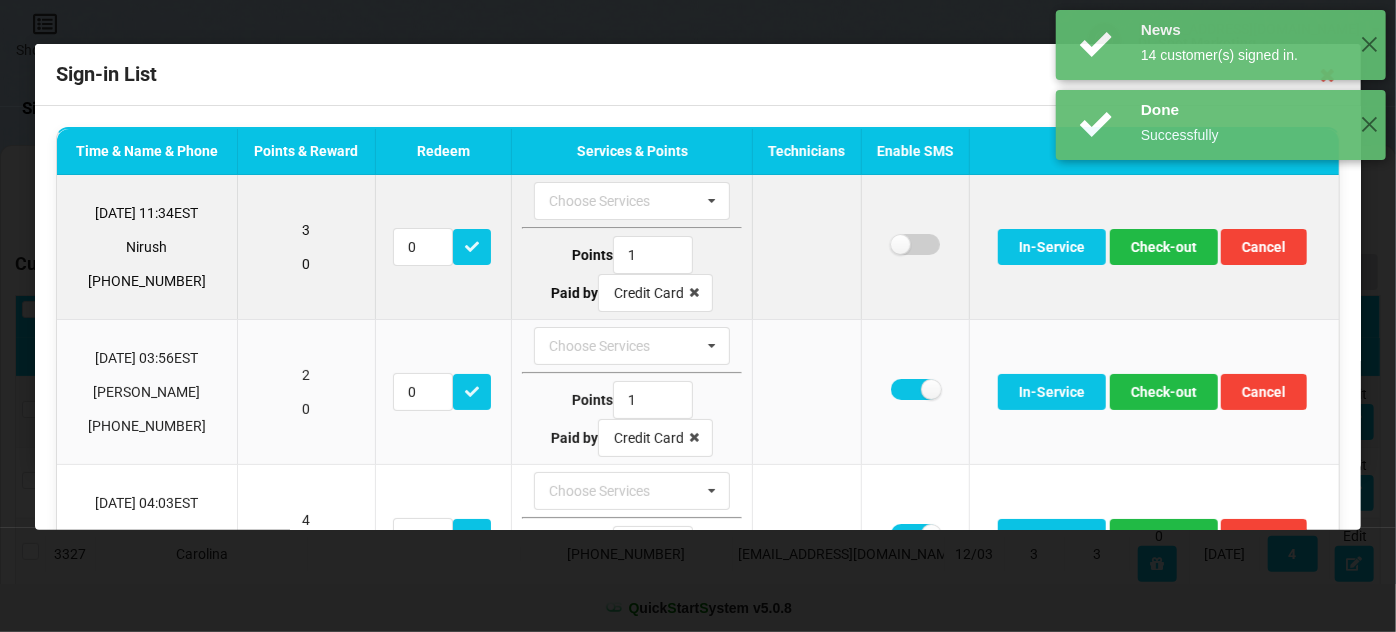 checkbox on "false" 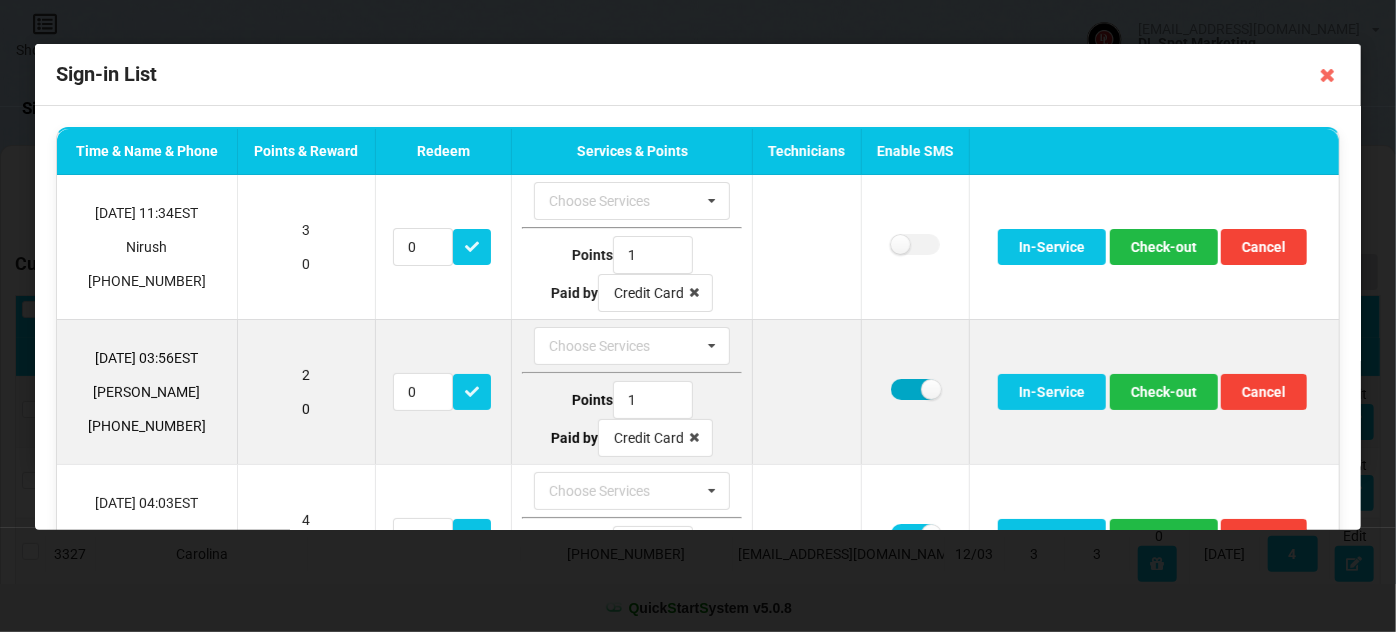 click at bounding box center (915, 389) 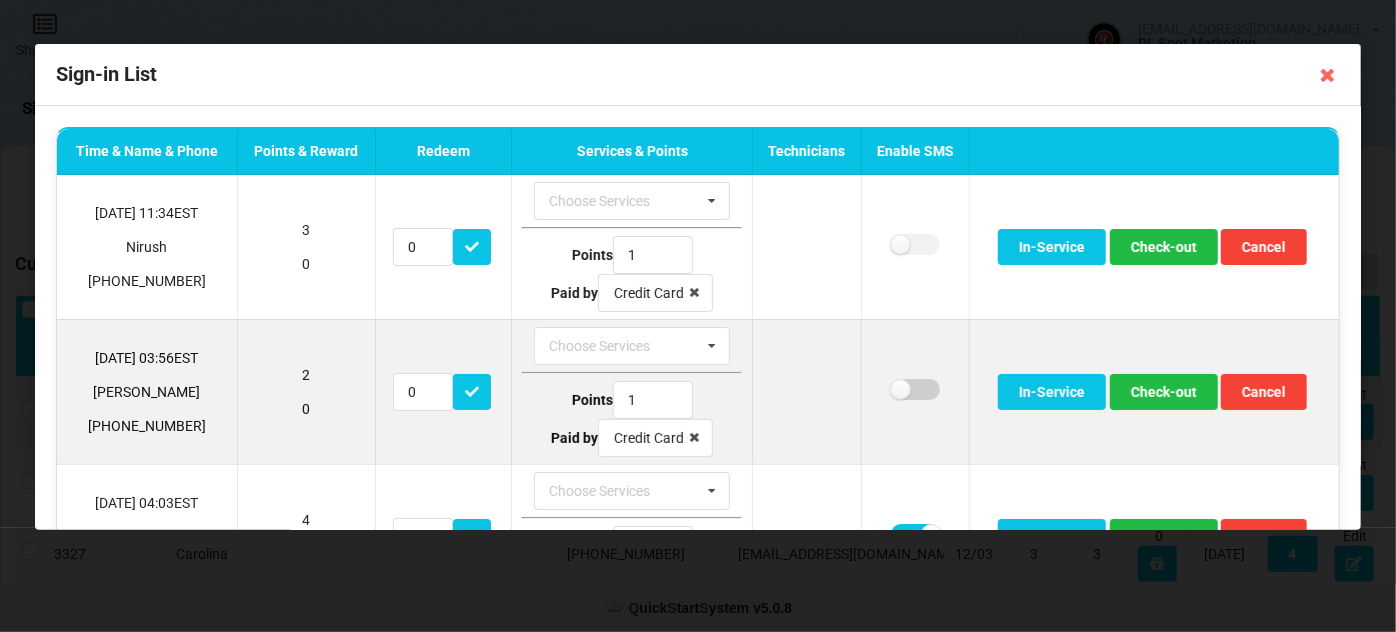 checkbox on "false" 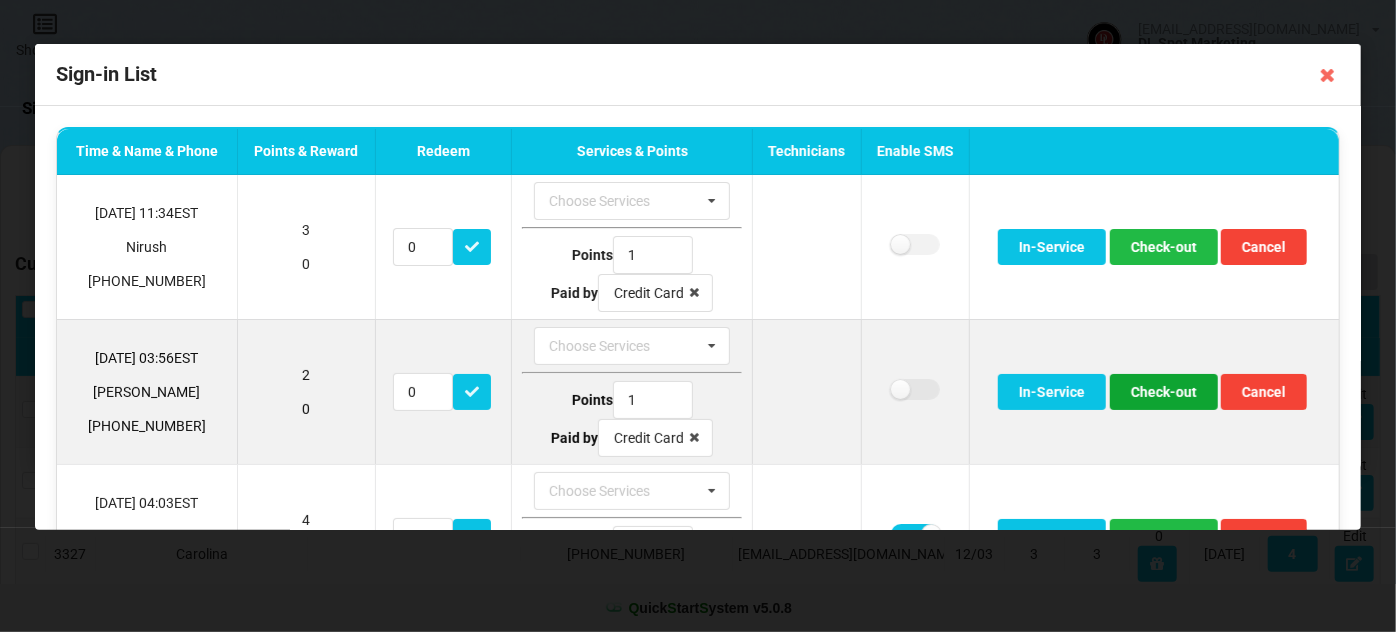 click on "Check-out" at bounding box center [1164, 392] 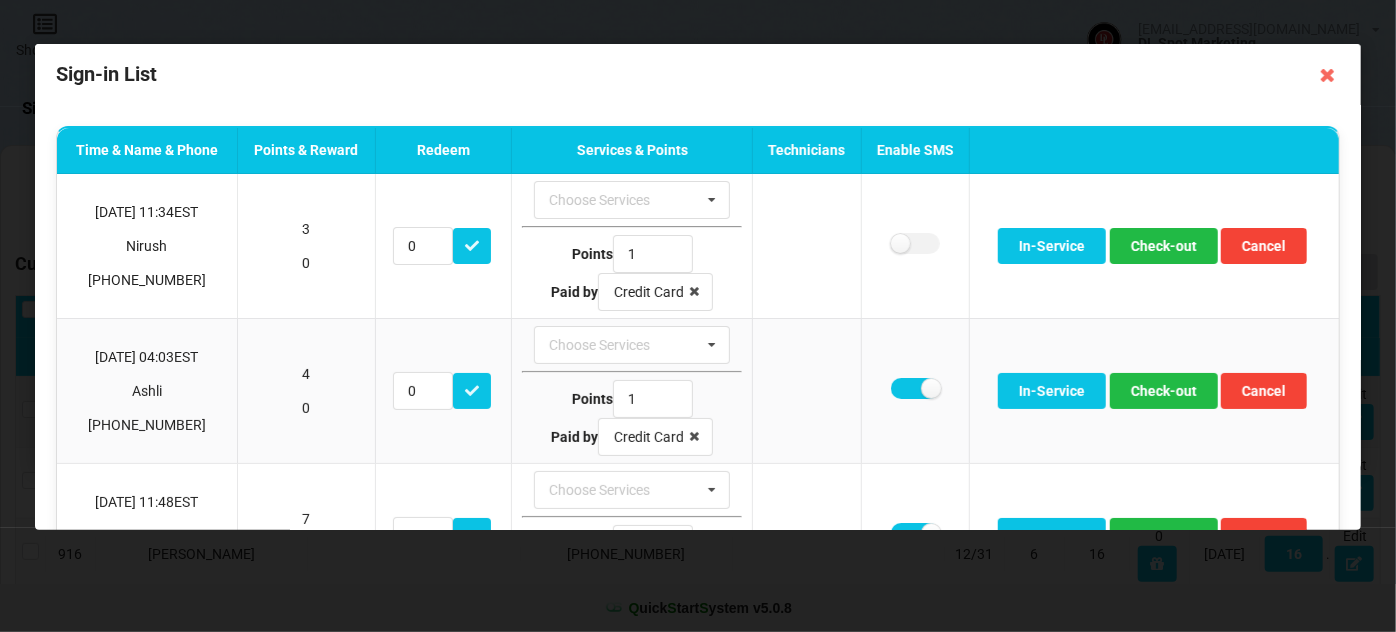 scroll, scrollTop: 0, scrollLeft: 0, axis: both 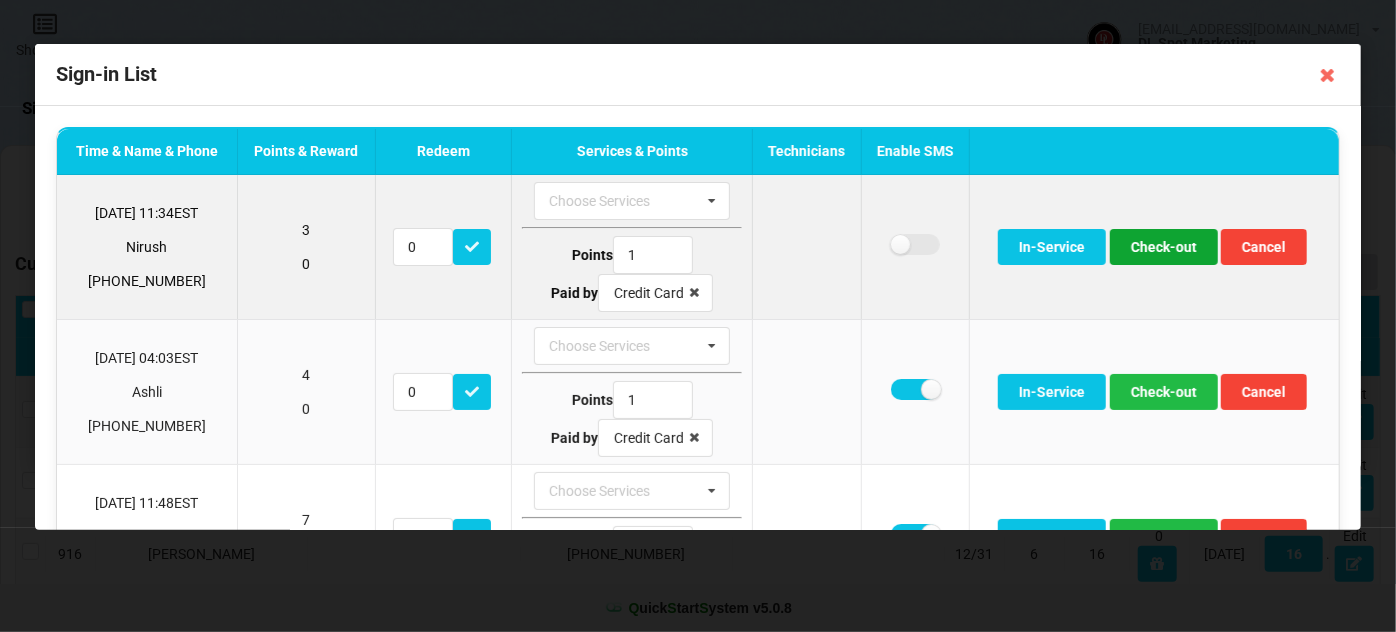 click on "Check-out" at bounding box center [1164, 247] 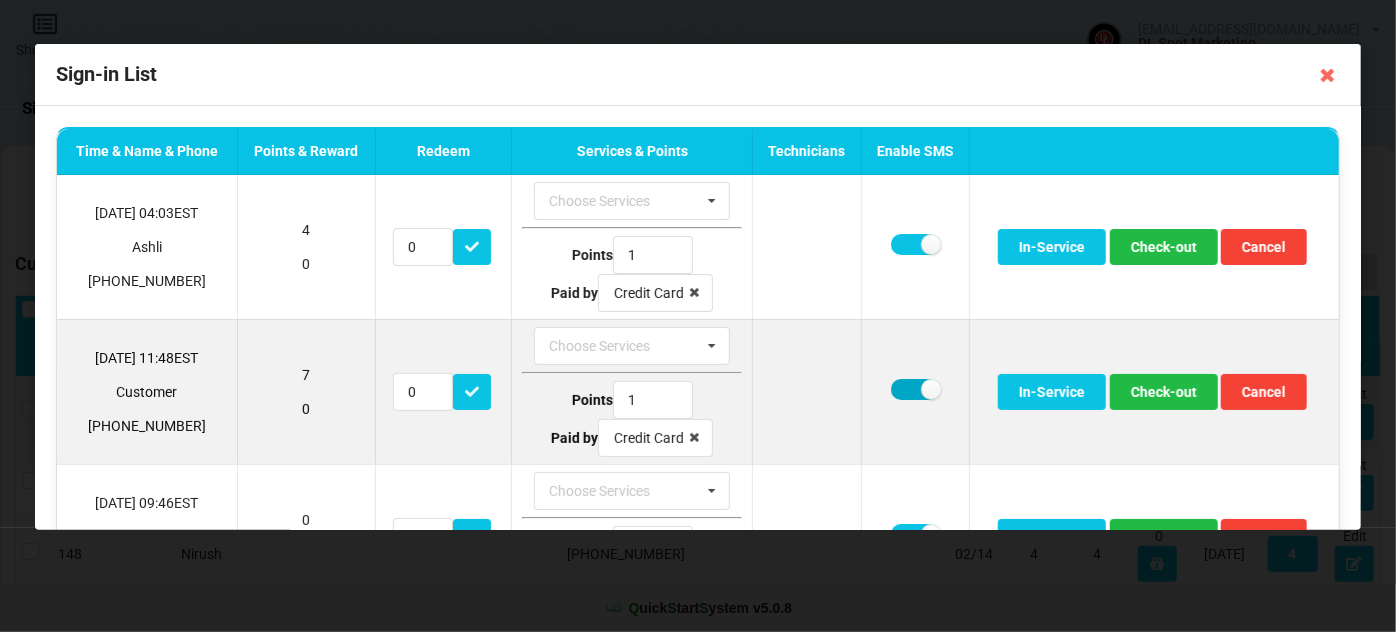 click at bounding box center [915, 389] 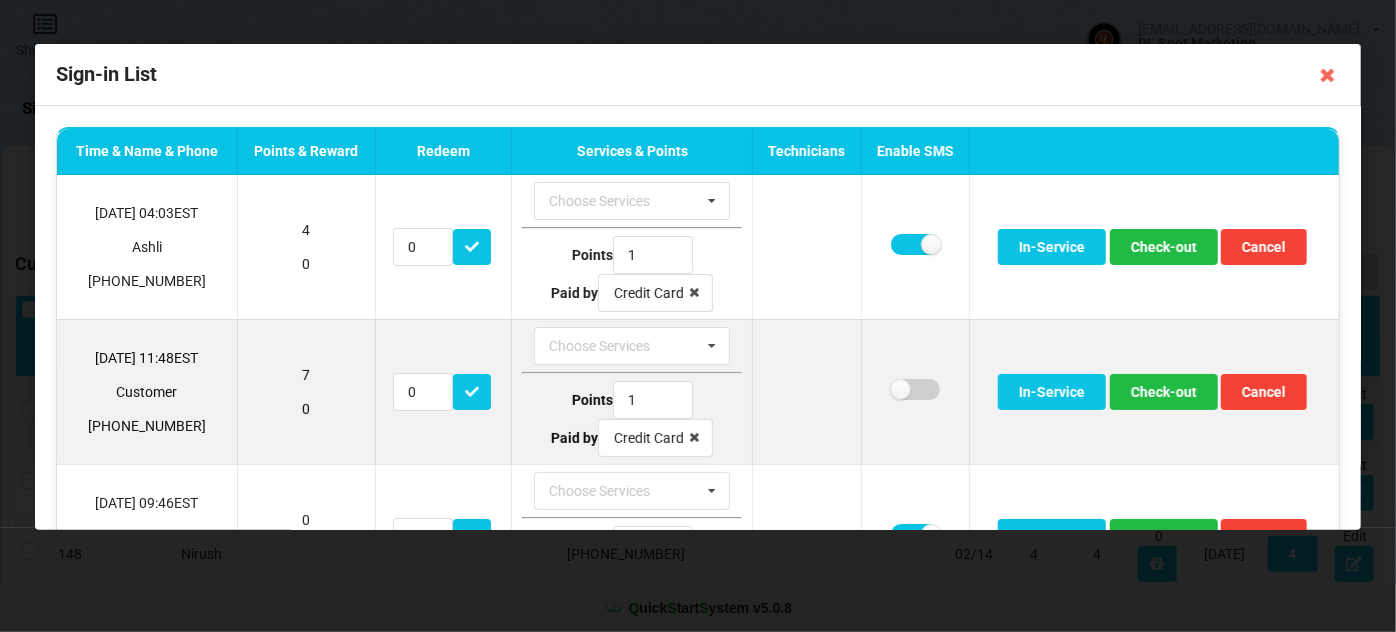 checkbox on "false" 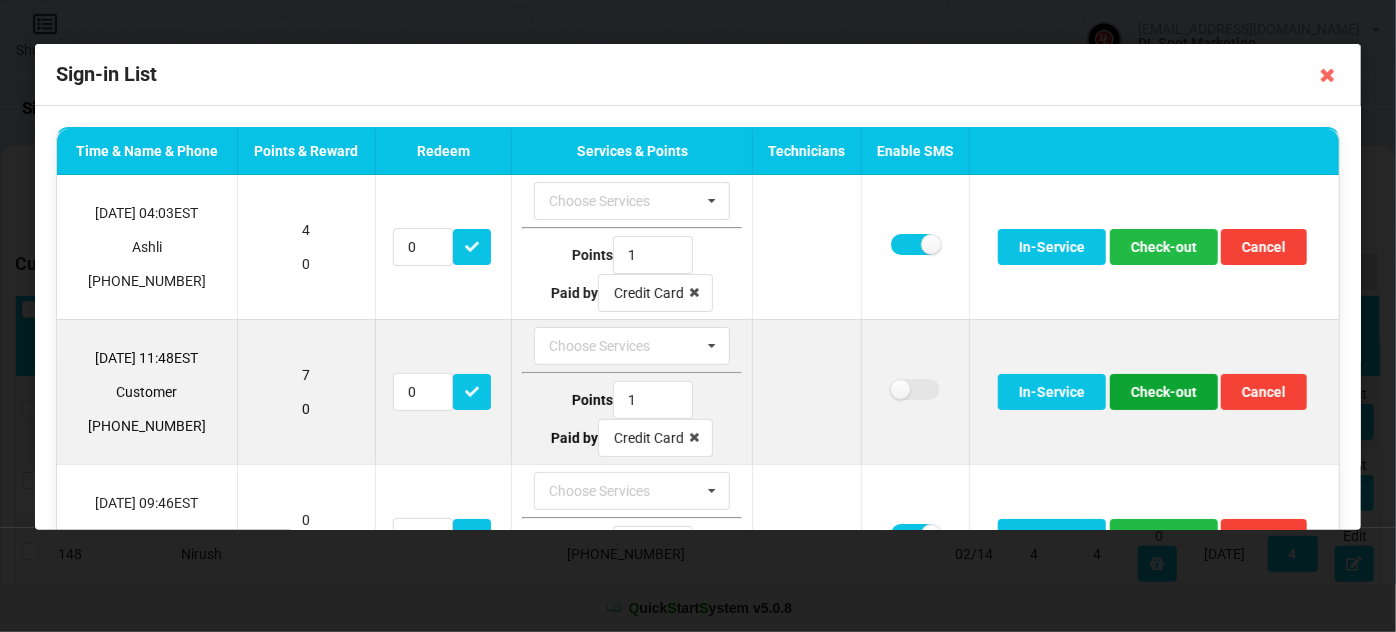 click on "Check-out" at bounding box center (1164, 392) 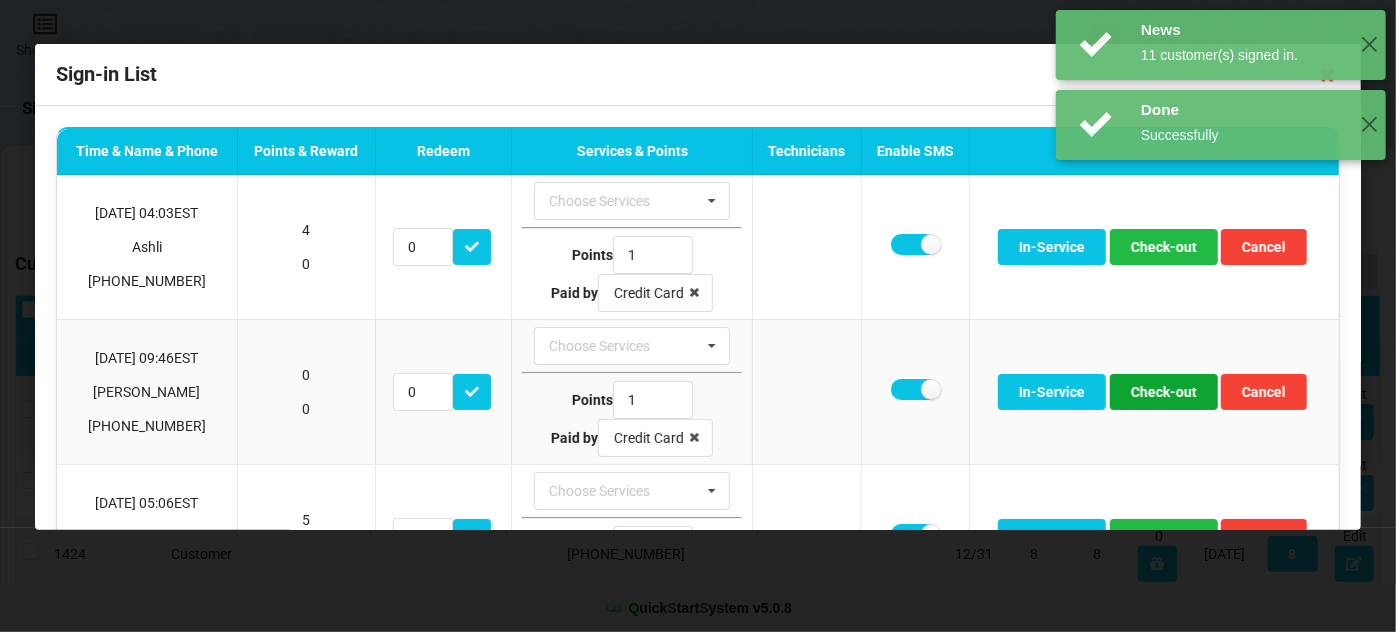 click on "Check-out" at bounding box center [1164, 392] 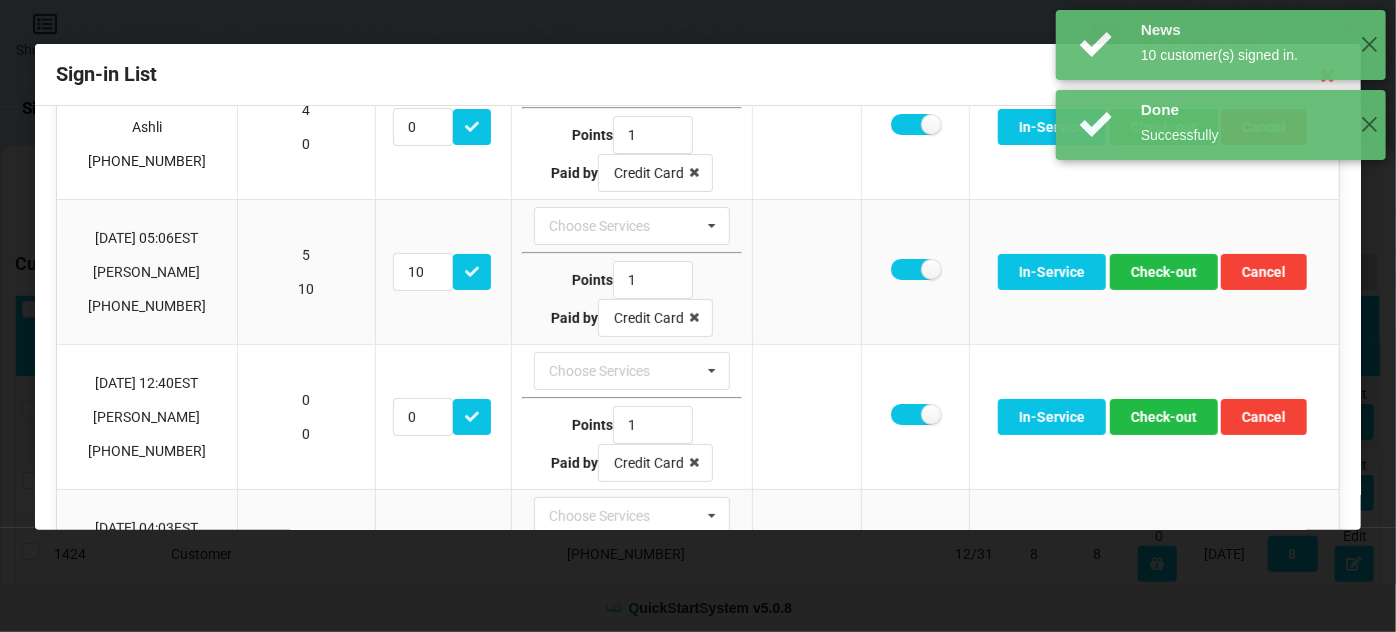 scroll, scrollTop: 121, scrollLeft: 0, axis: vertical 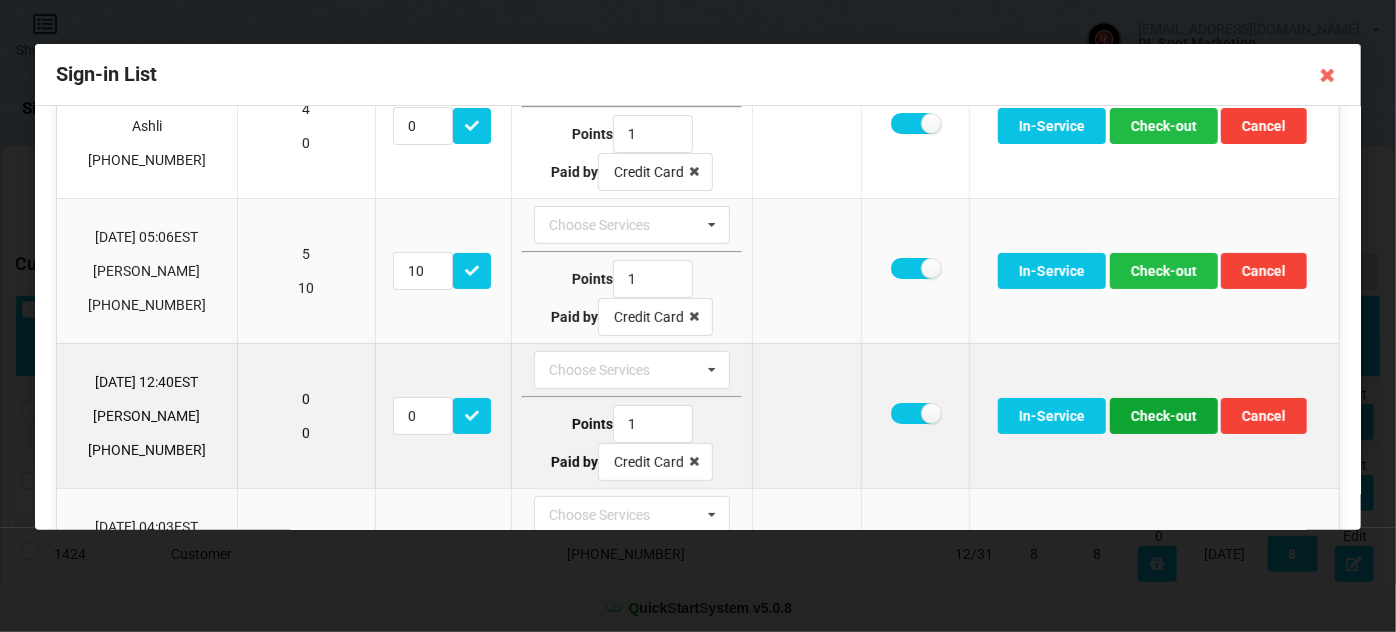 click on "Check-out" at bounding box center (1164, 416) 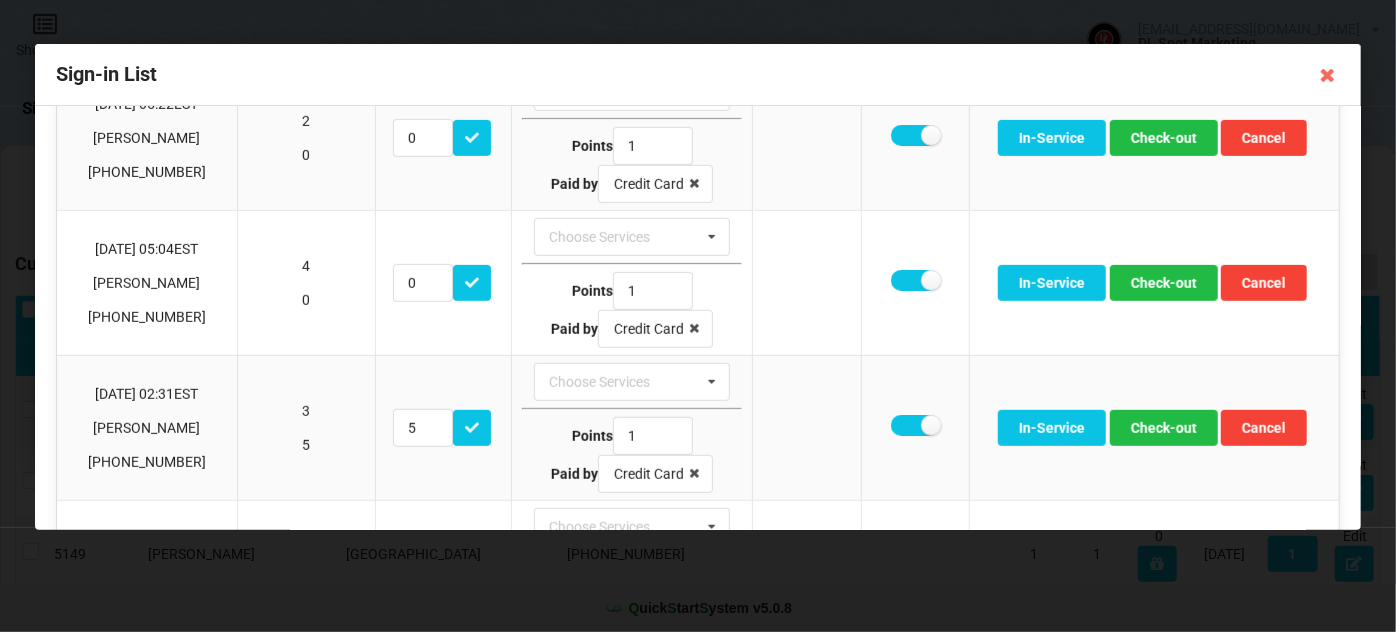 scroll, scrollTop: 605, scrollLeft: 0, axis: vertical 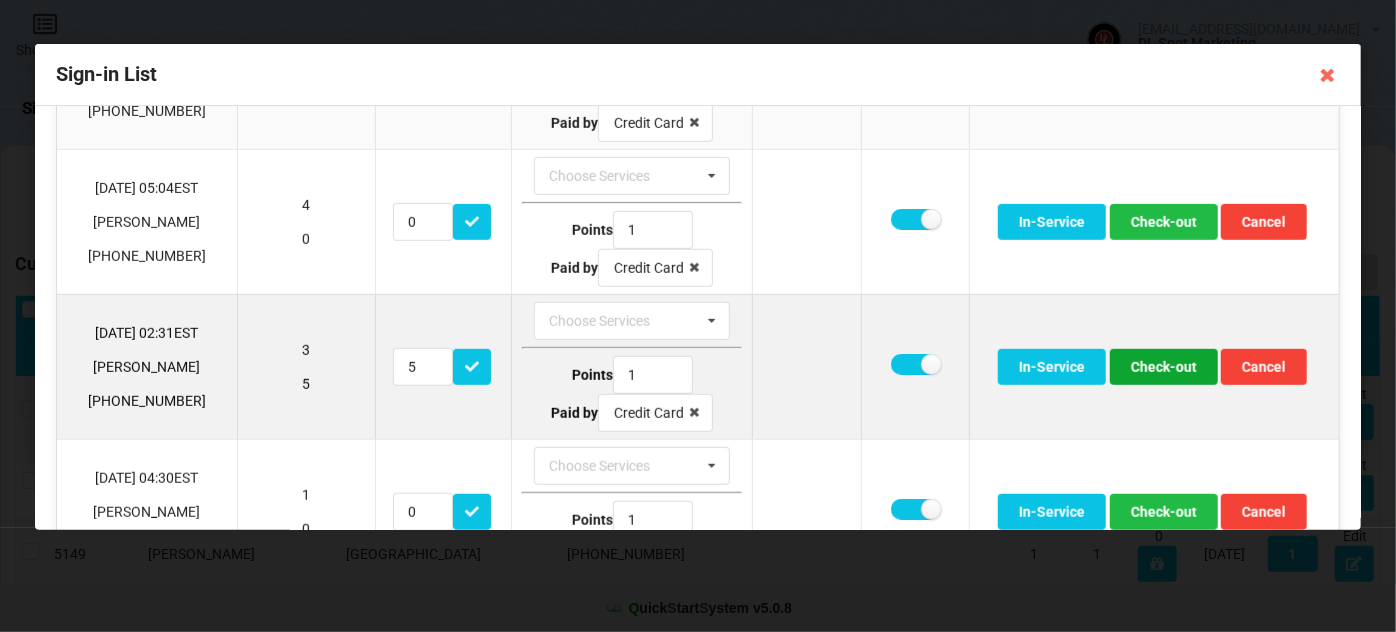 click on "Check-out" at bounding box center (1164, 367) 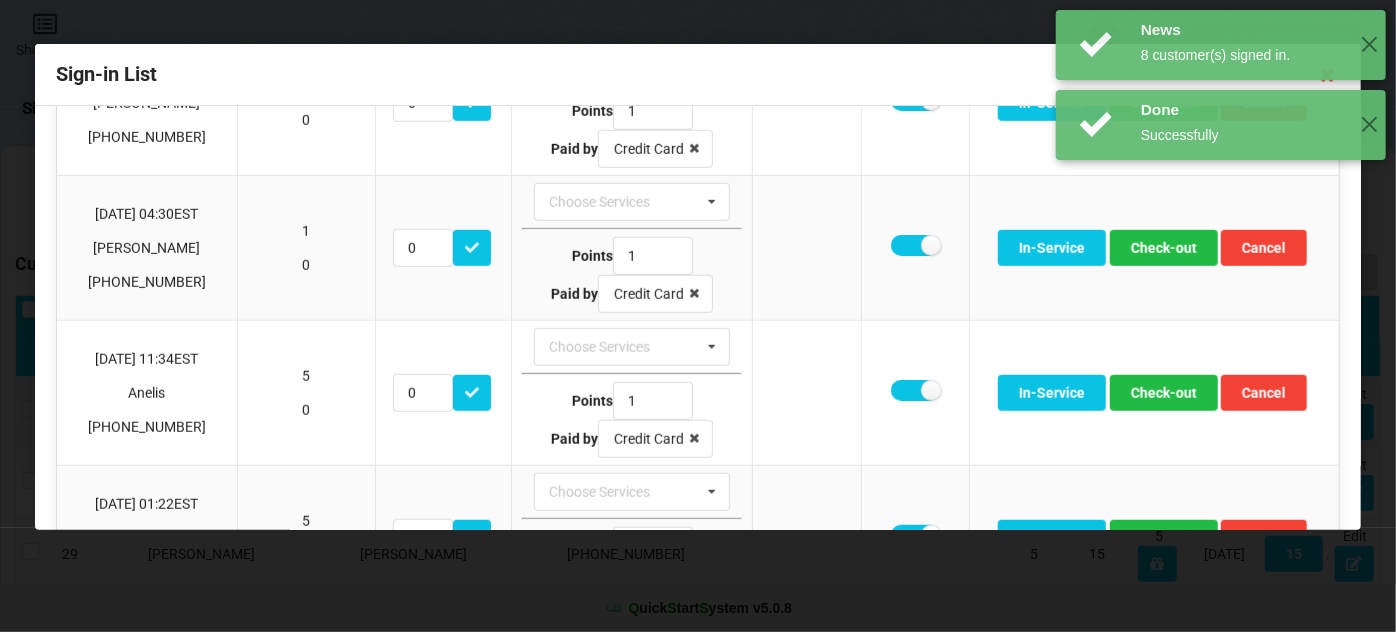 scroll, scrollTop: 727, scrollLeft: 0, axis: vertical 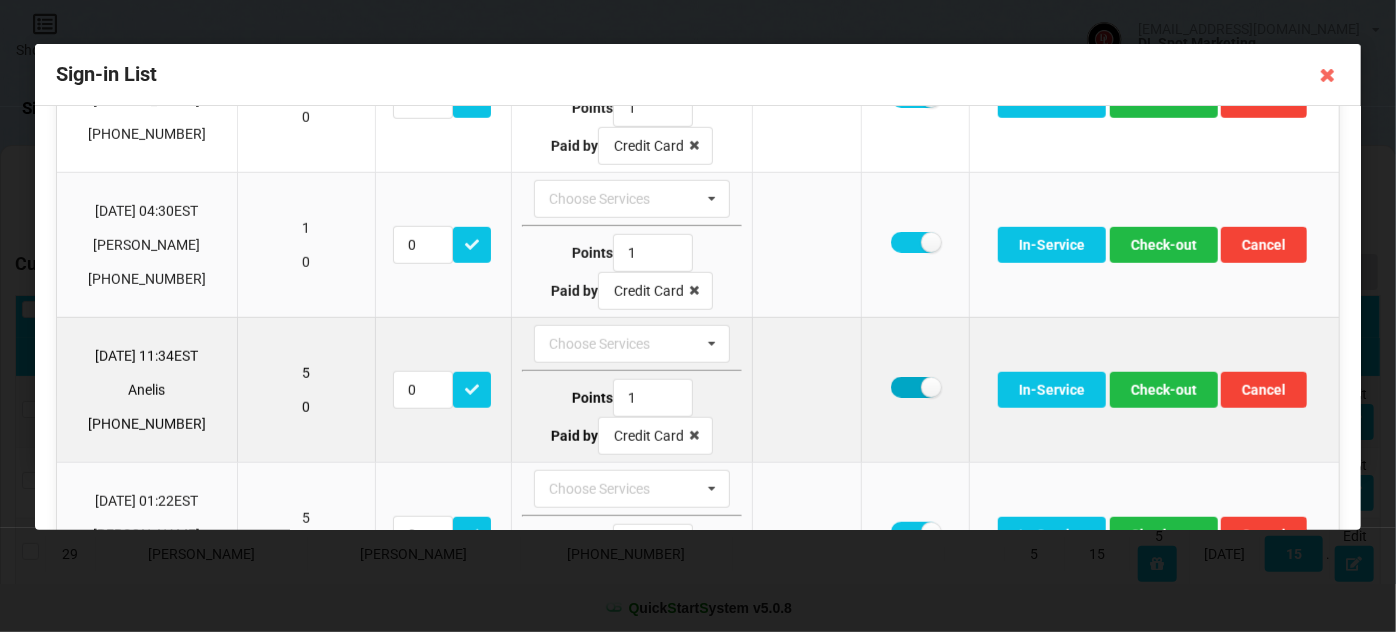 click at bounding box center (915, 387) 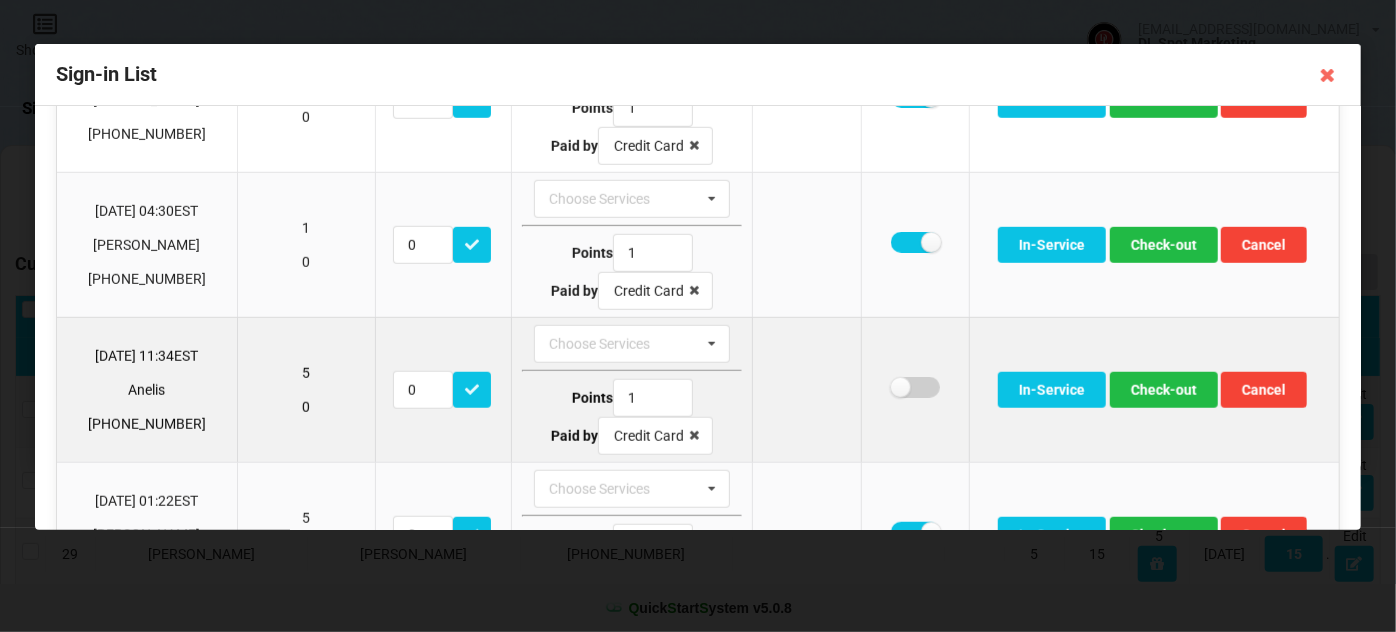 checkbox on "false" 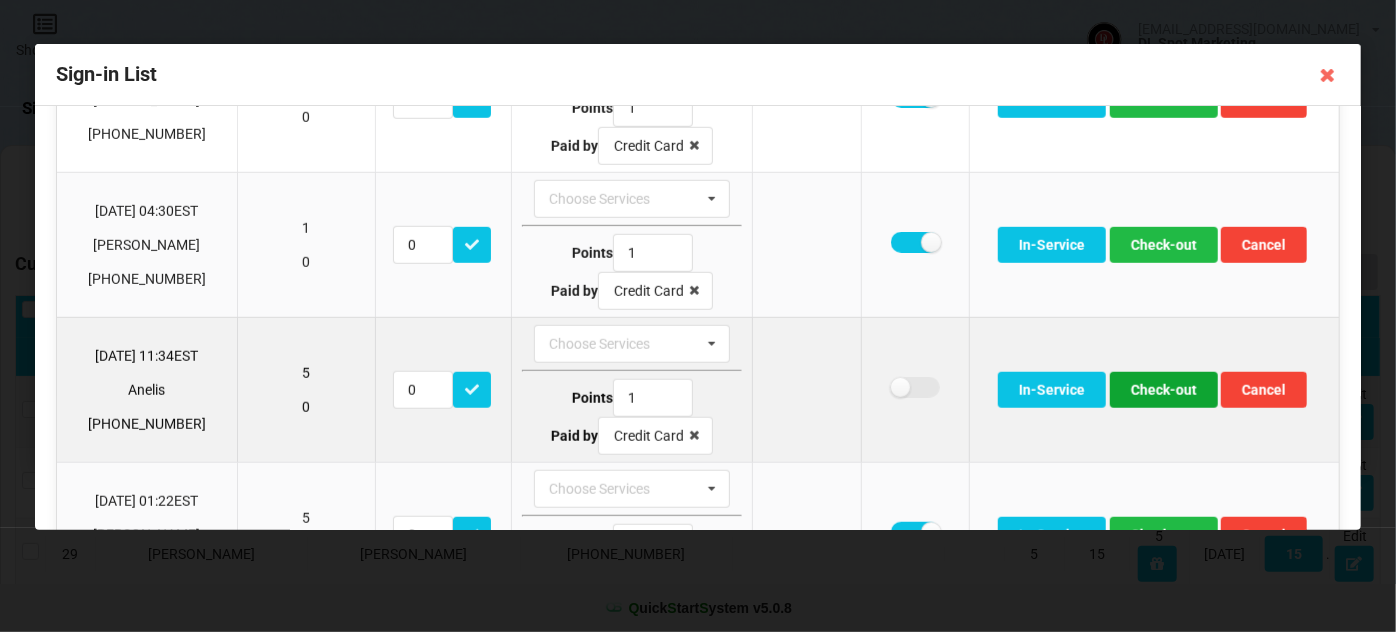 click on "Check-out" at bounding box center [1164, 390] 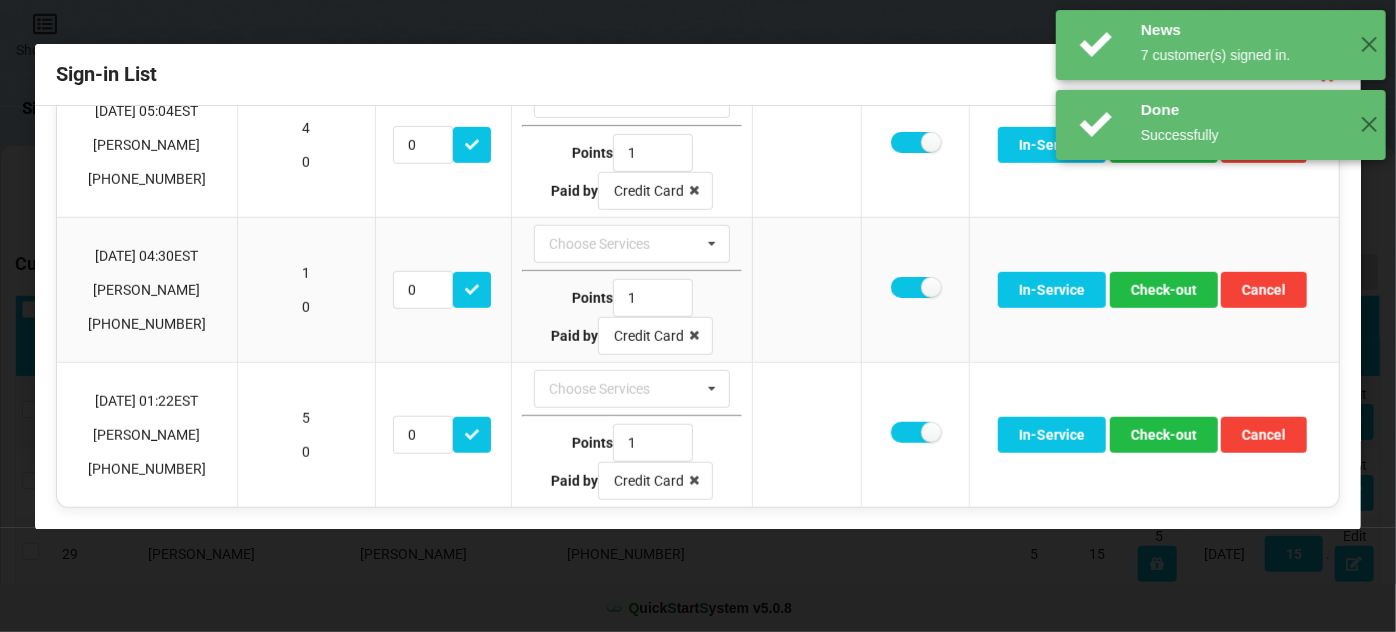 scroll, scrollTop: 672, scrollLeft: 0, axis: vertical 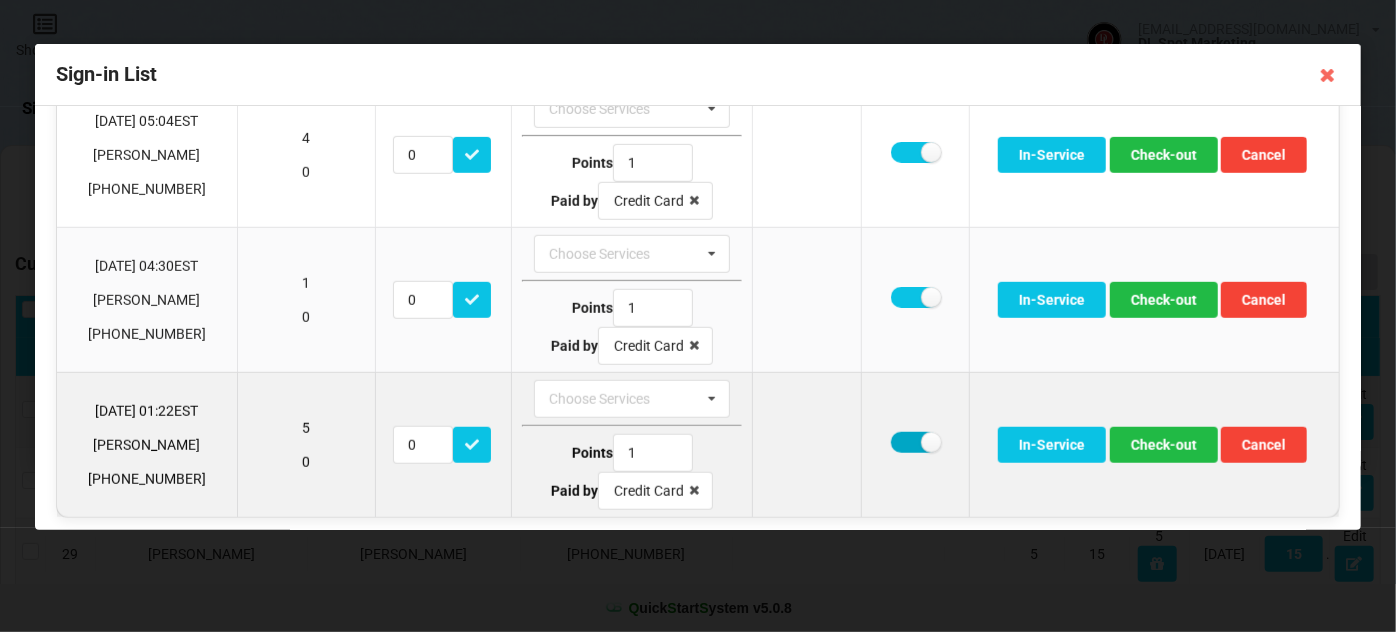 drag, startPoint x: 899, startPoint y: 436, endPoint x: 911, endPoint y: 436, distance: 12 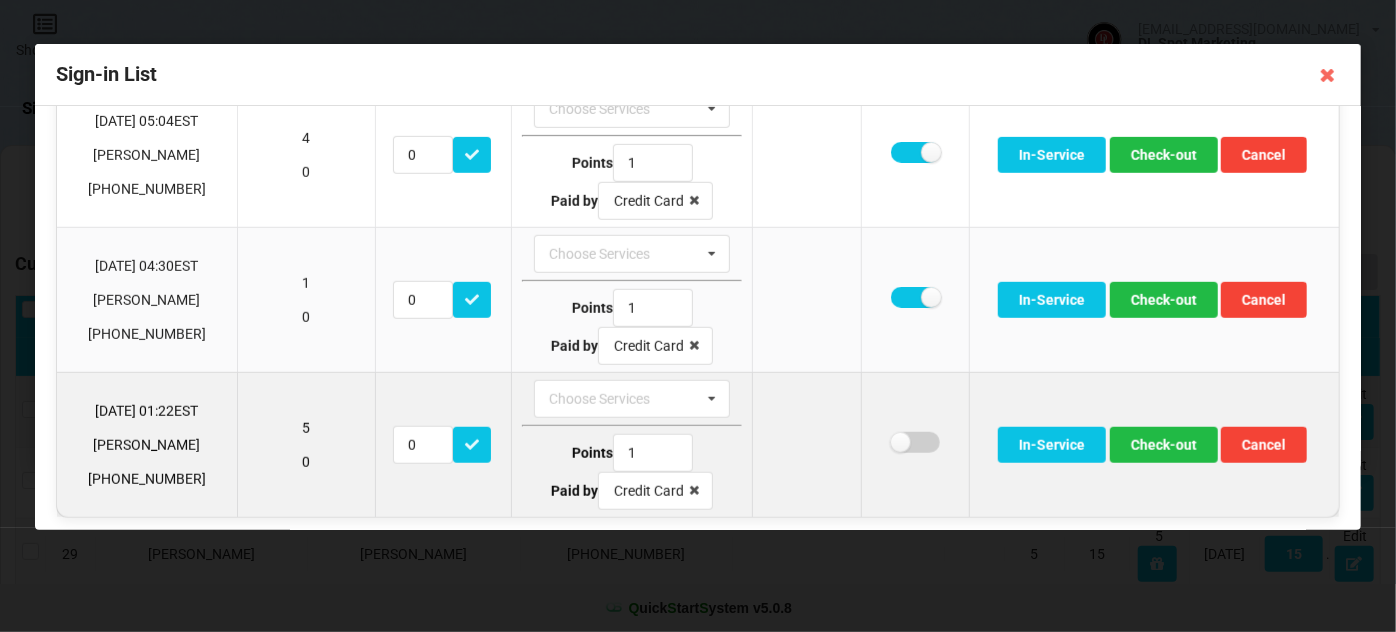 checkbox on "false" 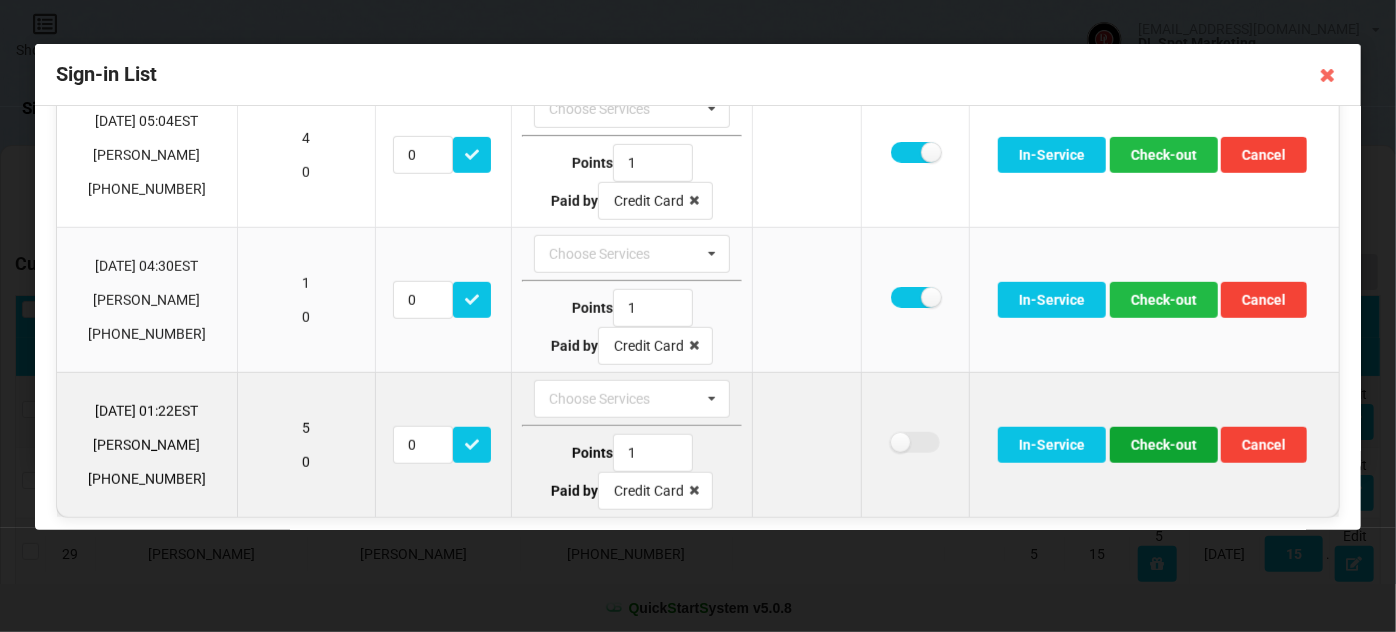 click on "Check-out" at bounding box center (1164, 445) 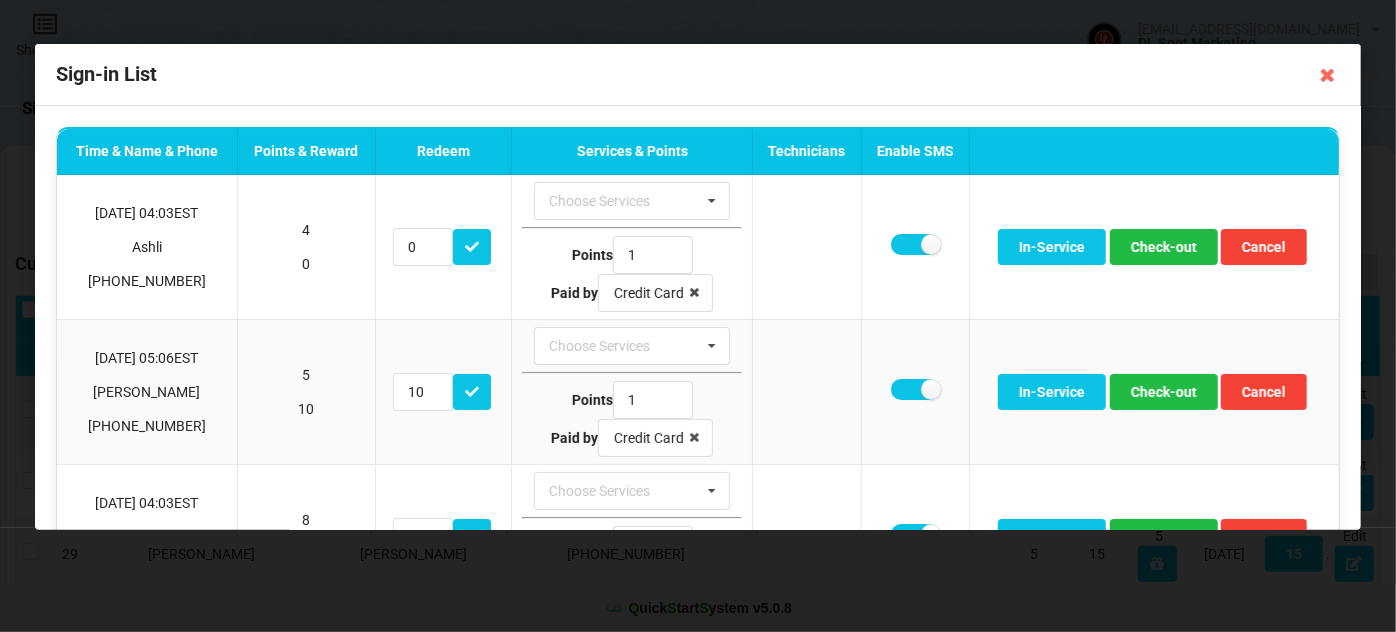 scroll, scrollTop: 0, scrollLeft: 0, axis: both 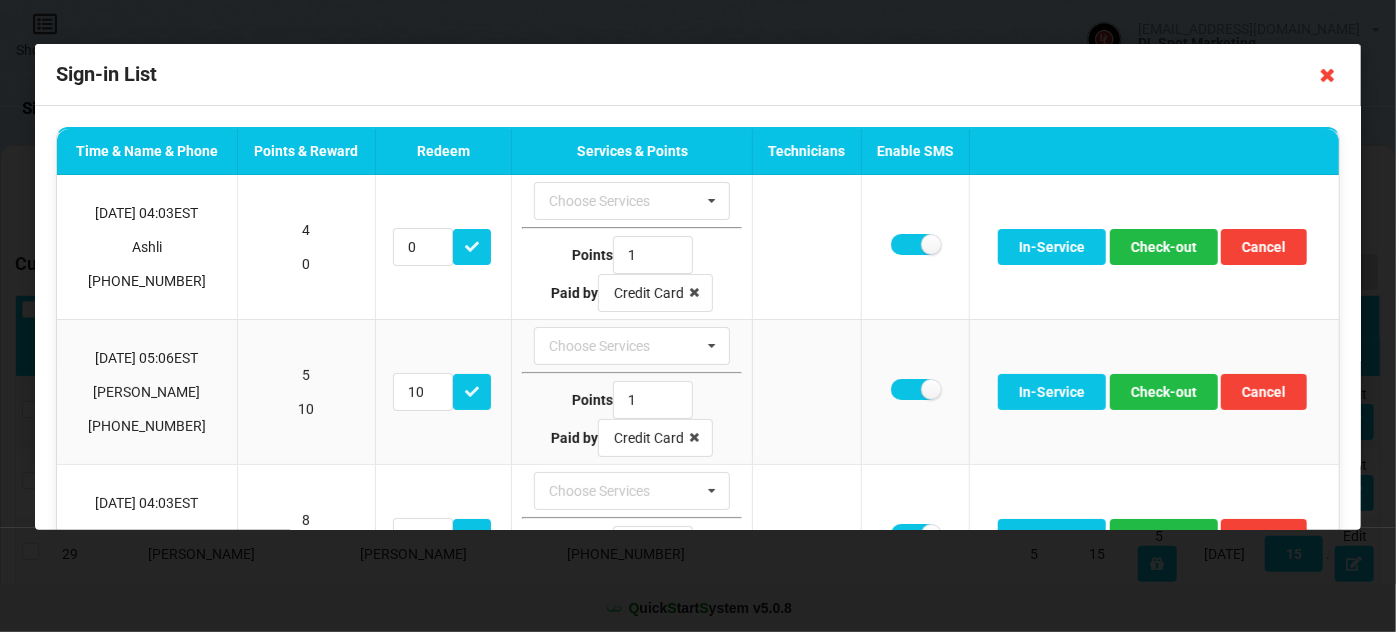 click at bounding box center [1328, 75] 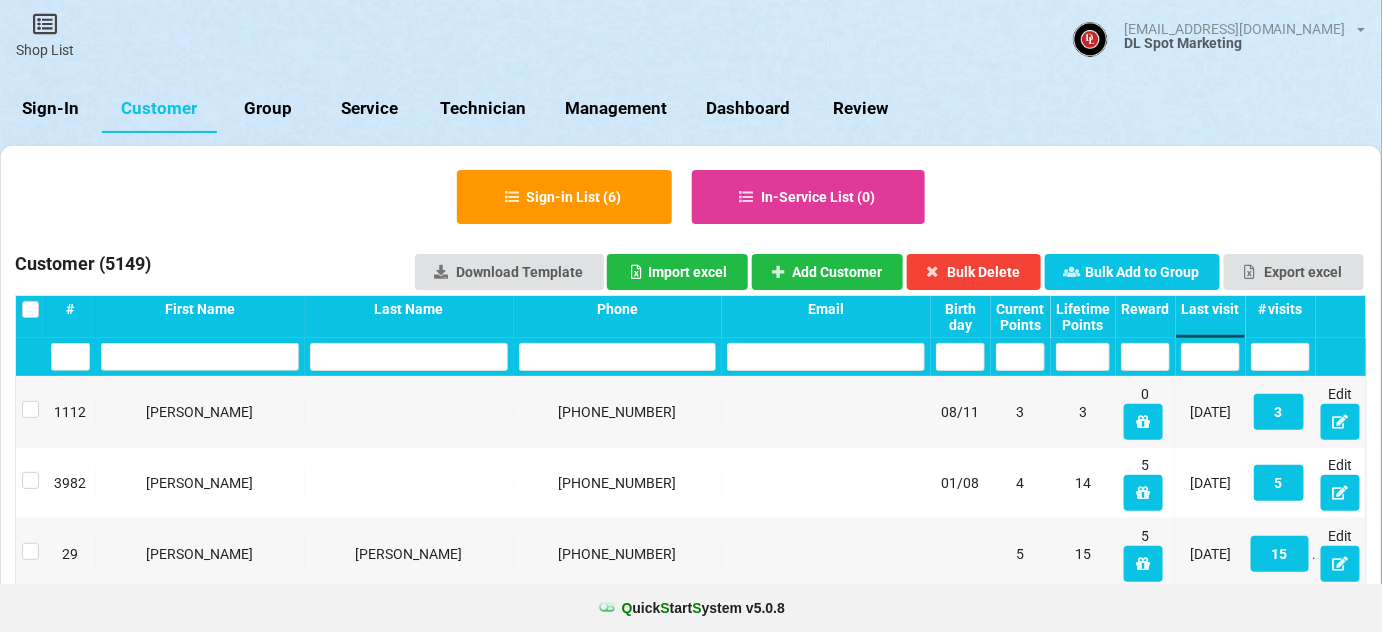 click on "Sign-In" at bounding box center (51, 109) 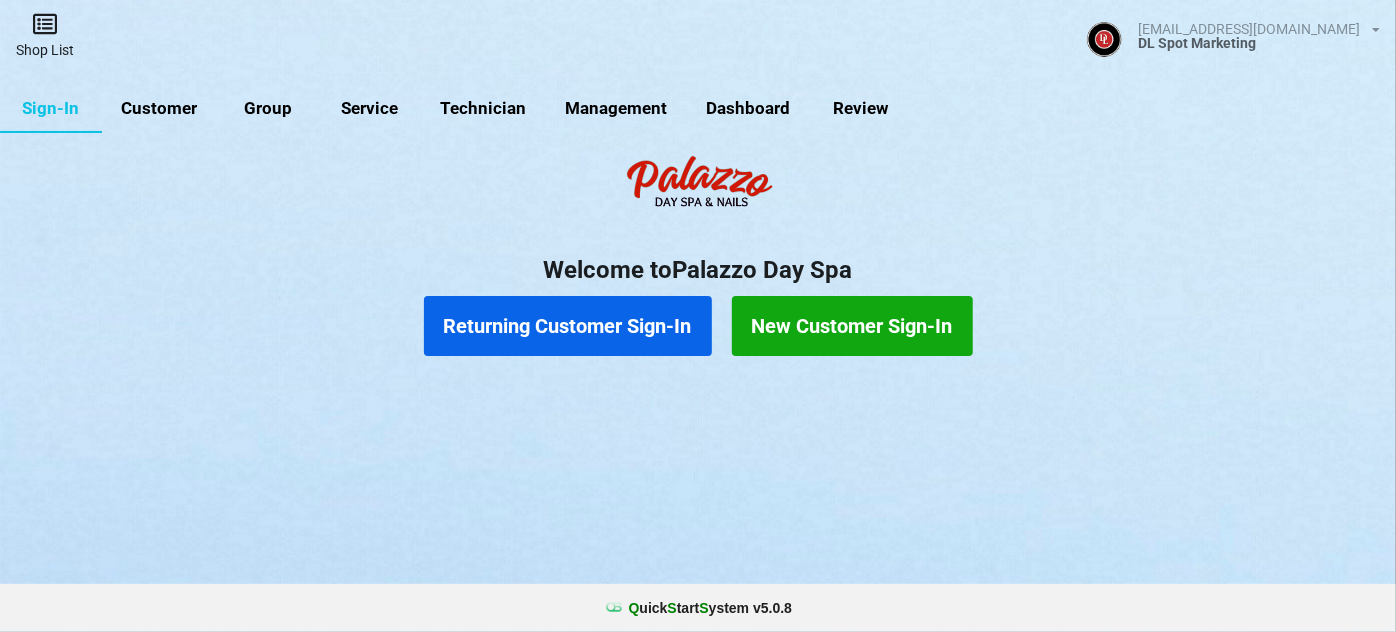 click at bounding box center [45, 24] 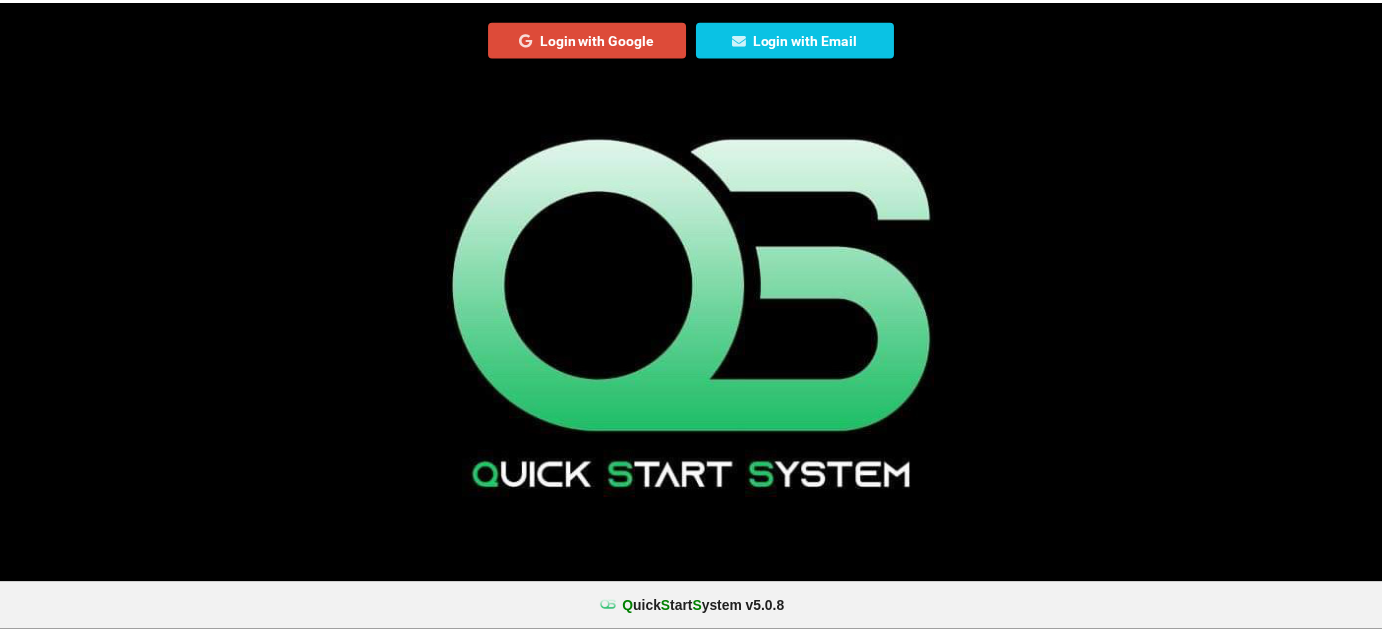 scroll, scrollTop: 0, scrollLeft: 0, axis: both 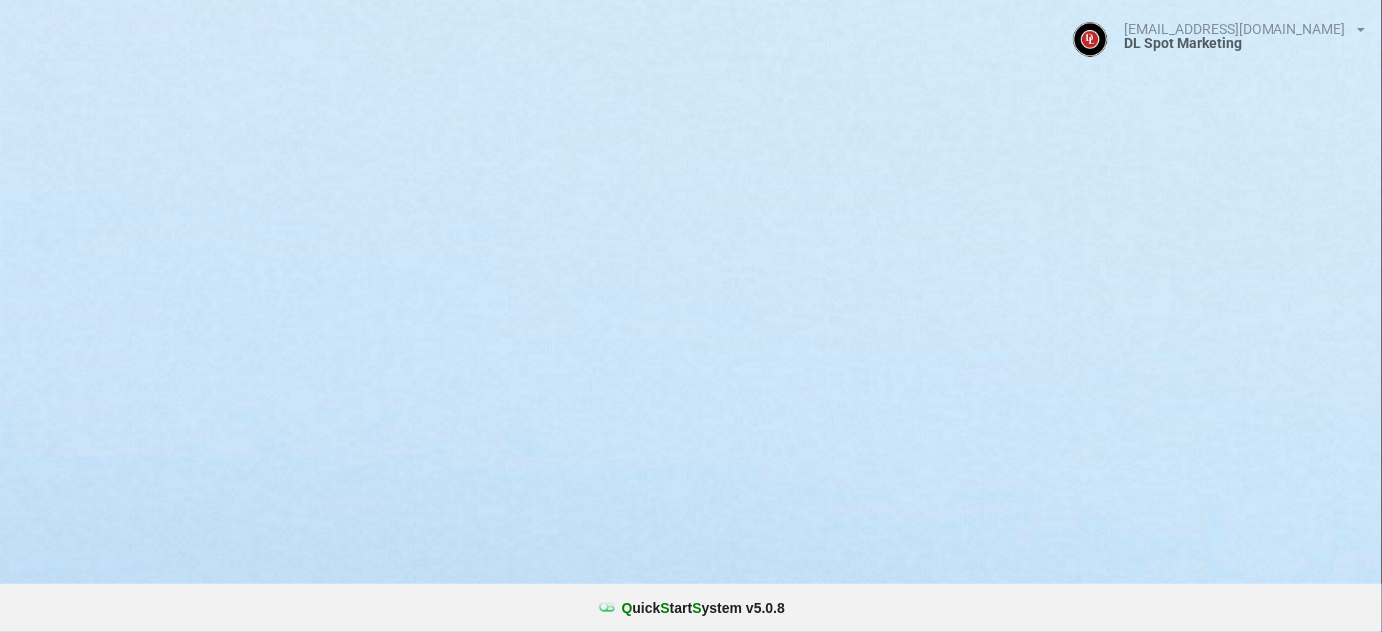 select on "25" 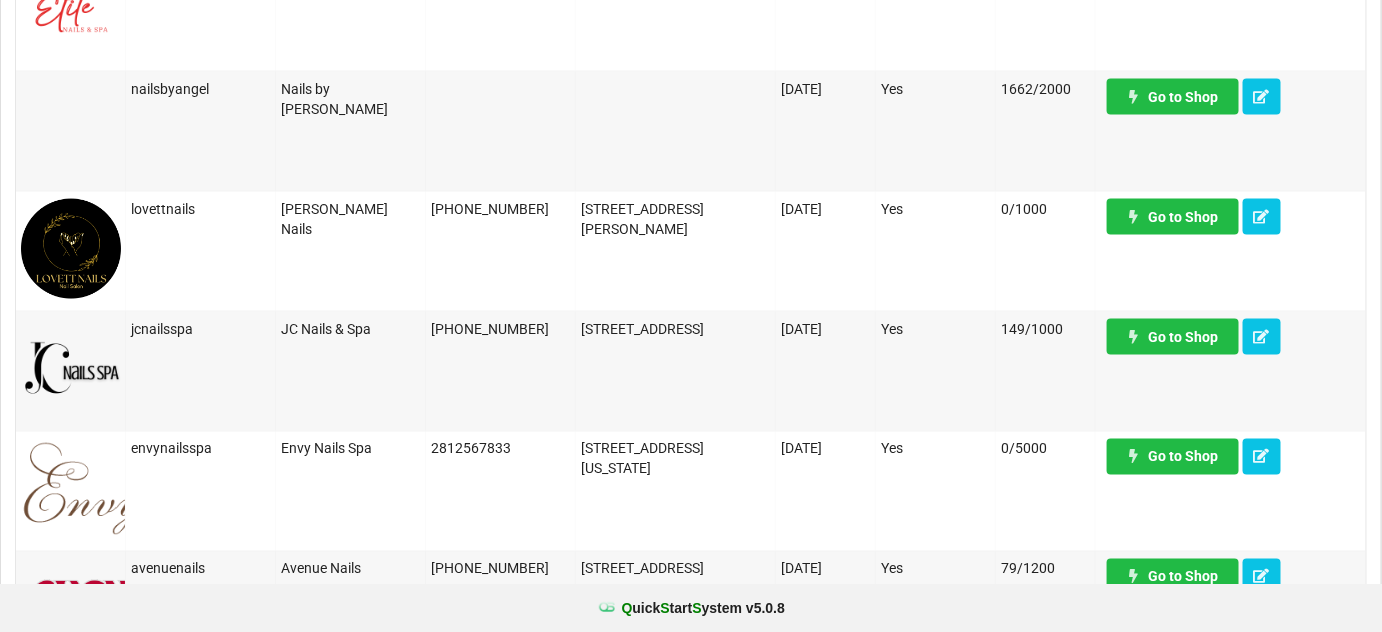 scroll, scrollTop: 969, scrollLeft: 0, axis: vertical 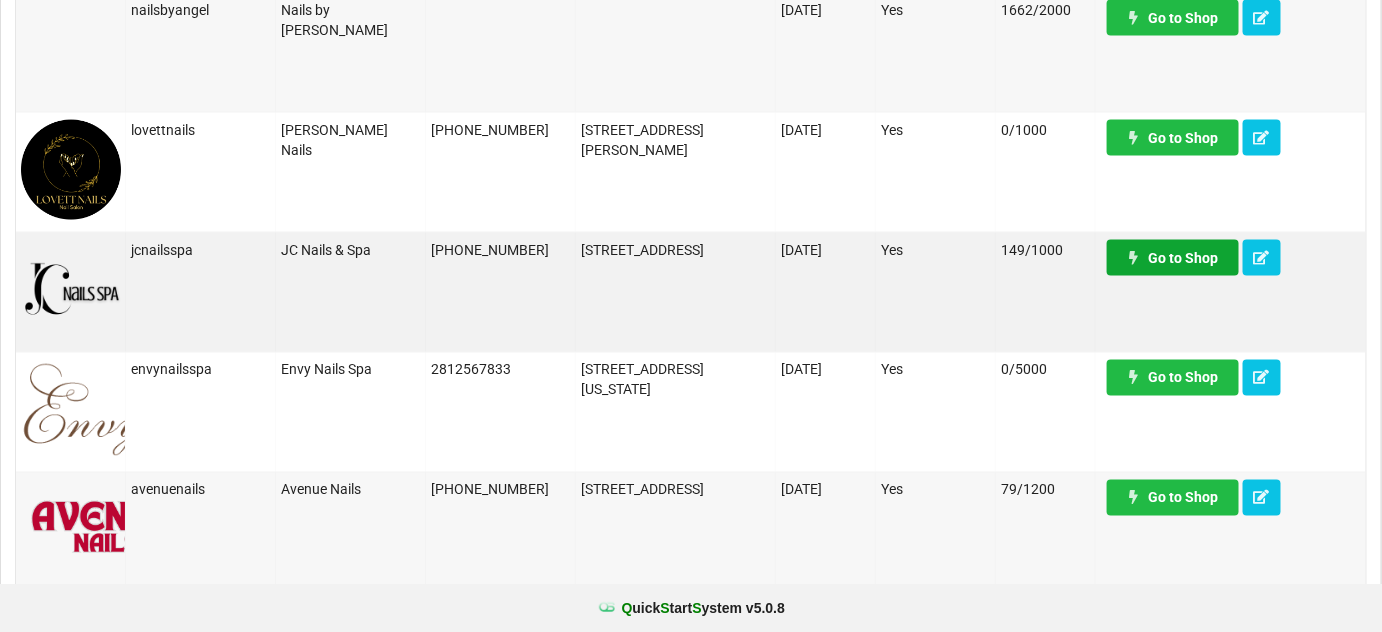 click on "Go to Shop" at bounding box center (1173, 258) 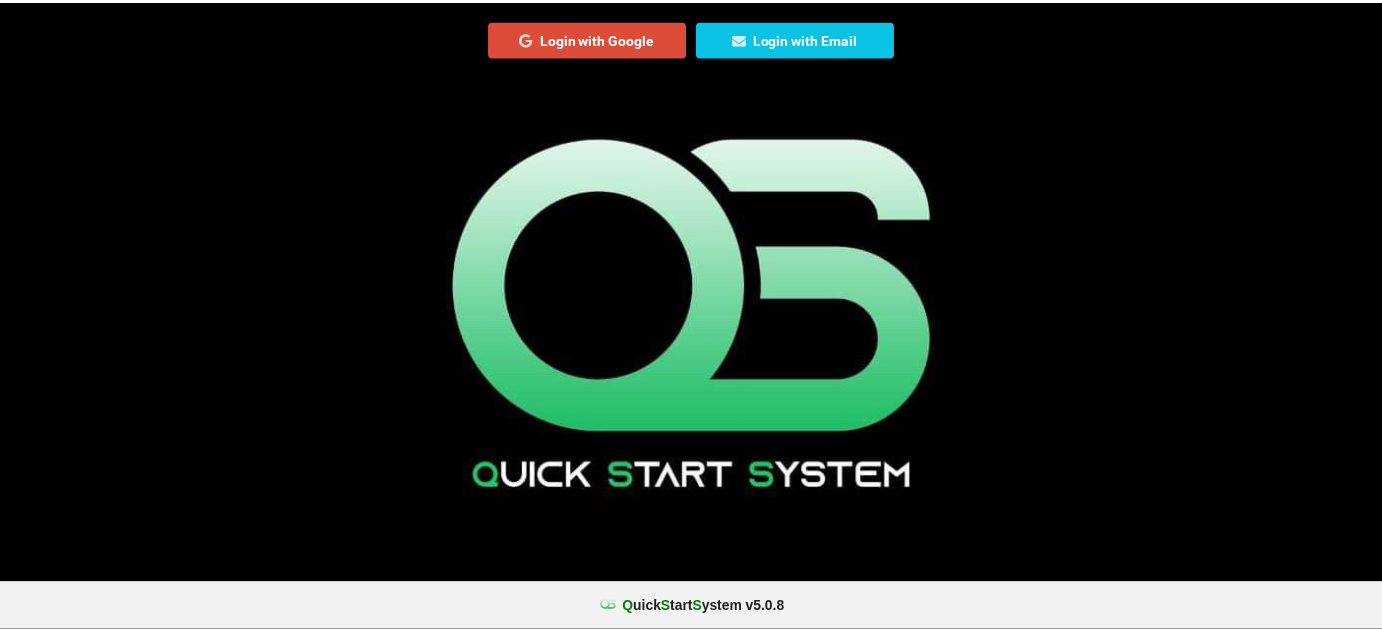 scroll, scrollTop: 0, scrollLeft: 0, axis: both 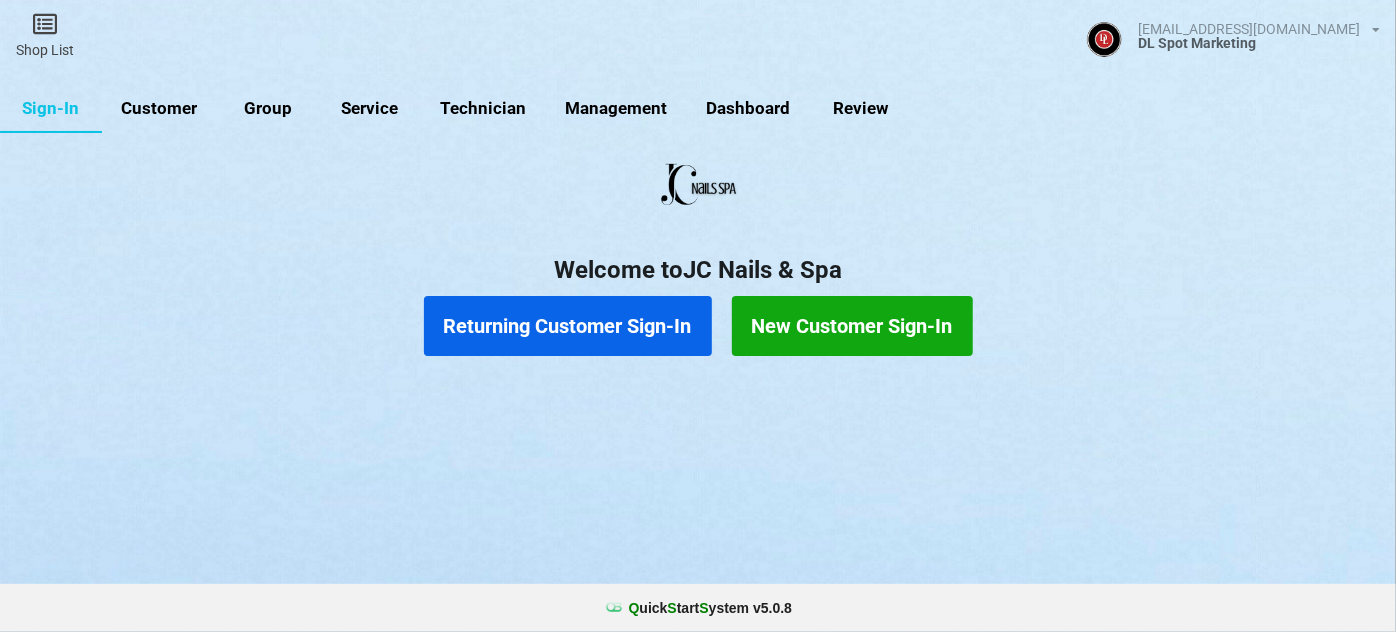 click on "Returning Customer Sign-In" at bounding box center (568, 326) 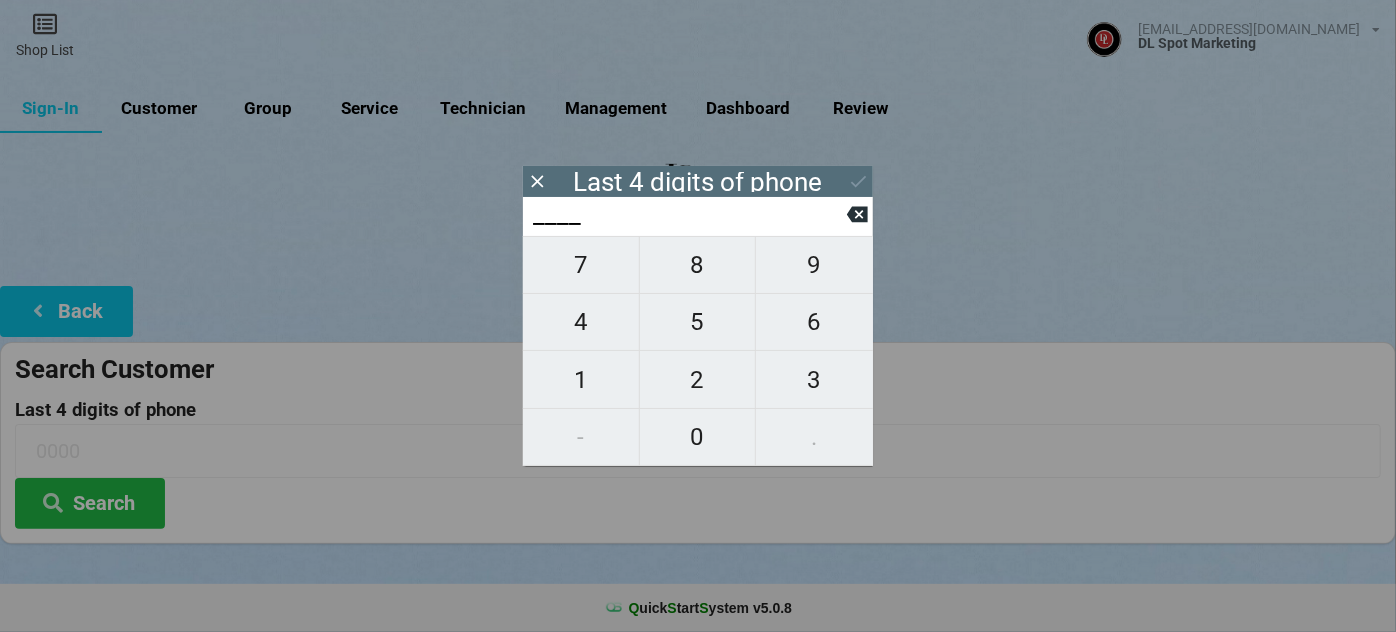 type on "1___" 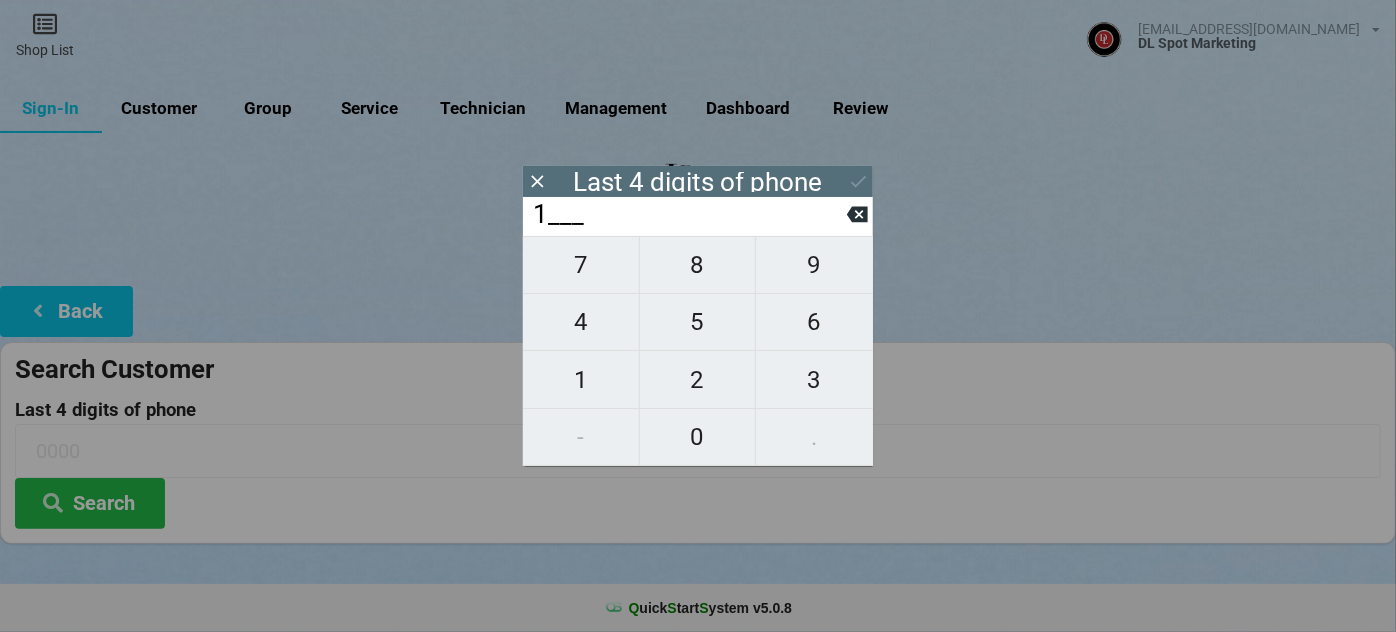 type on "1___" 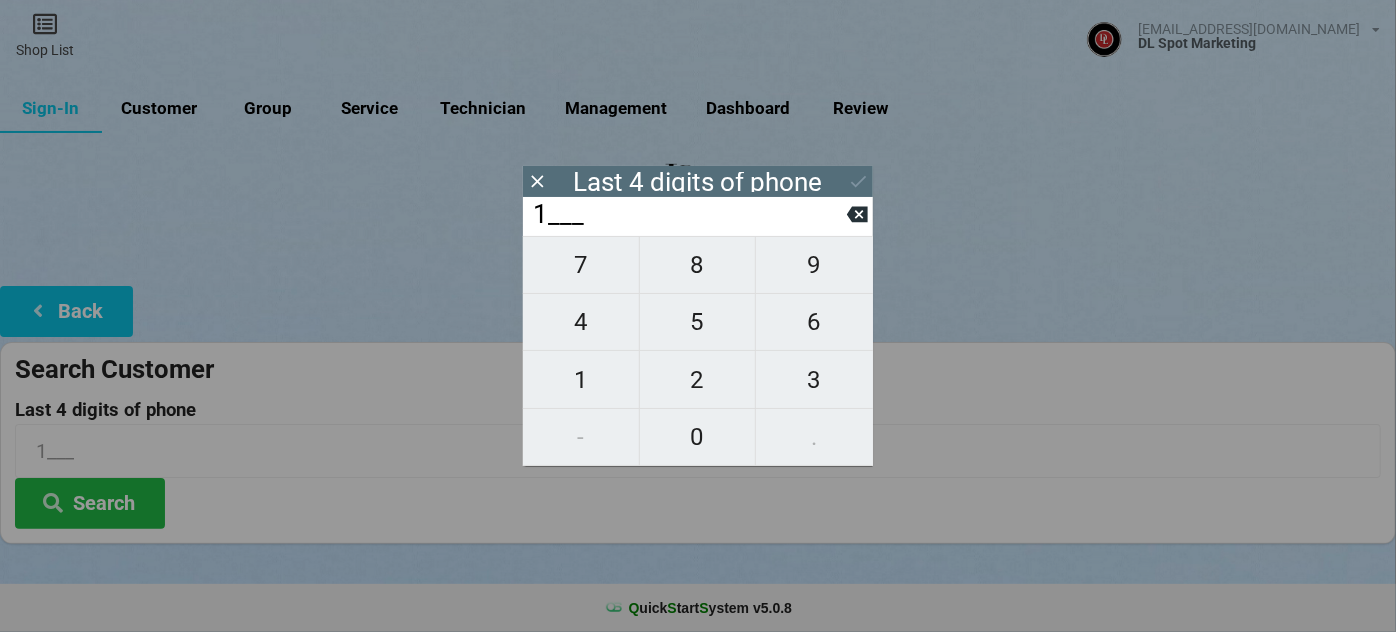 type on "13__" 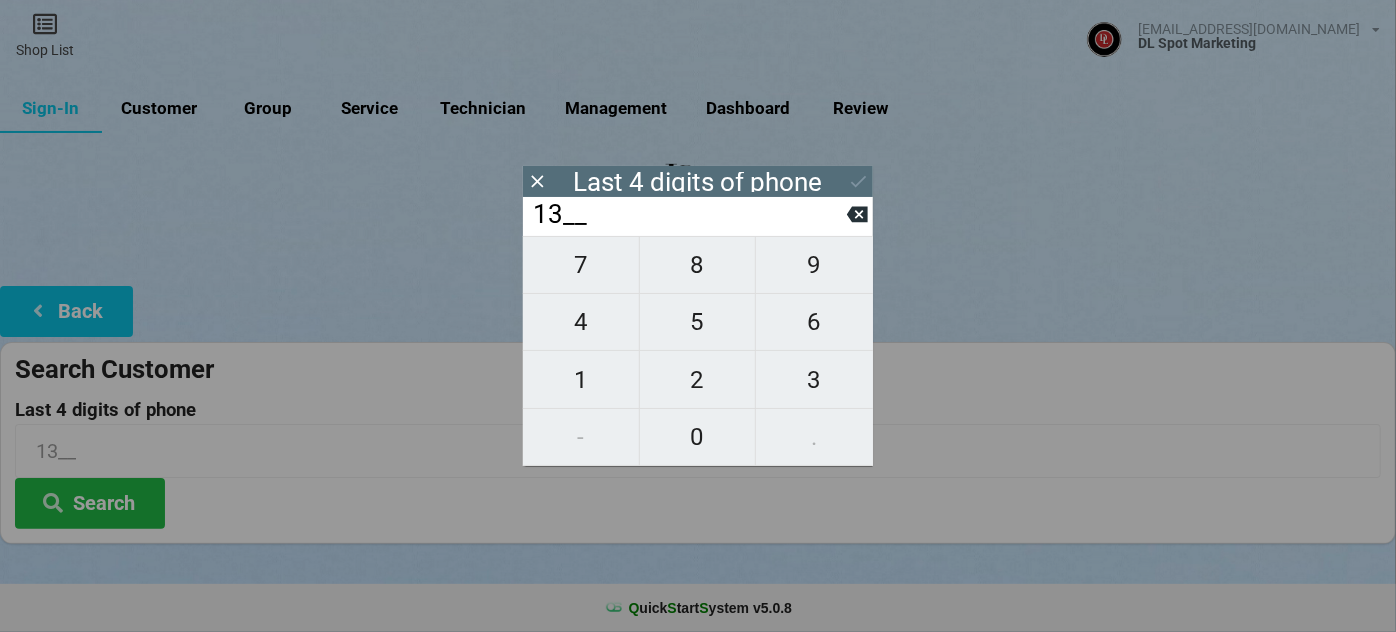 type on "133_" 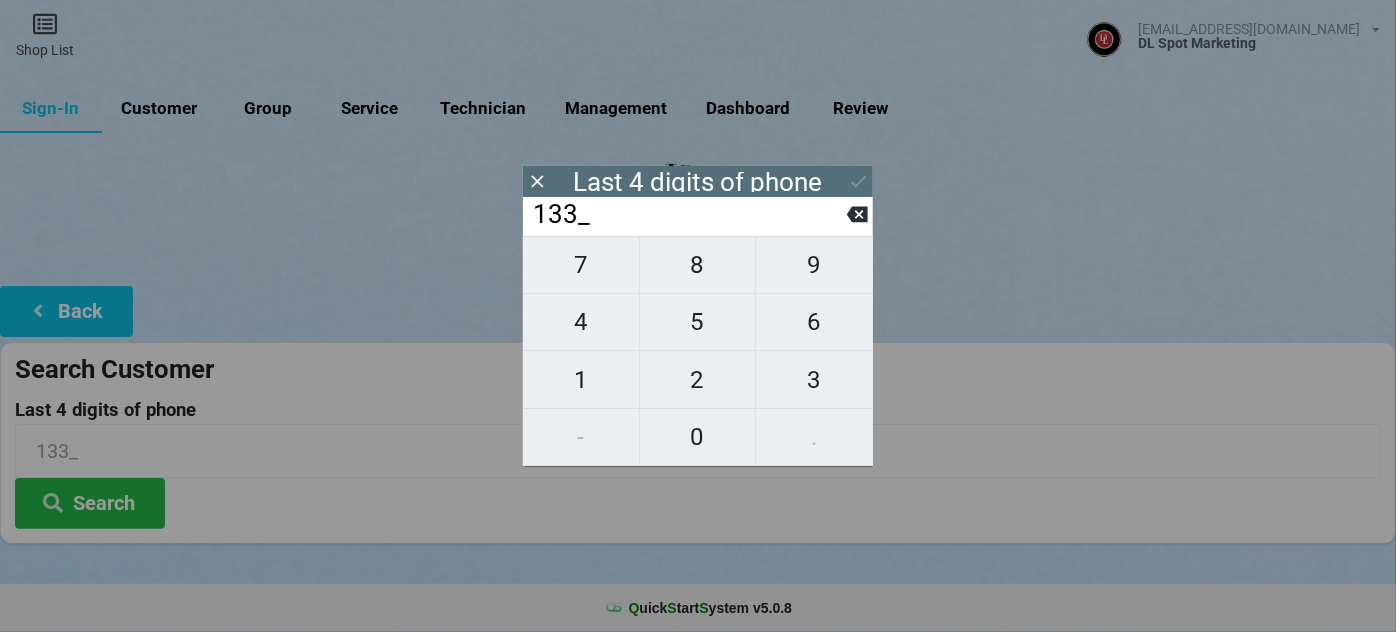 type on "1336" 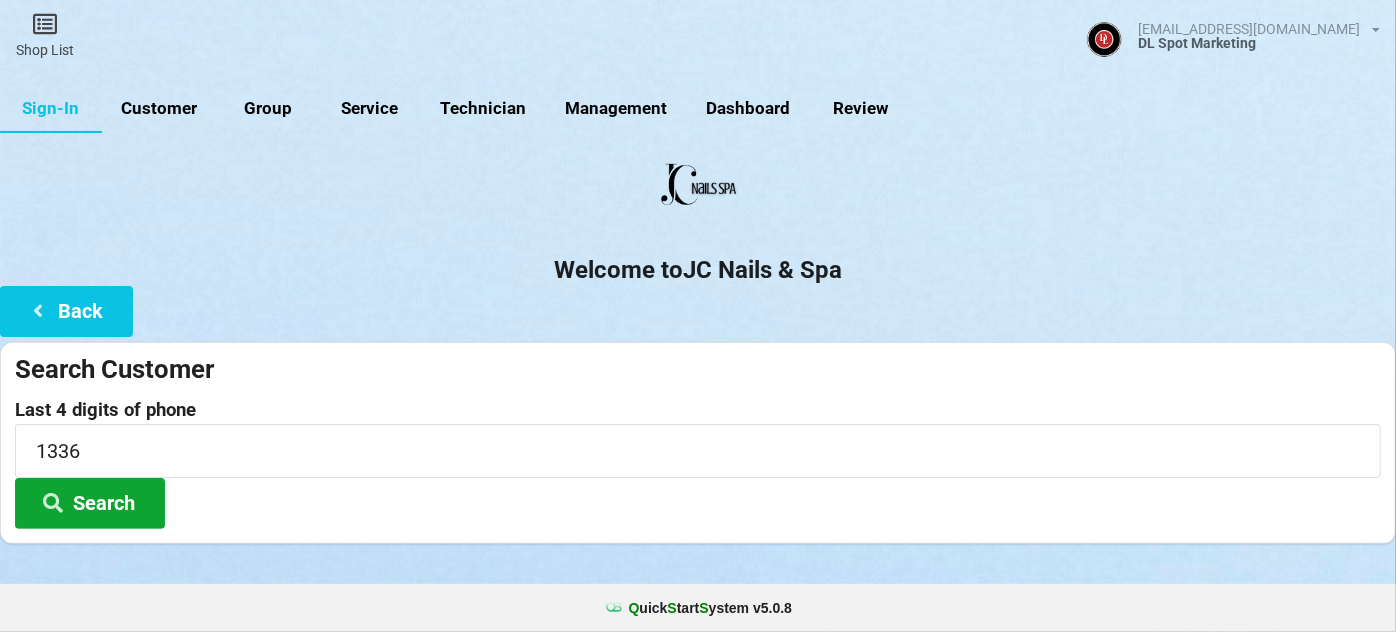 click on "Search" at bounding box center (90, 503) 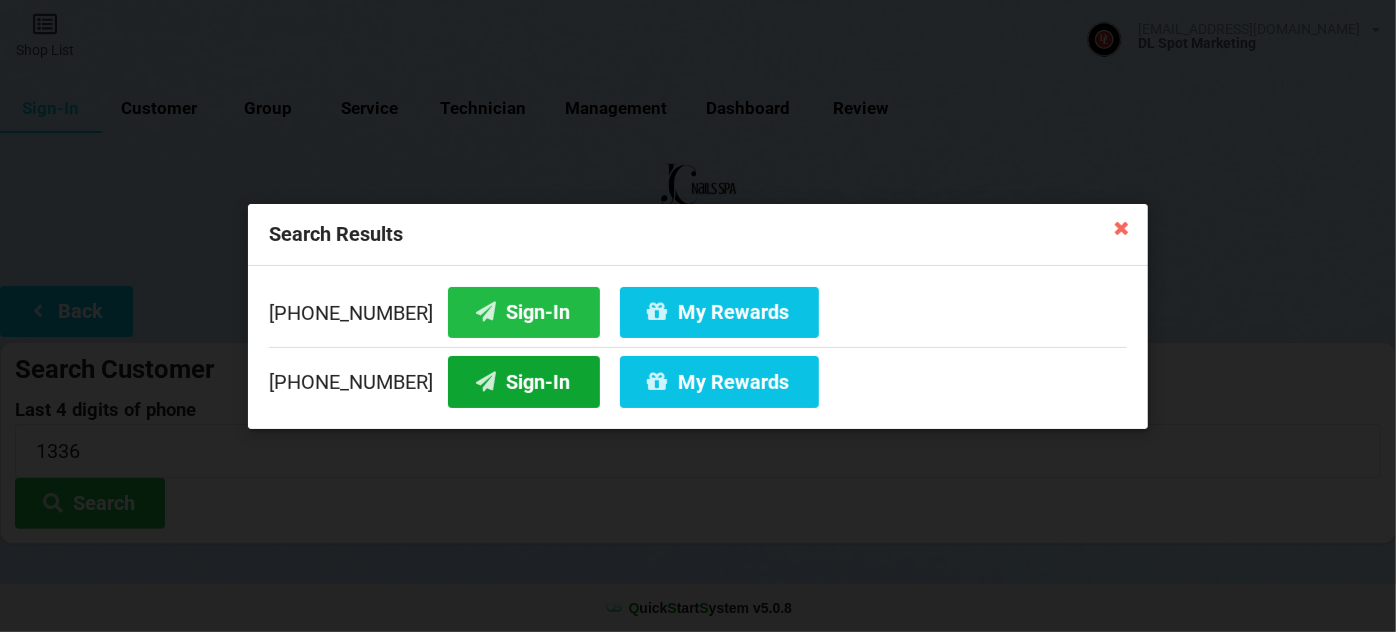 click on "Sign-In" at bounding box center [524, 381] 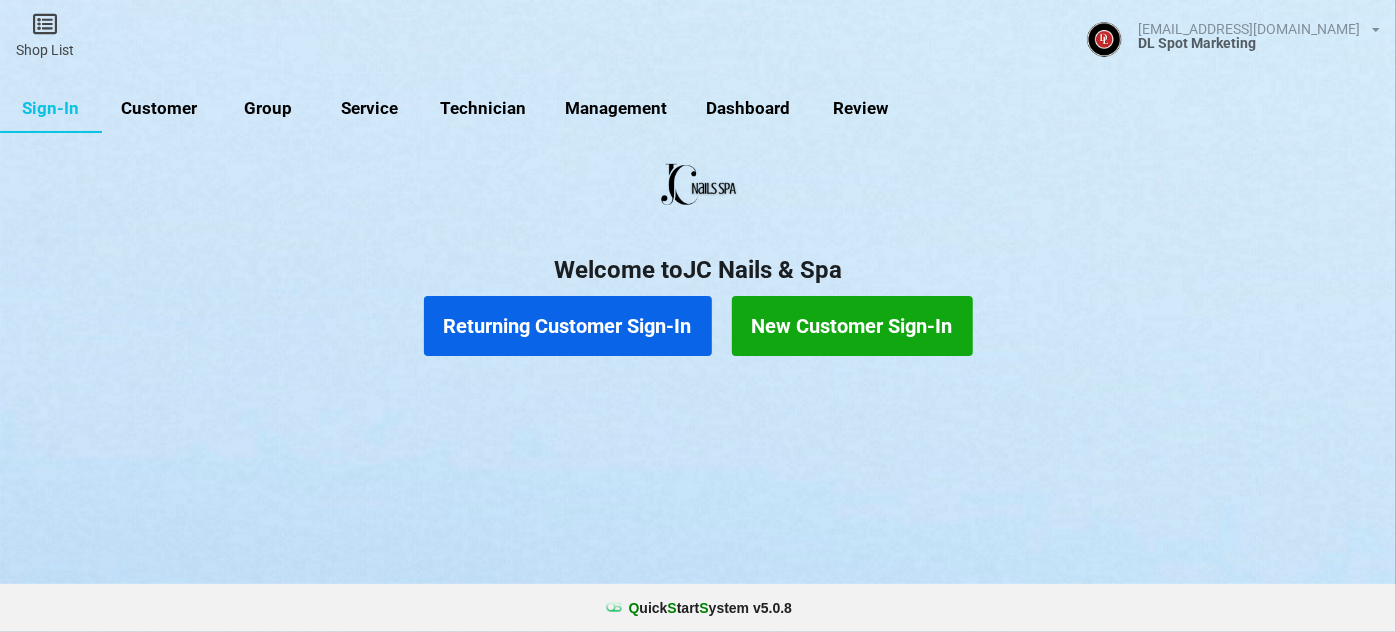 click on "Returning Customer Sign-In" at bounding box center [568, 326] 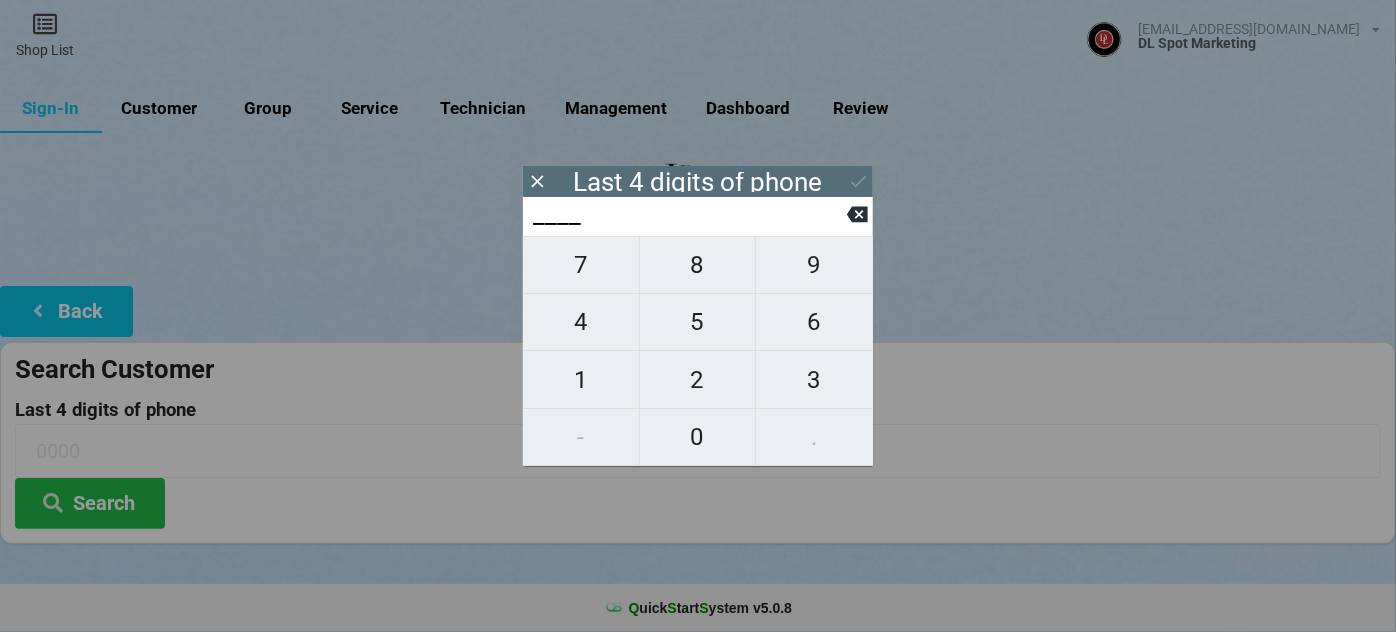 type on "9___" 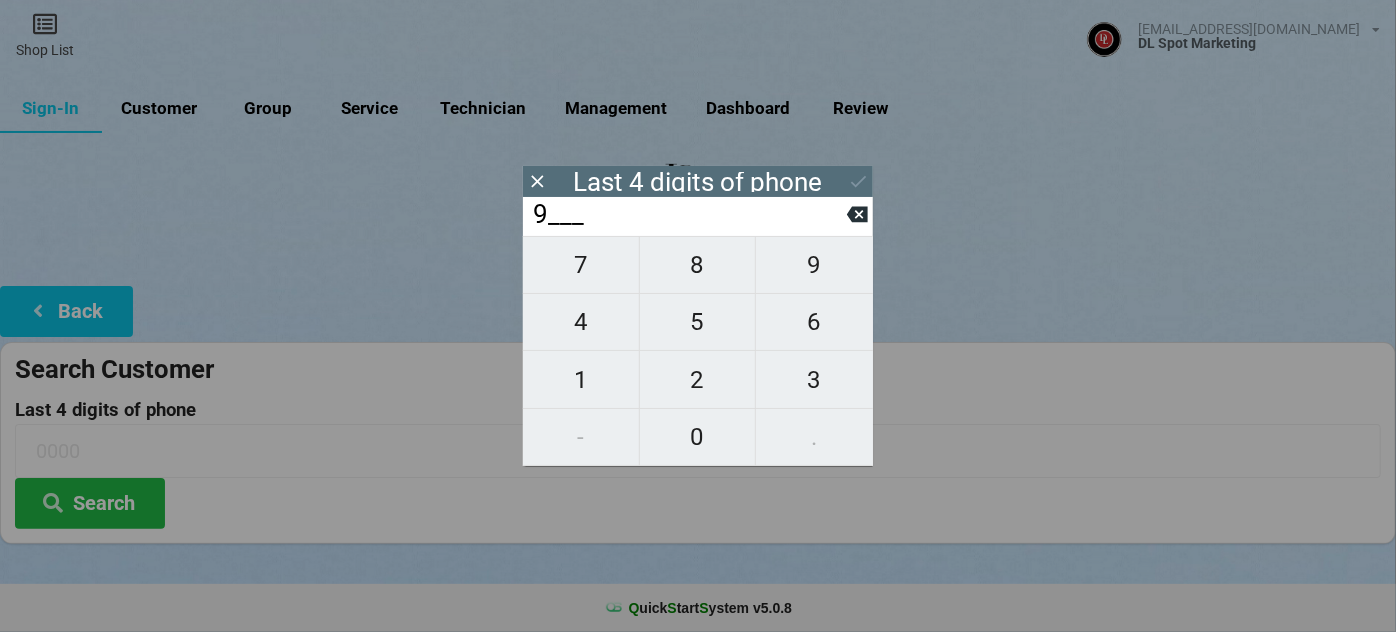 type on "9___" 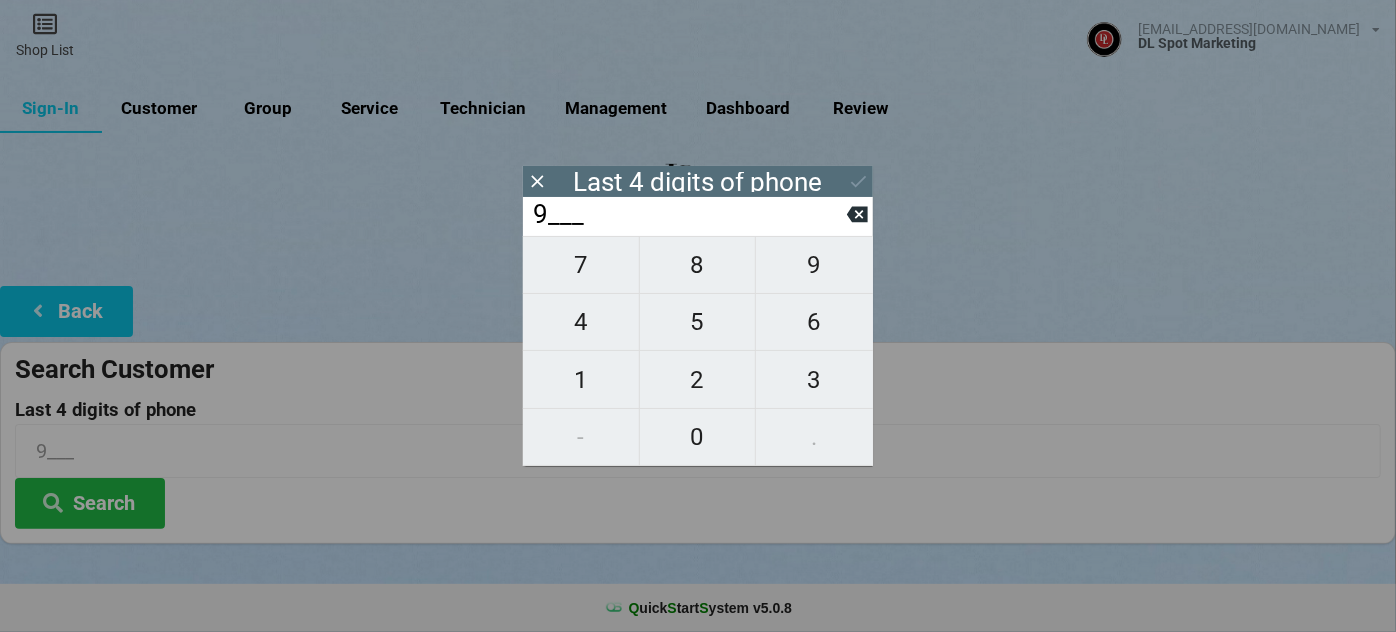 type on "96__" 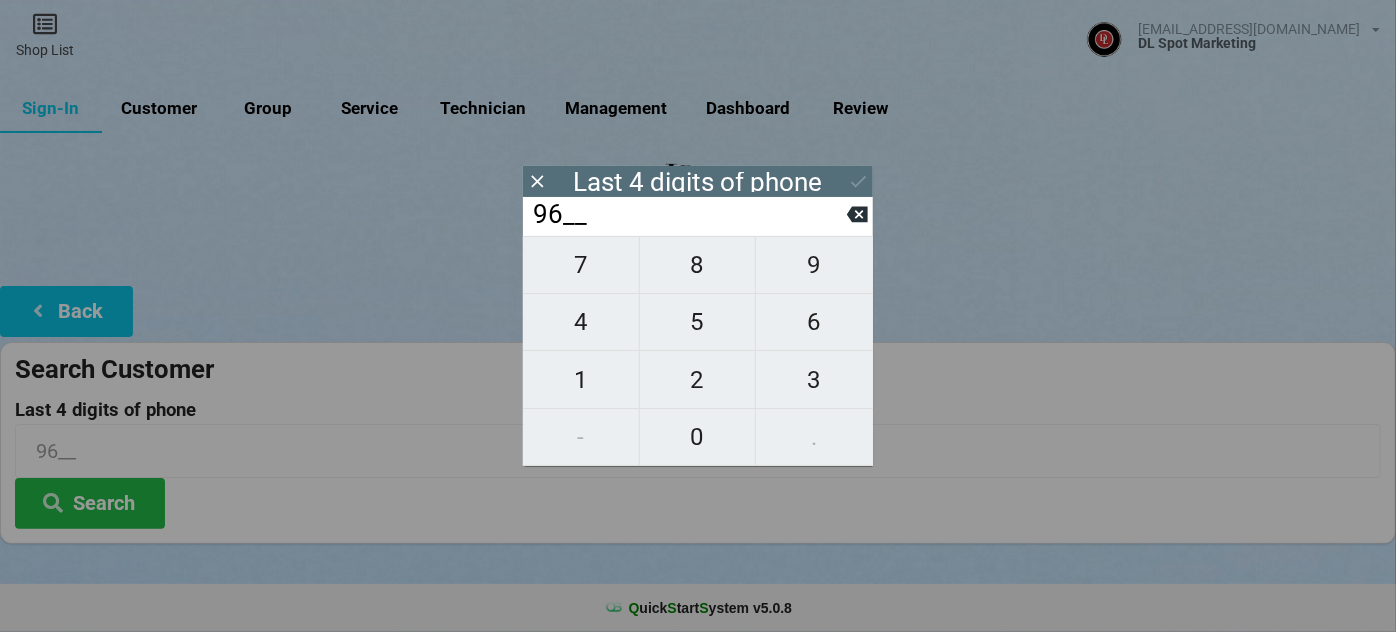 type on "967_" 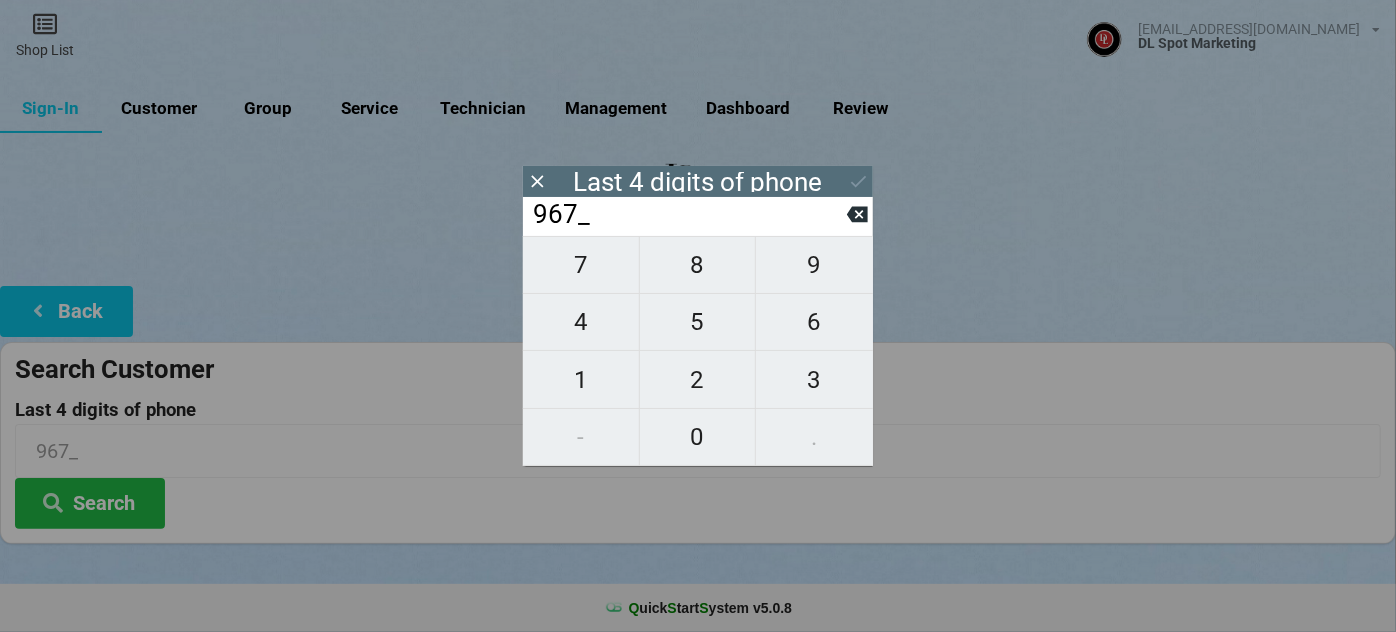type on "9675" 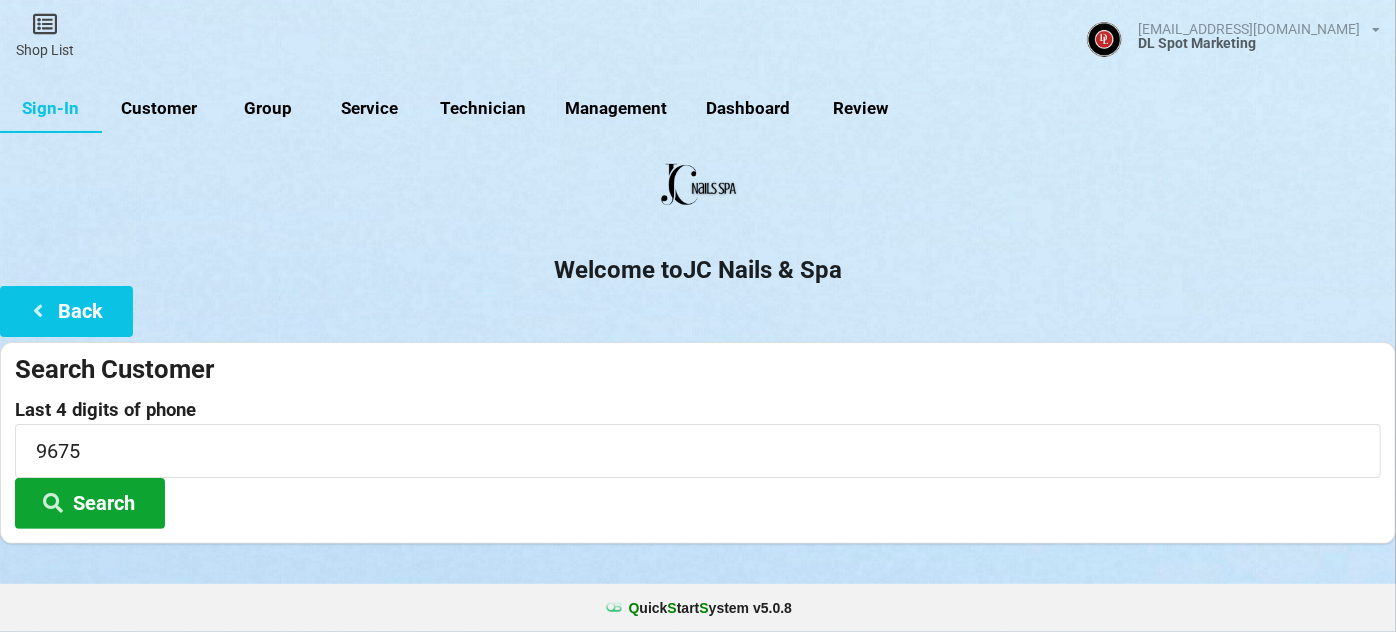 click on "Search" at bounding box center (90, 503) 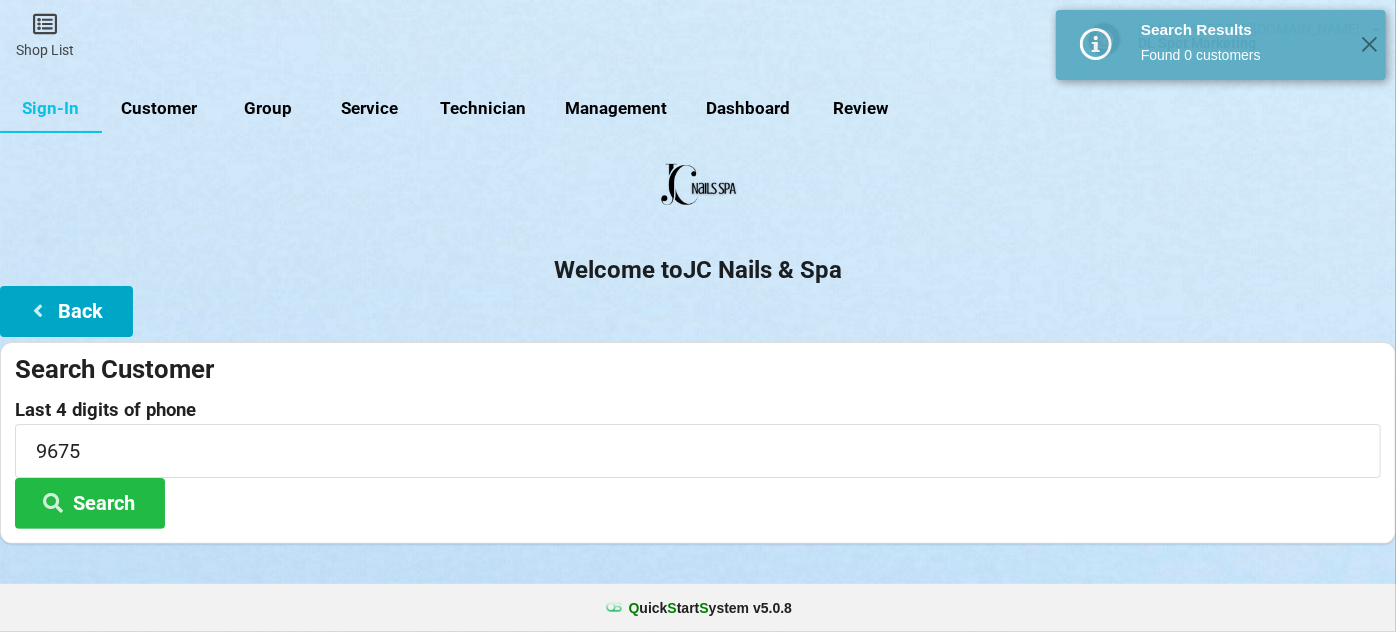 click on "Back" at bounding box center [66, 311] 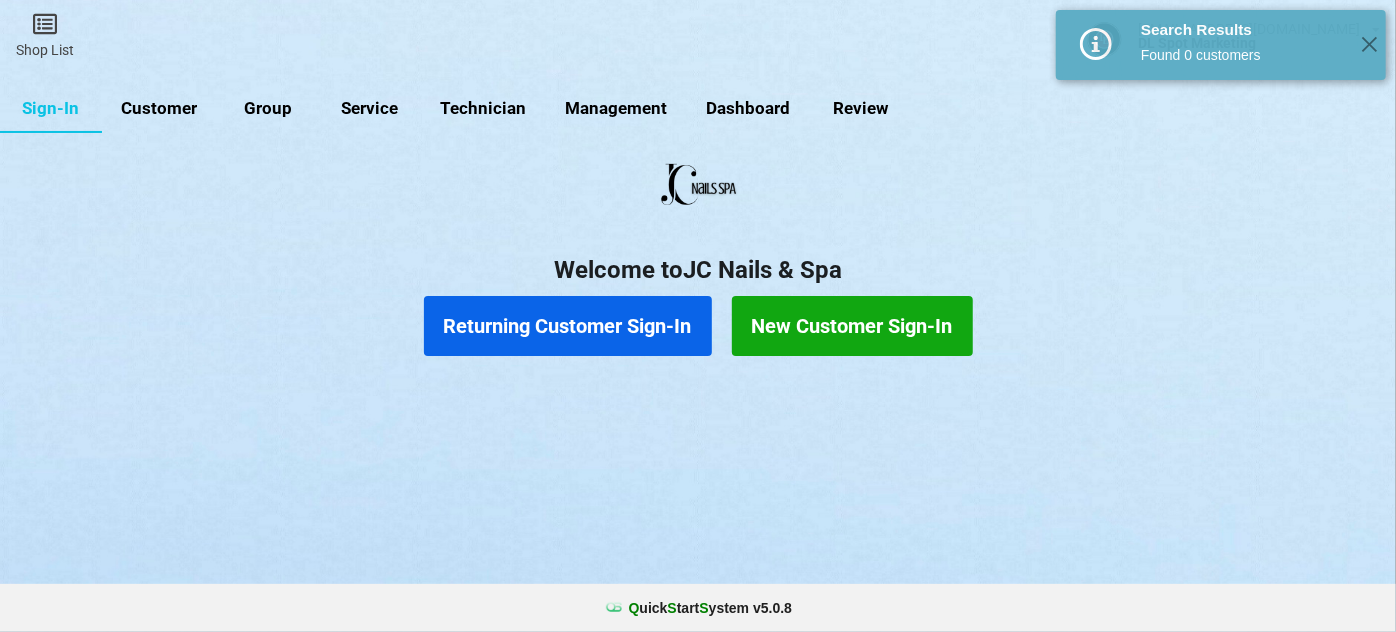 click on "New Customer Sign-In" at bounding box center (852, 326) 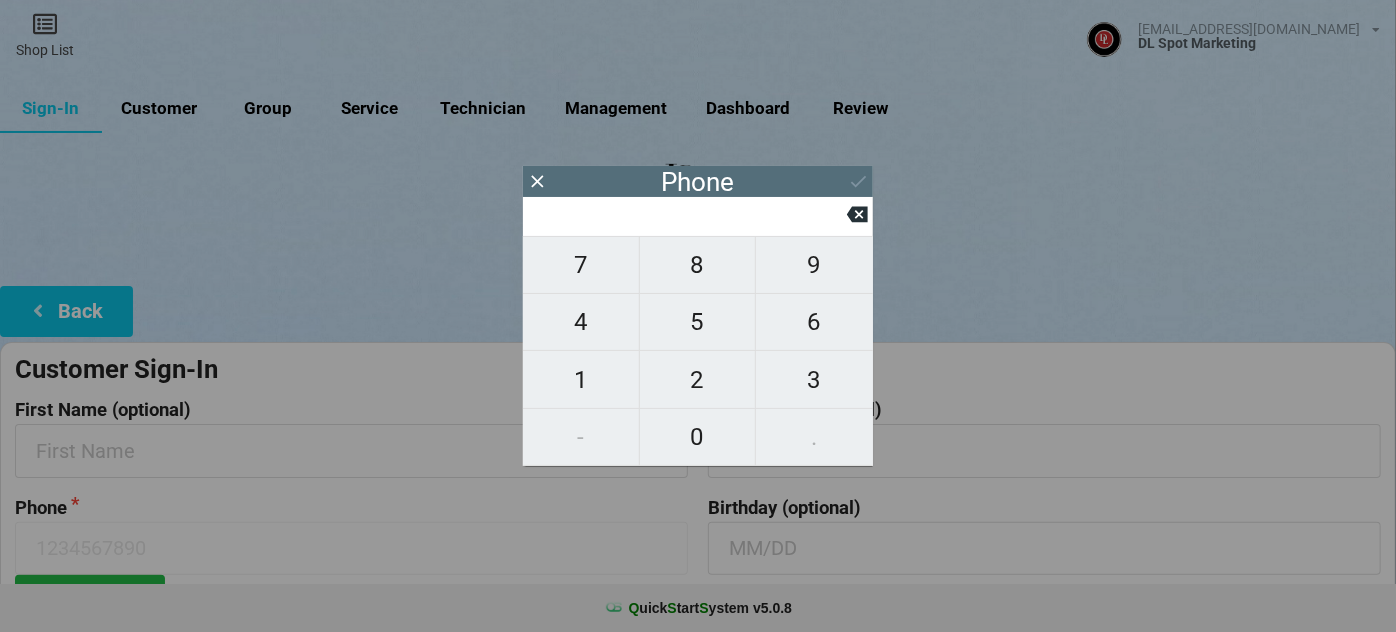 type on "9" 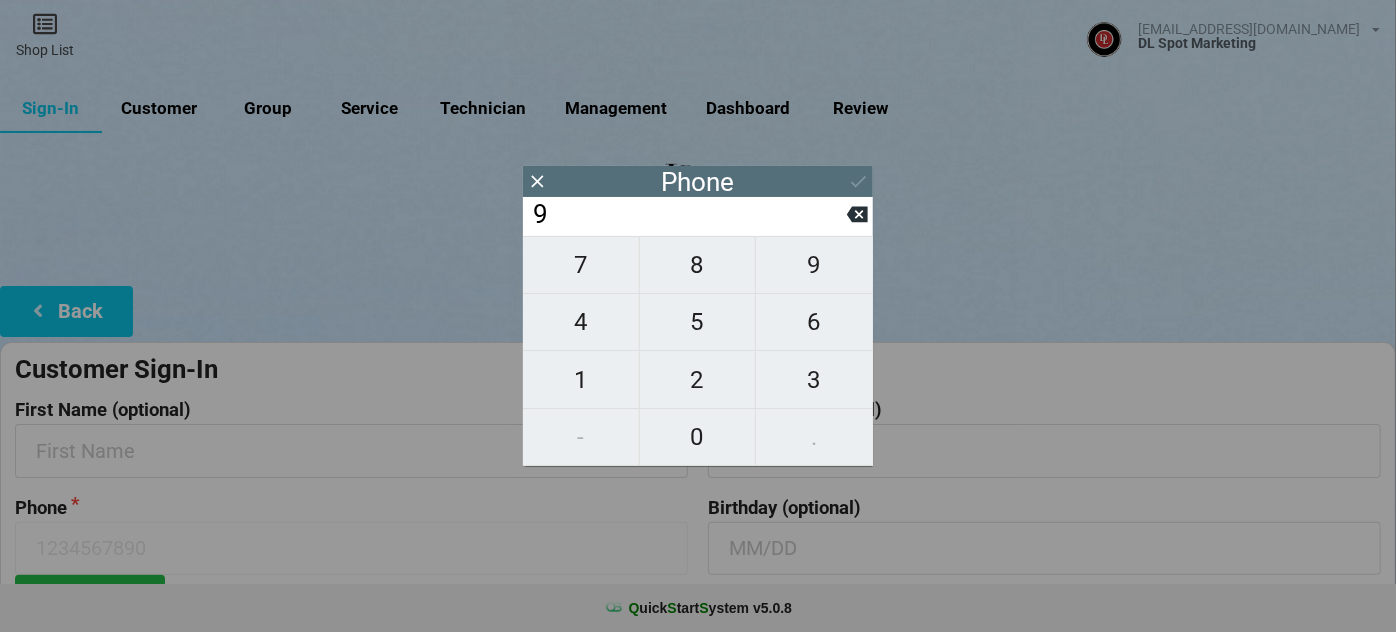 type on "9" 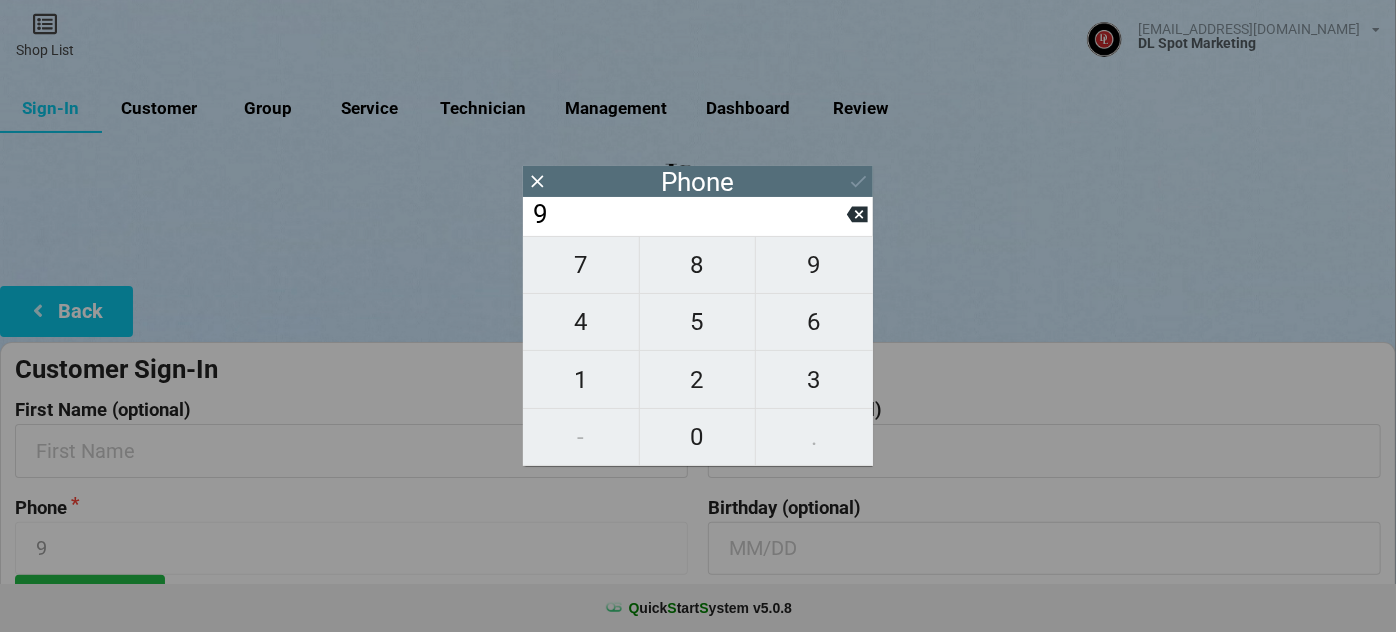 type on "92" 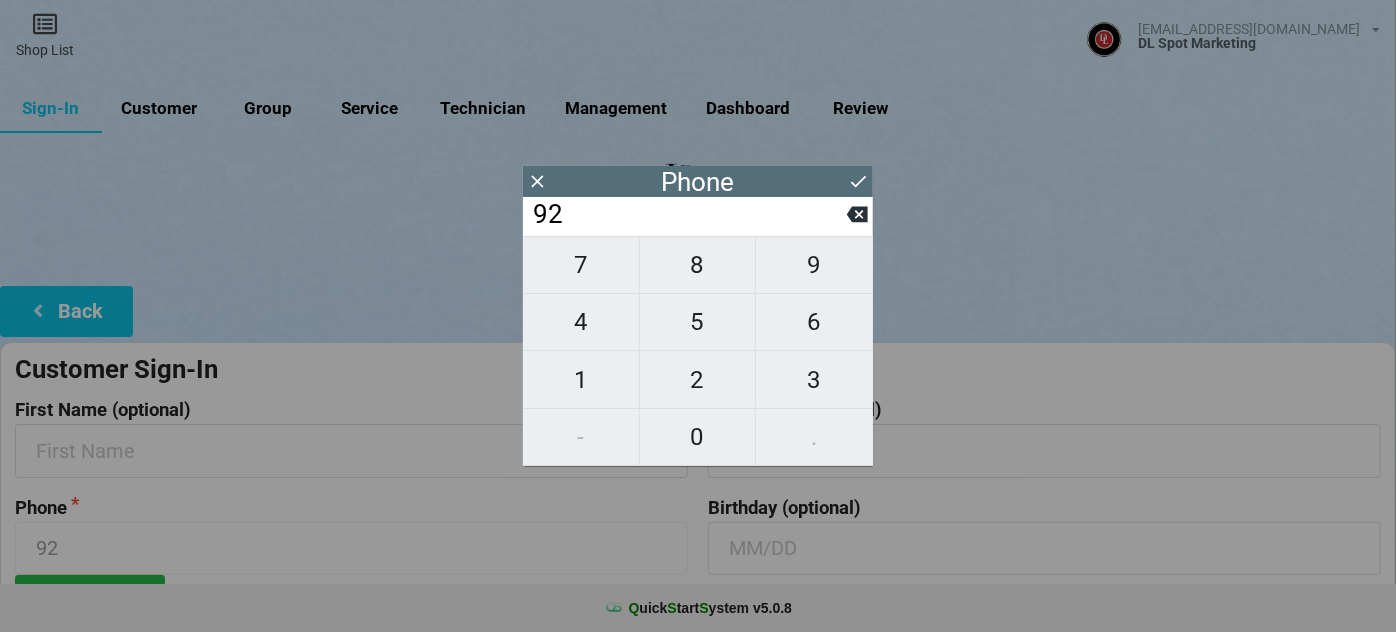 type on "925" 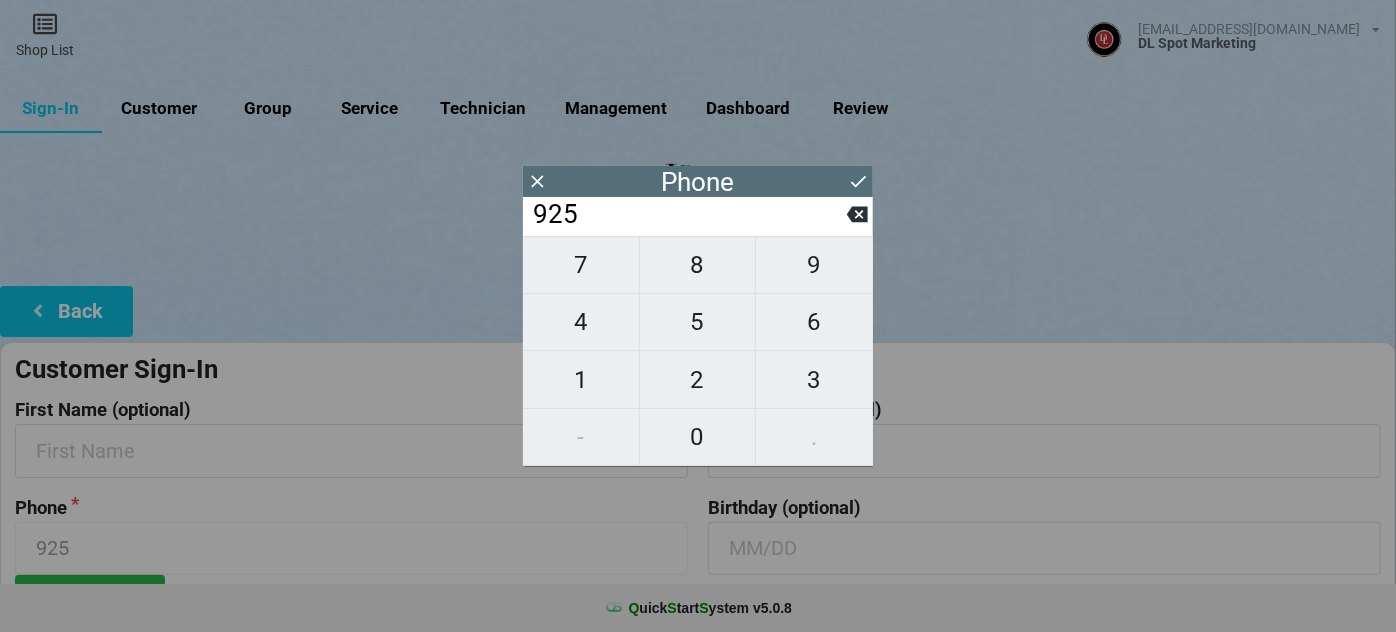 type on "9259" 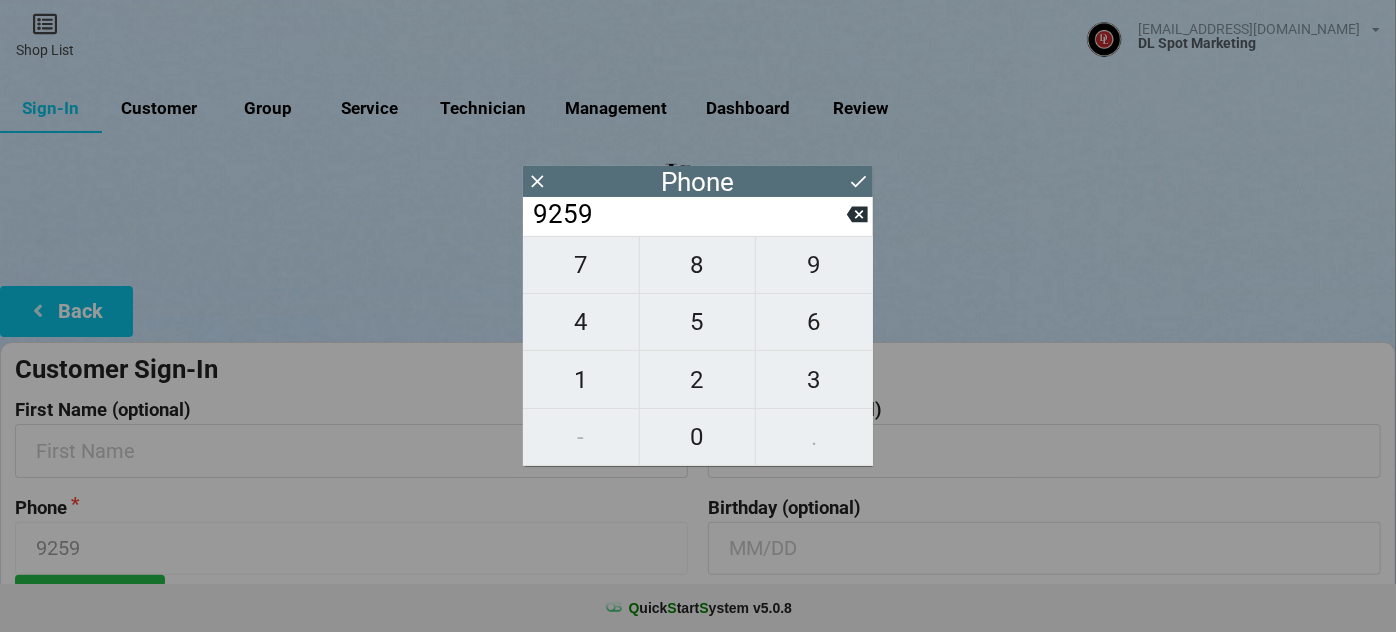 type on "92596" 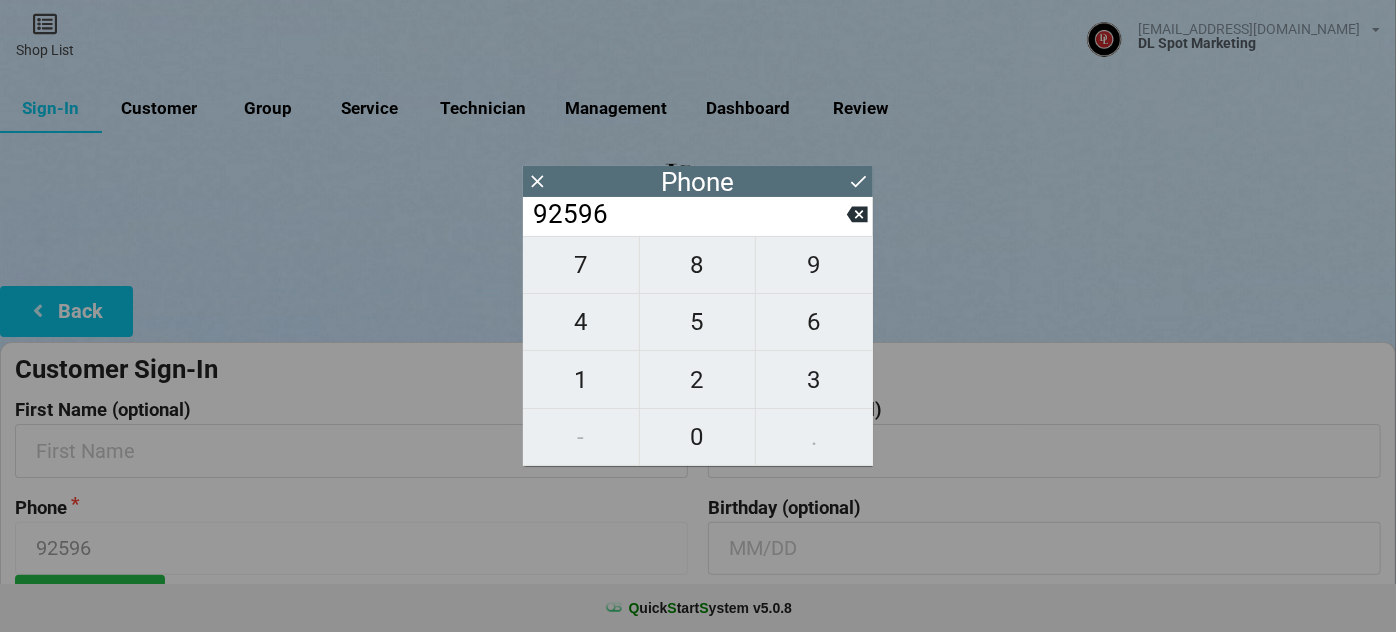 type on "925963" 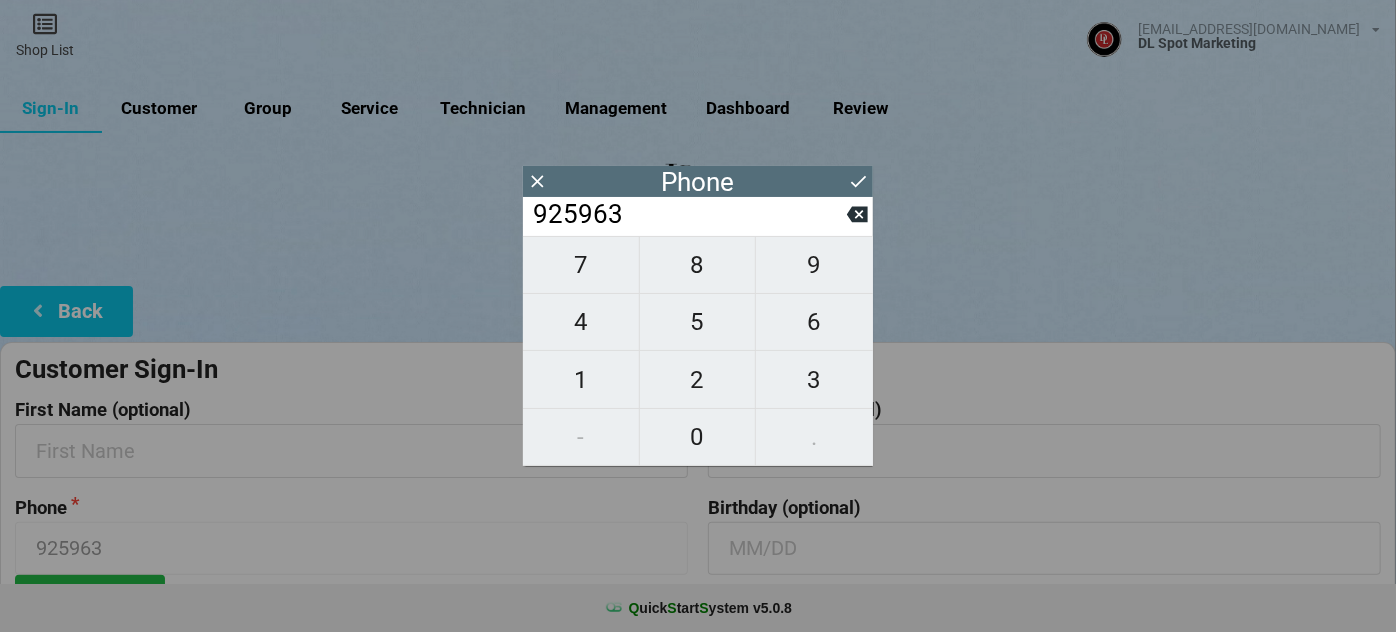 type on "9259639" 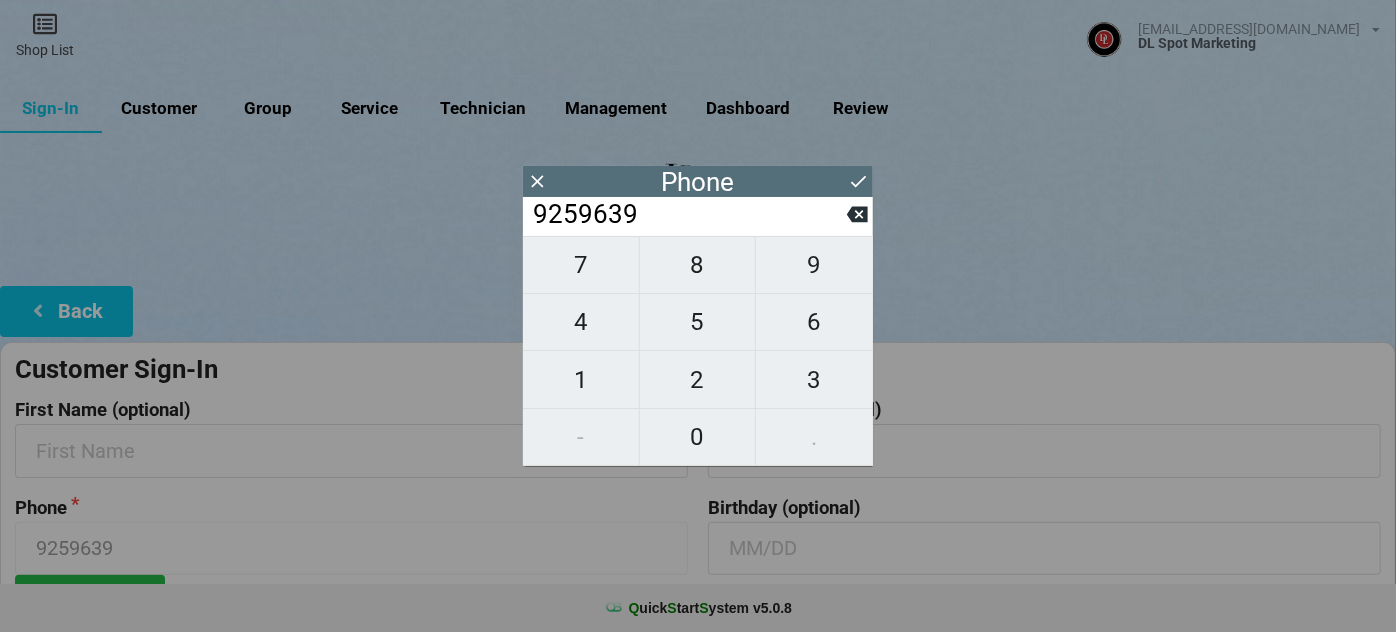 type on "92596396" 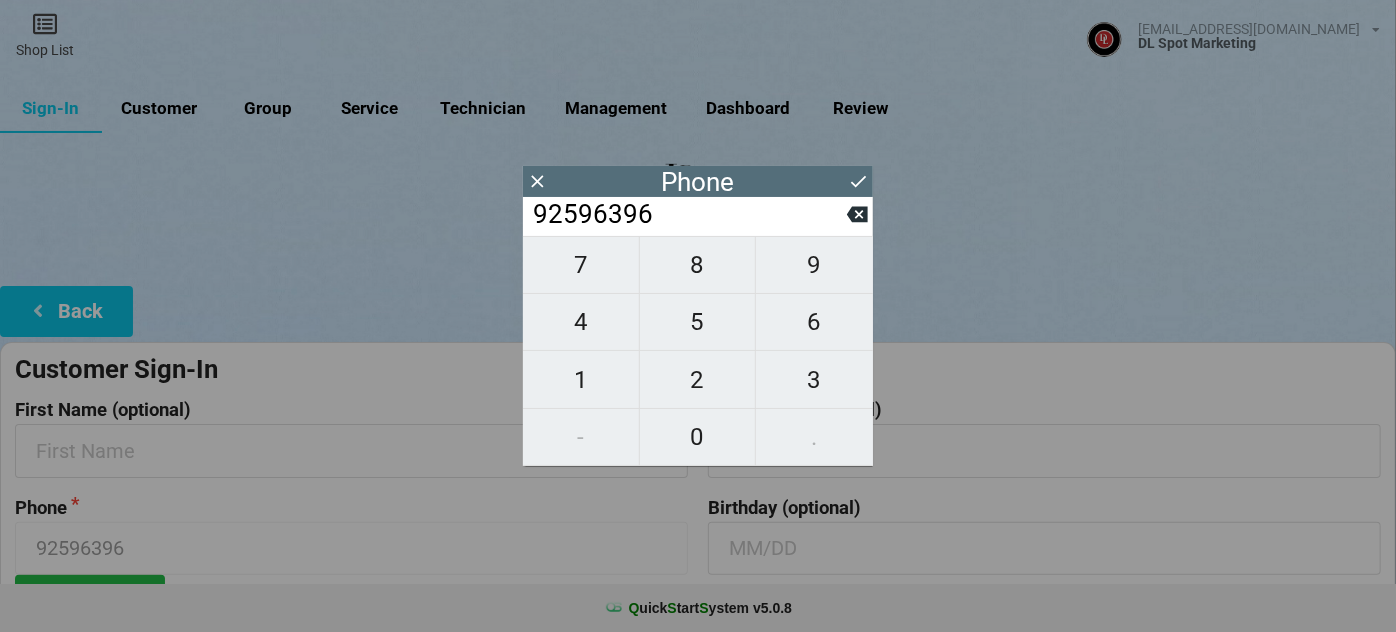 type on "925963967" 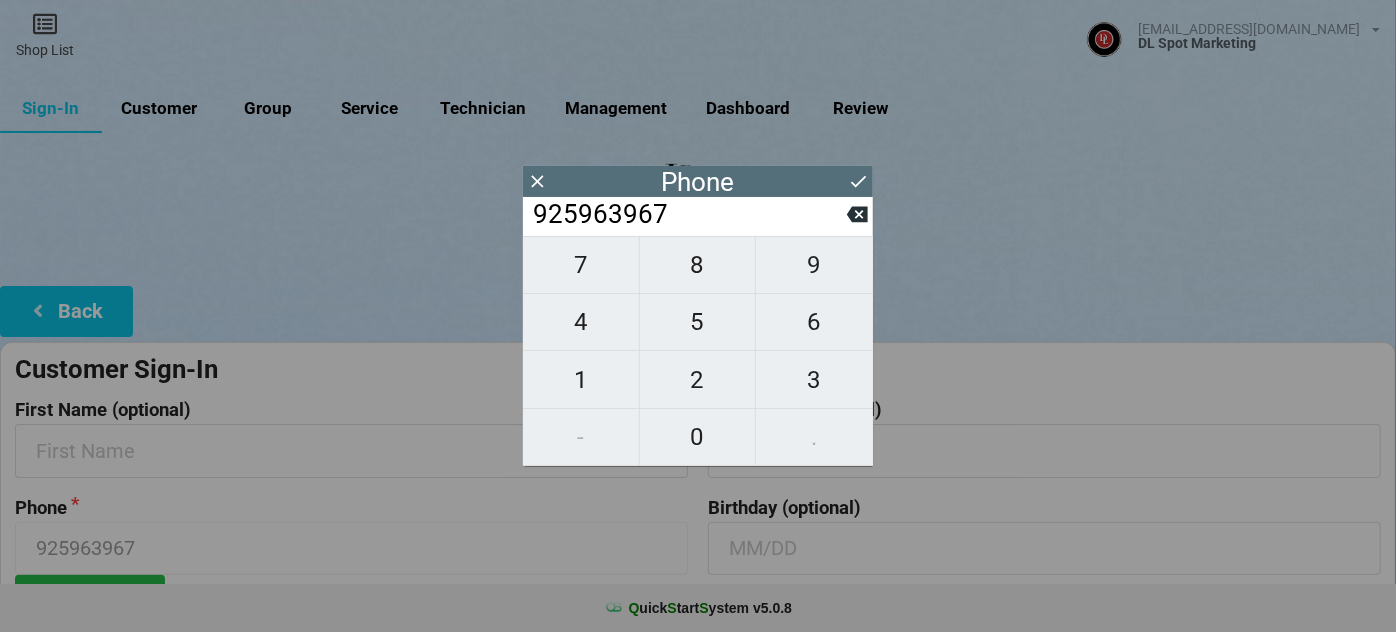 type on "9259639675" 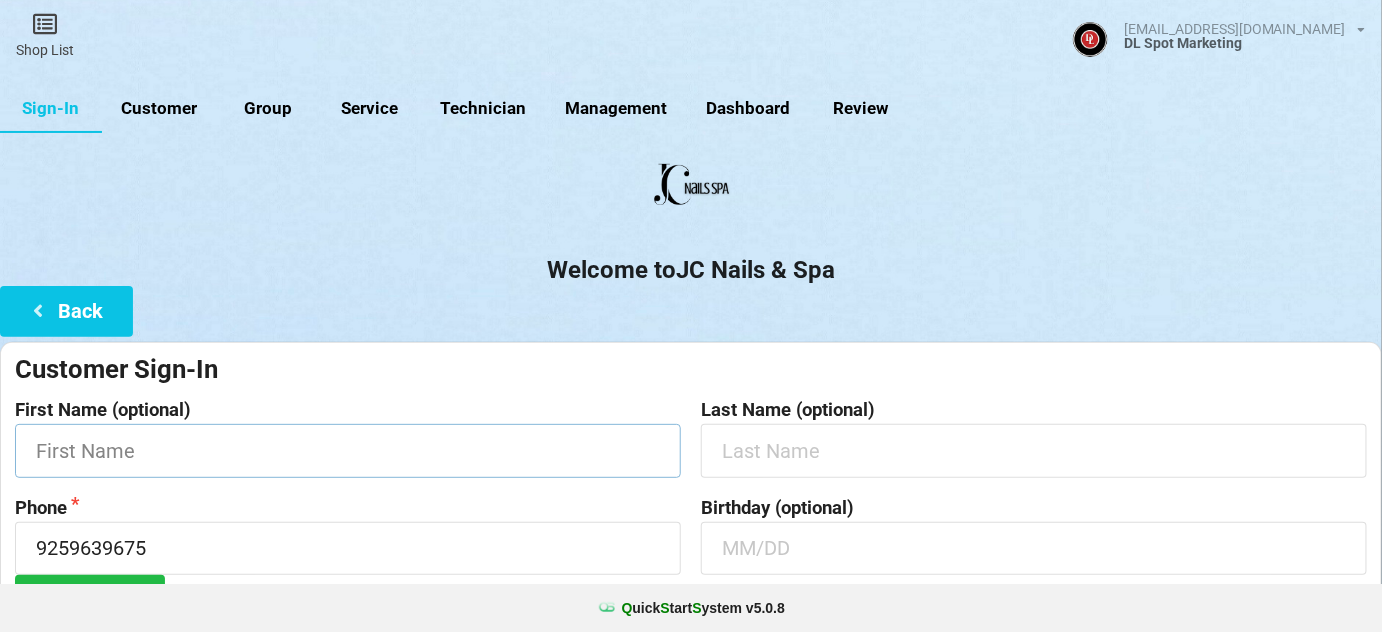 click at bounding box center [348, 450] 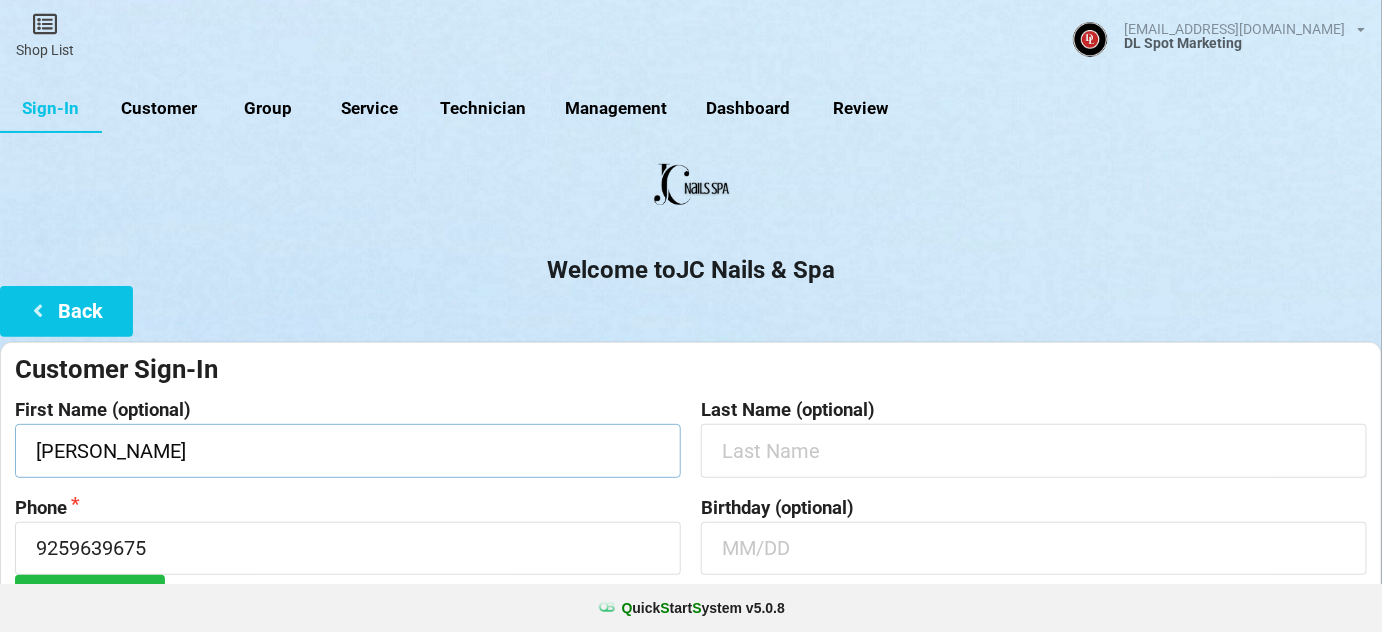 type on "[PERSON_NAME]" 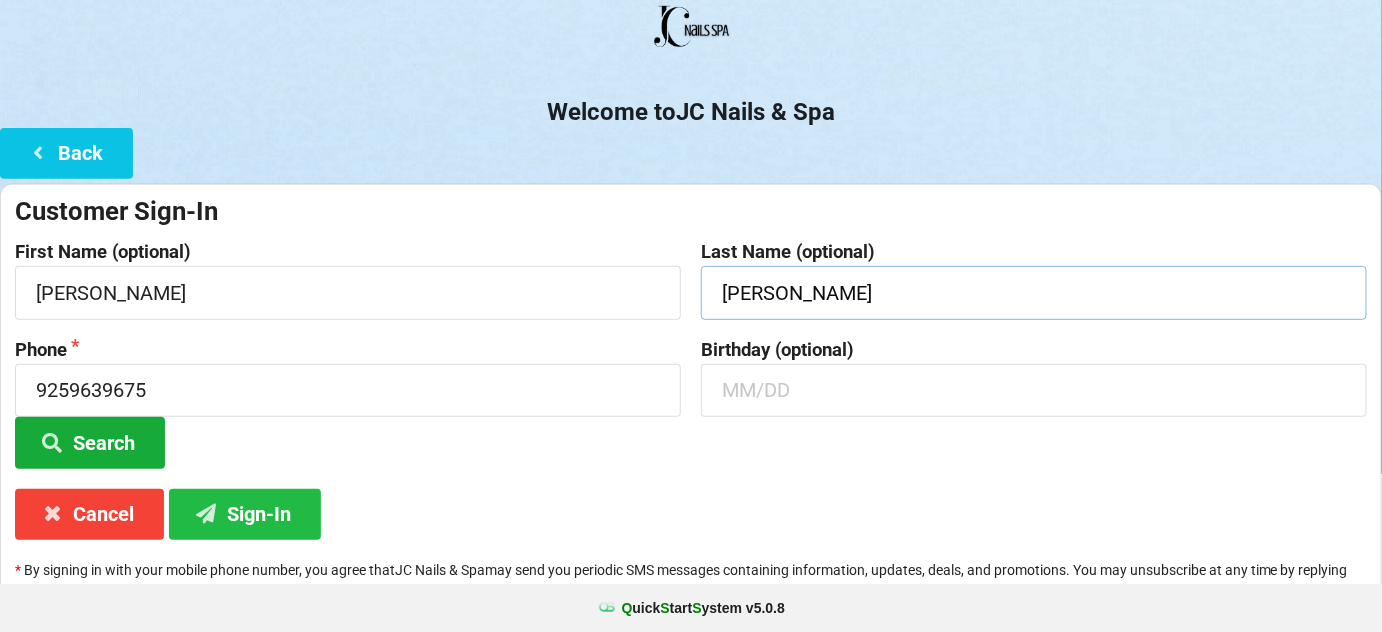 scroll, scrollTop: 191, scrollLeft: 0, axis: vertical 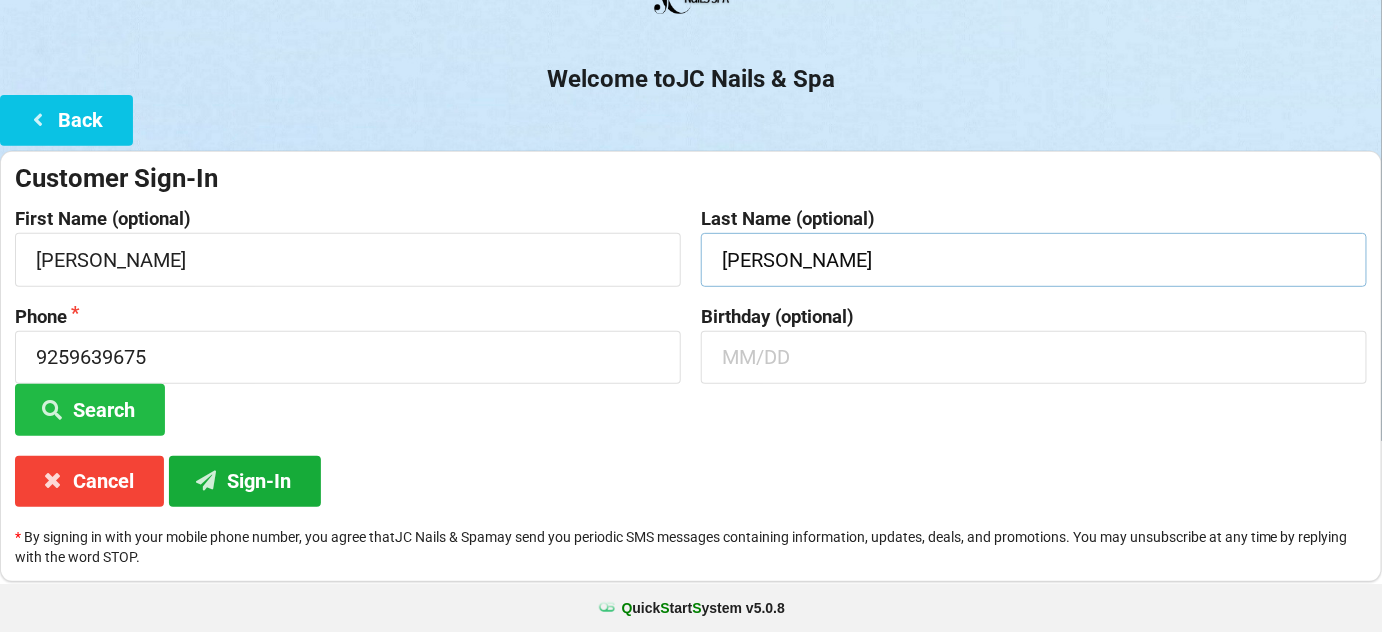 type on "[PERSON_NAME]" 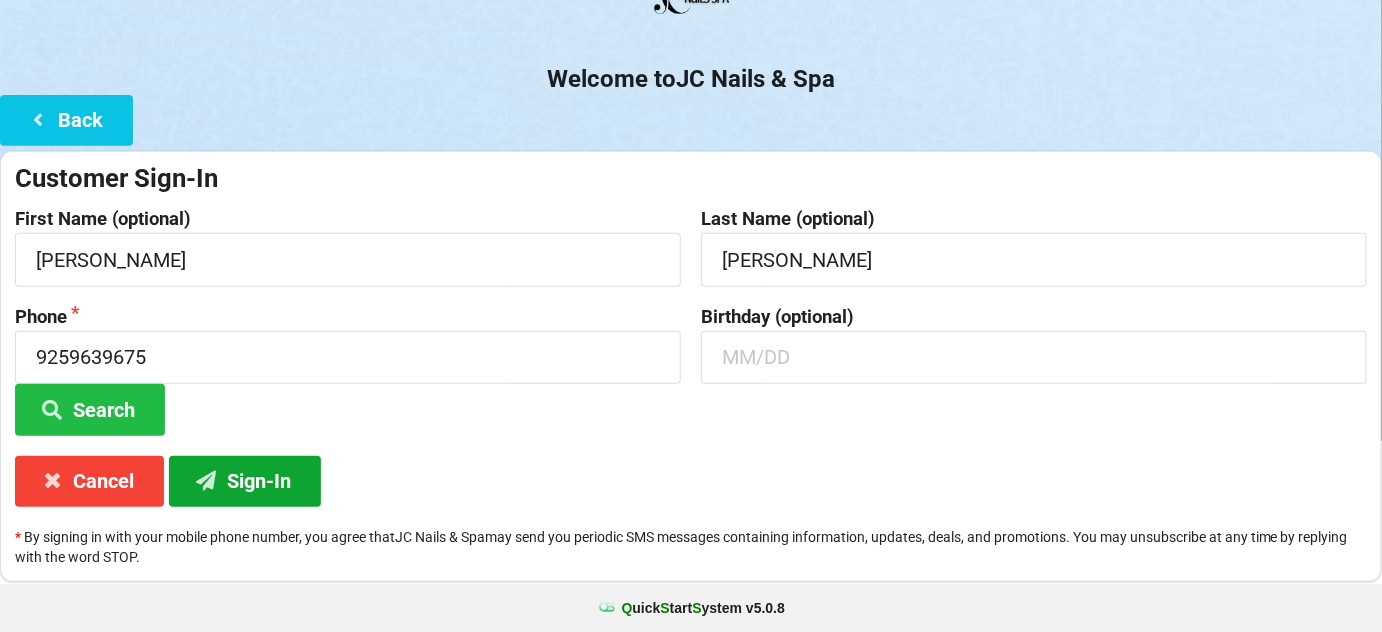 click on "Sign-In" at bounding box center [245, 481] 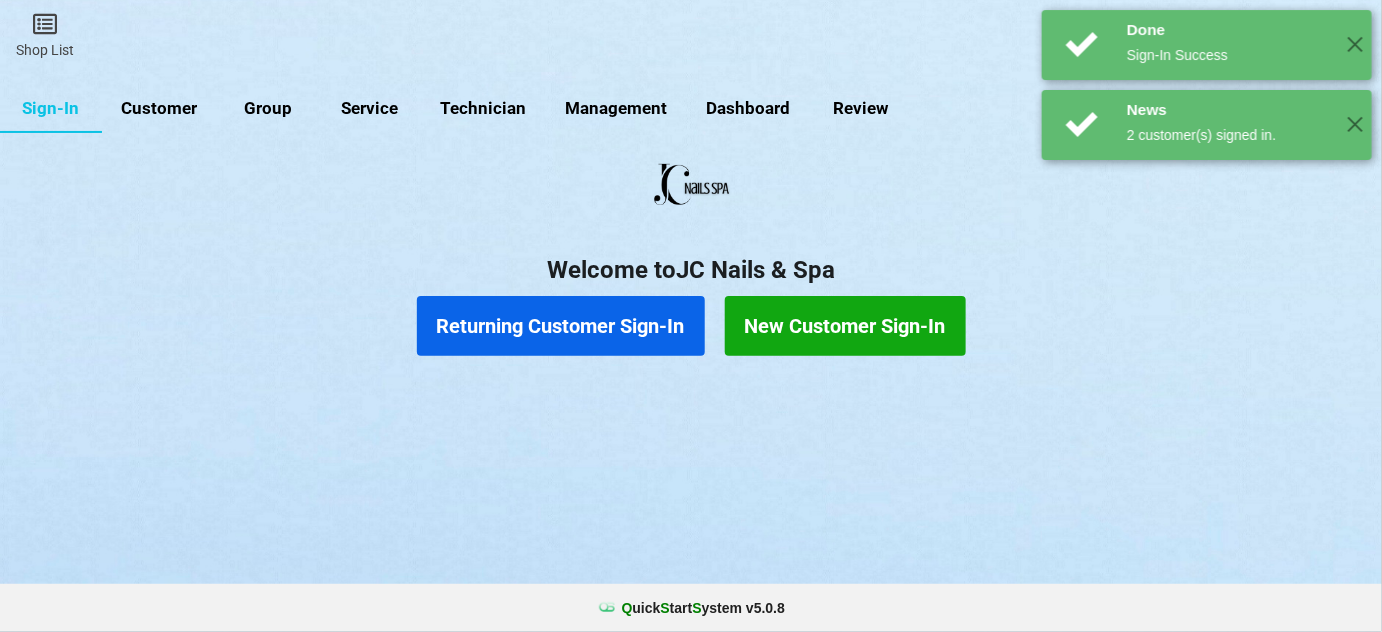 scroll, scrollTop: 0, scrollLeft: 0, axis: both 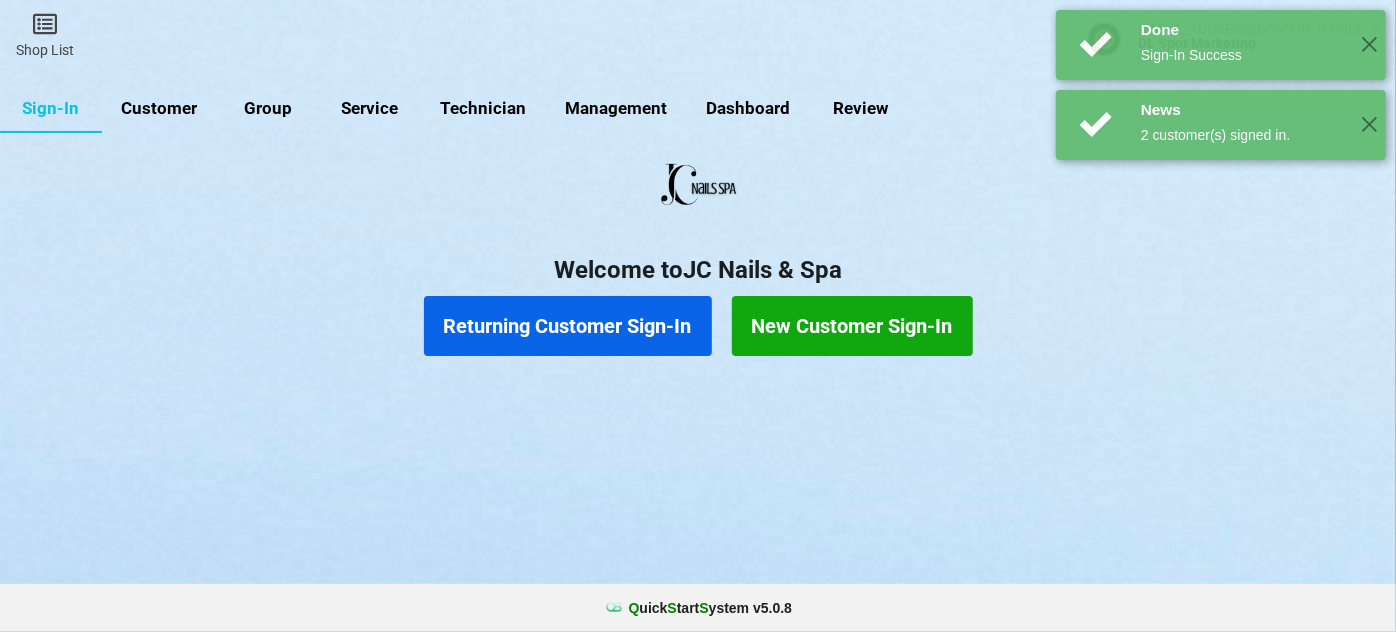 click on "Returning Customer Sign-In" at bounding box center (568, 326) 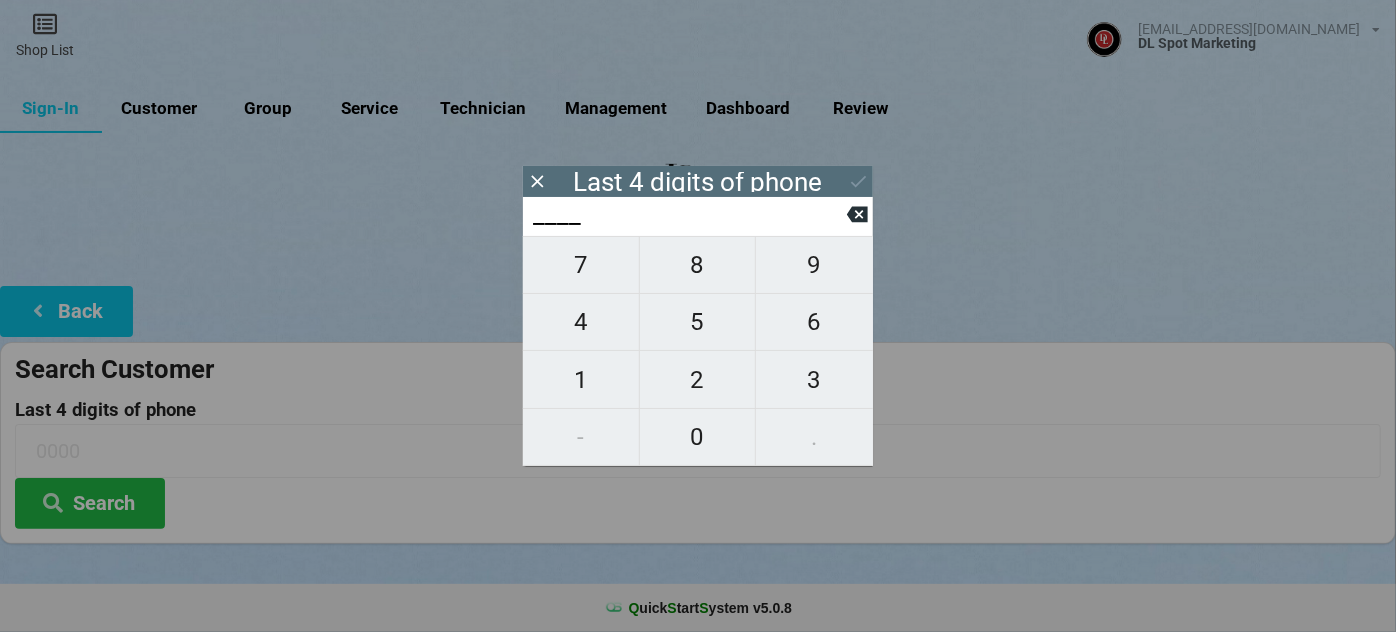 type on "5___" 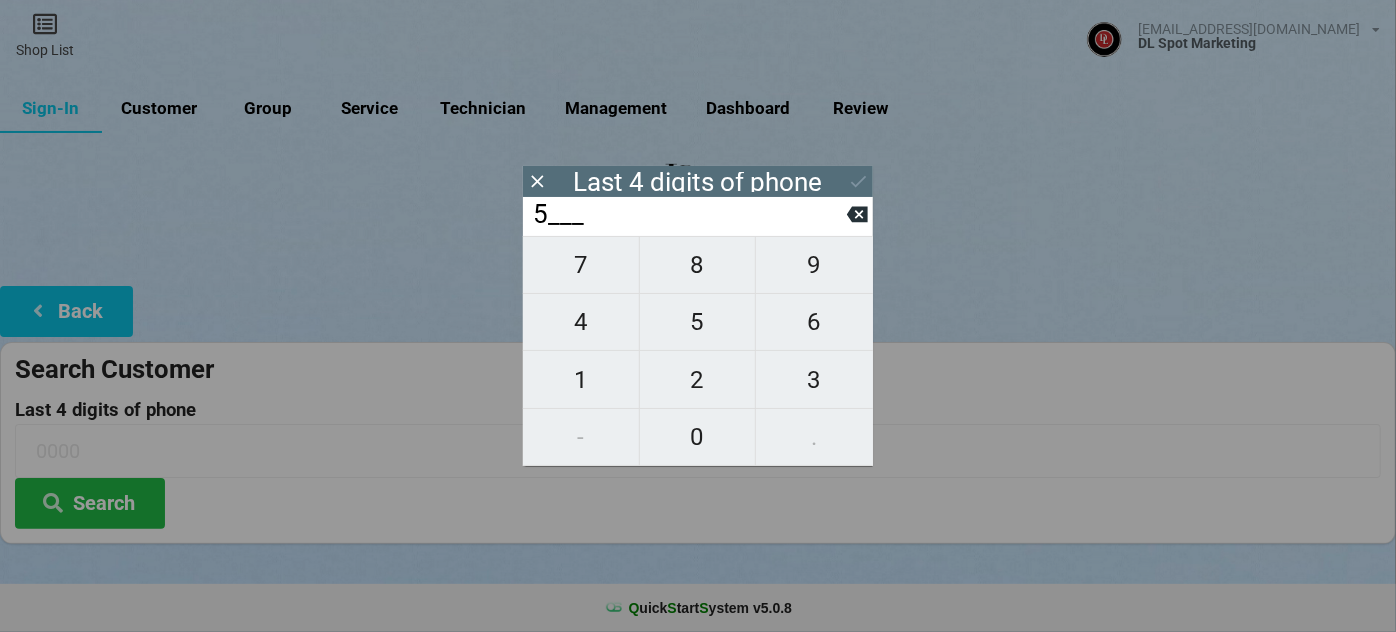 type on "5___" 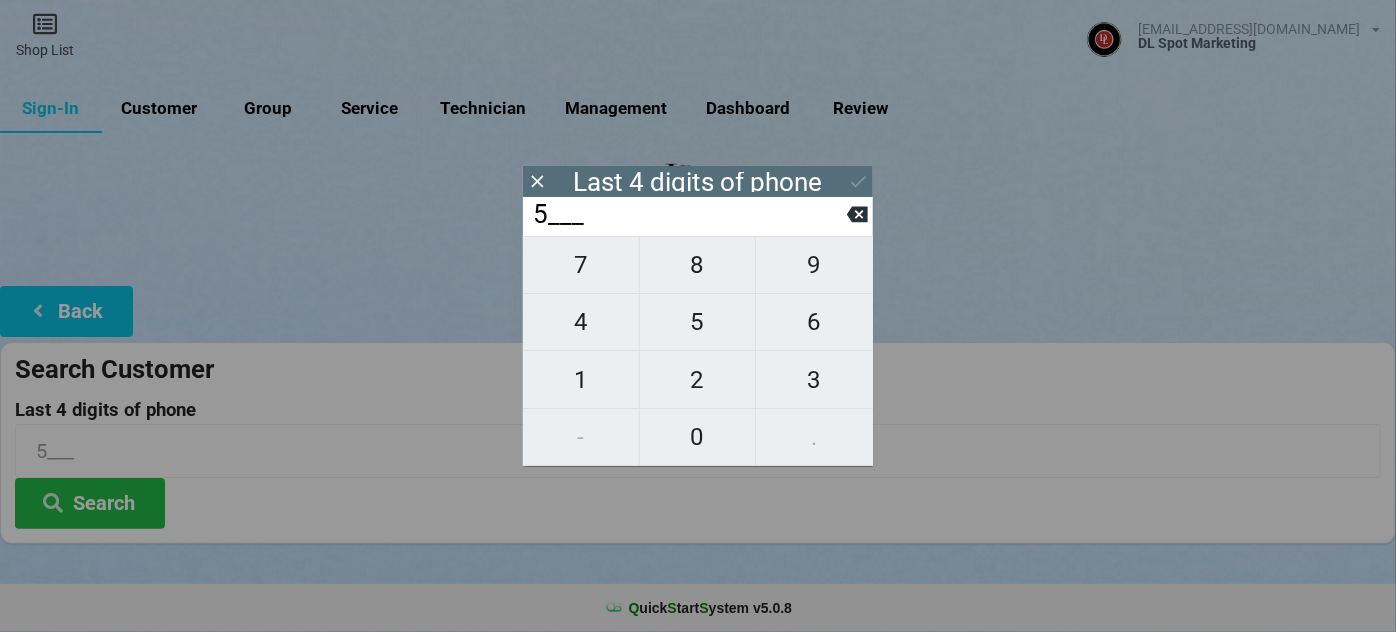 type on "52__" 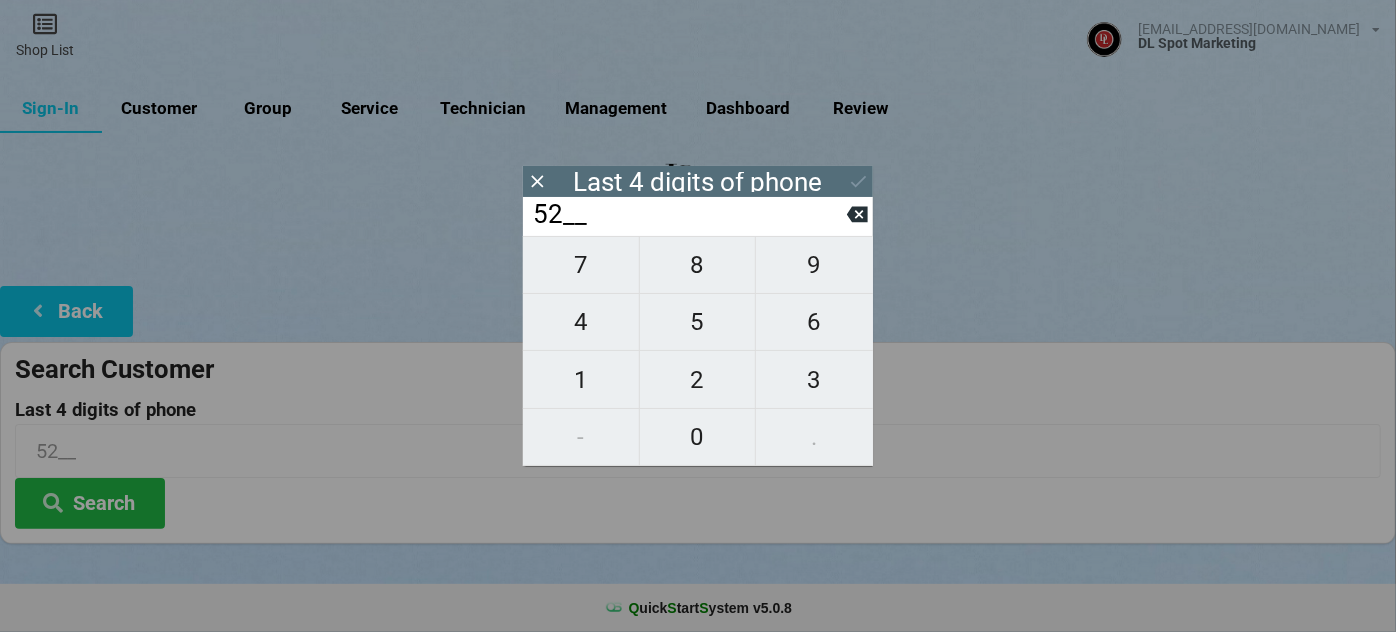 type on "528_" 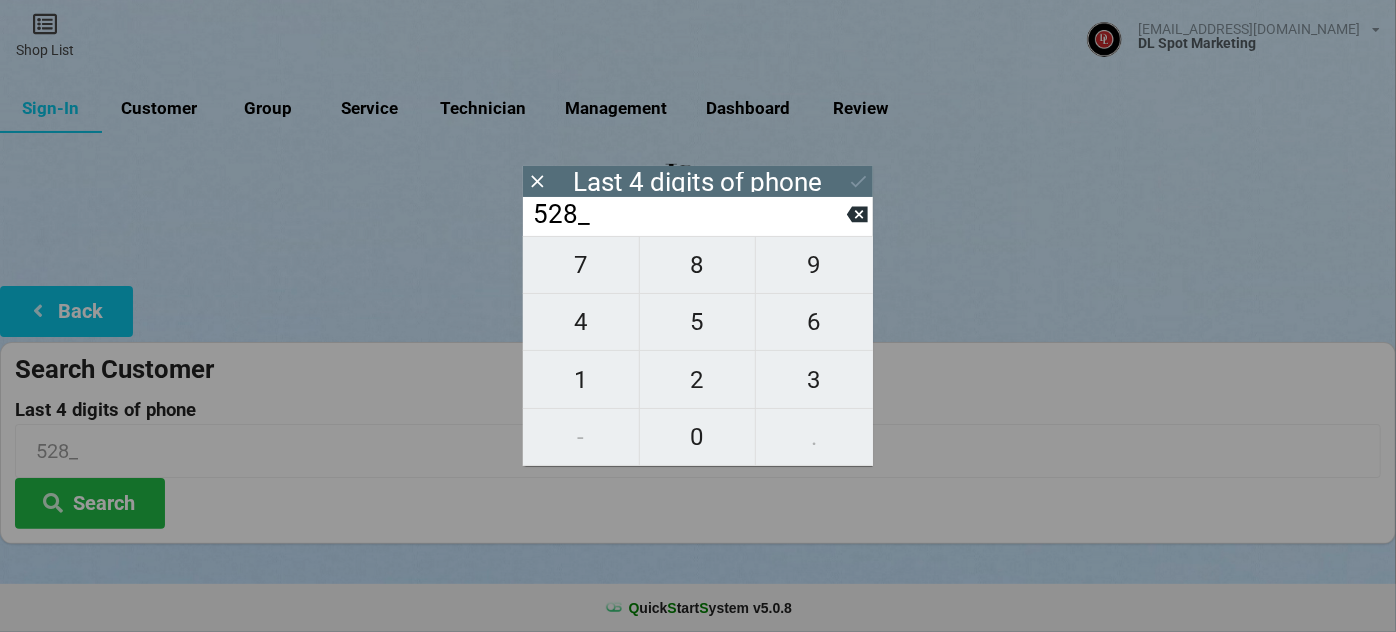 type on "5283" 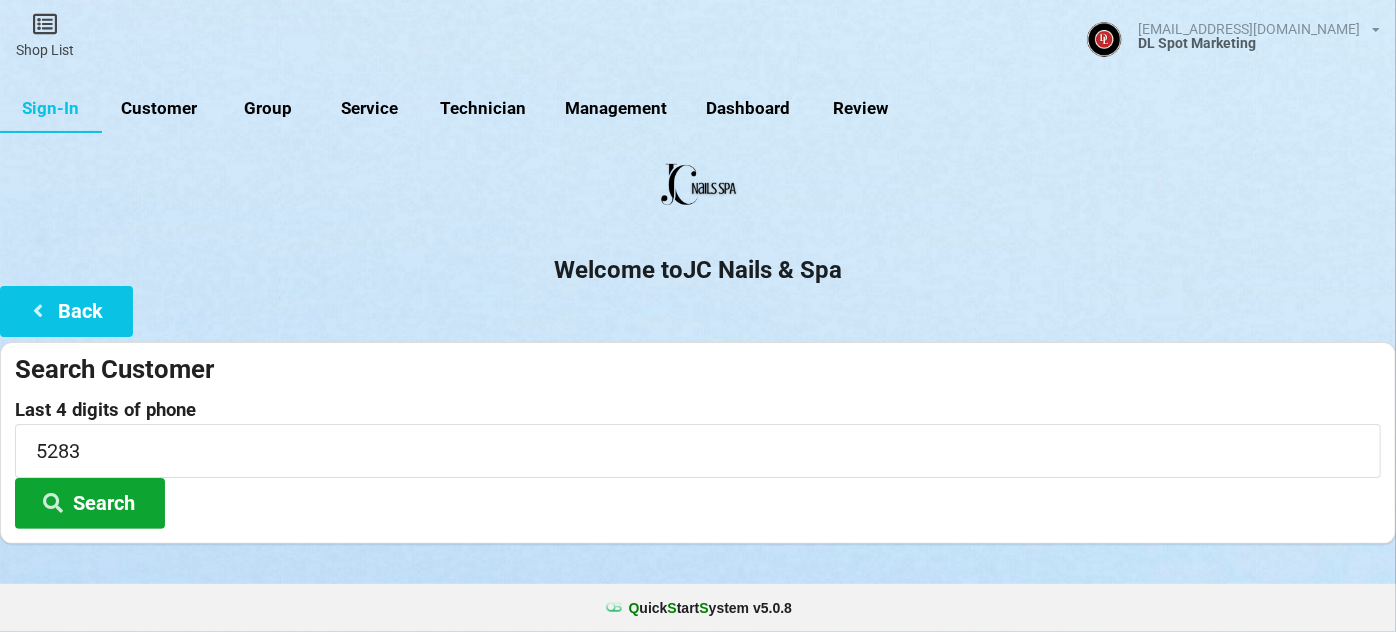 click on "Search" at bounding box center (90, 503) 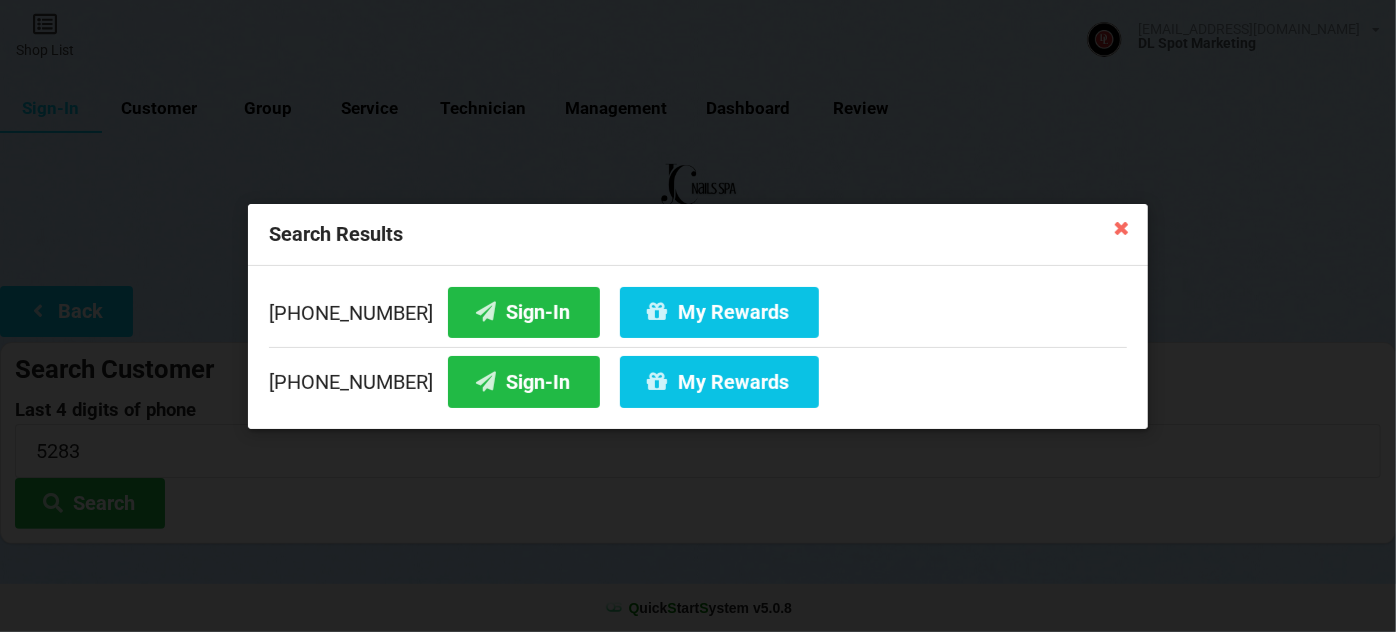 click at bounding box center (1122, 227) 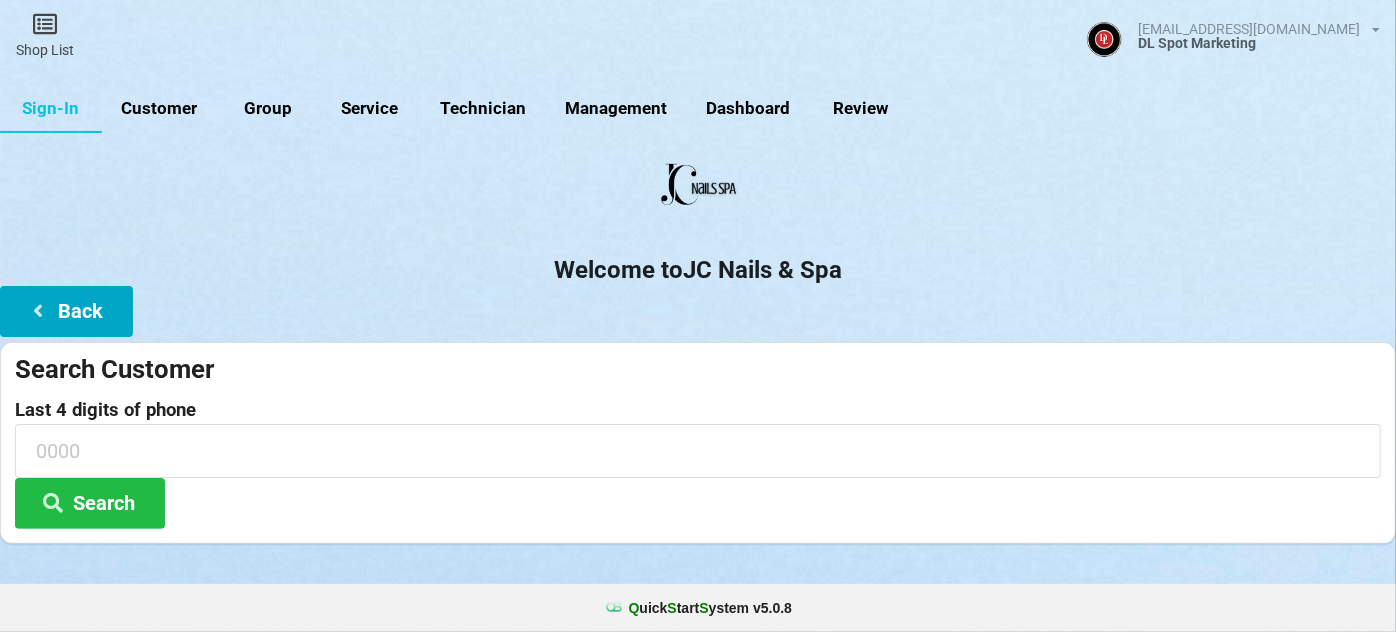 click on "Back" at bounding box center (66, 311) 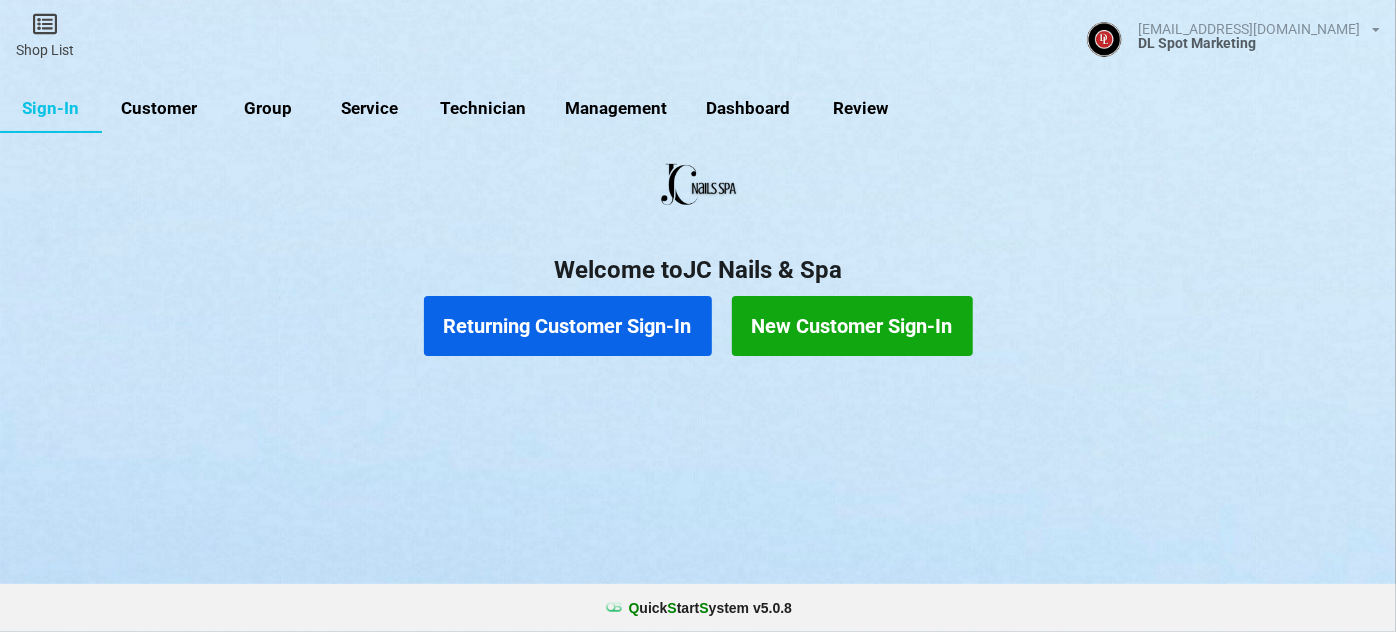 click on "New Customer Sign-In" at bounding box center (852, 326) 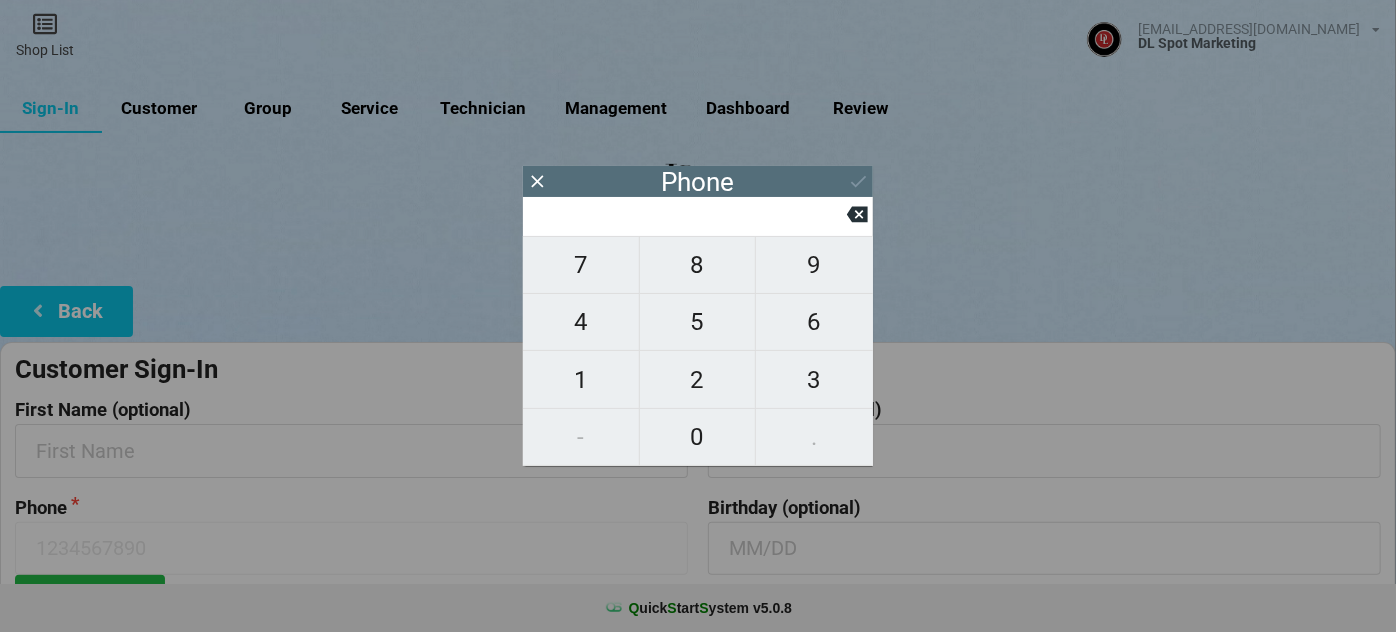 type on "9" 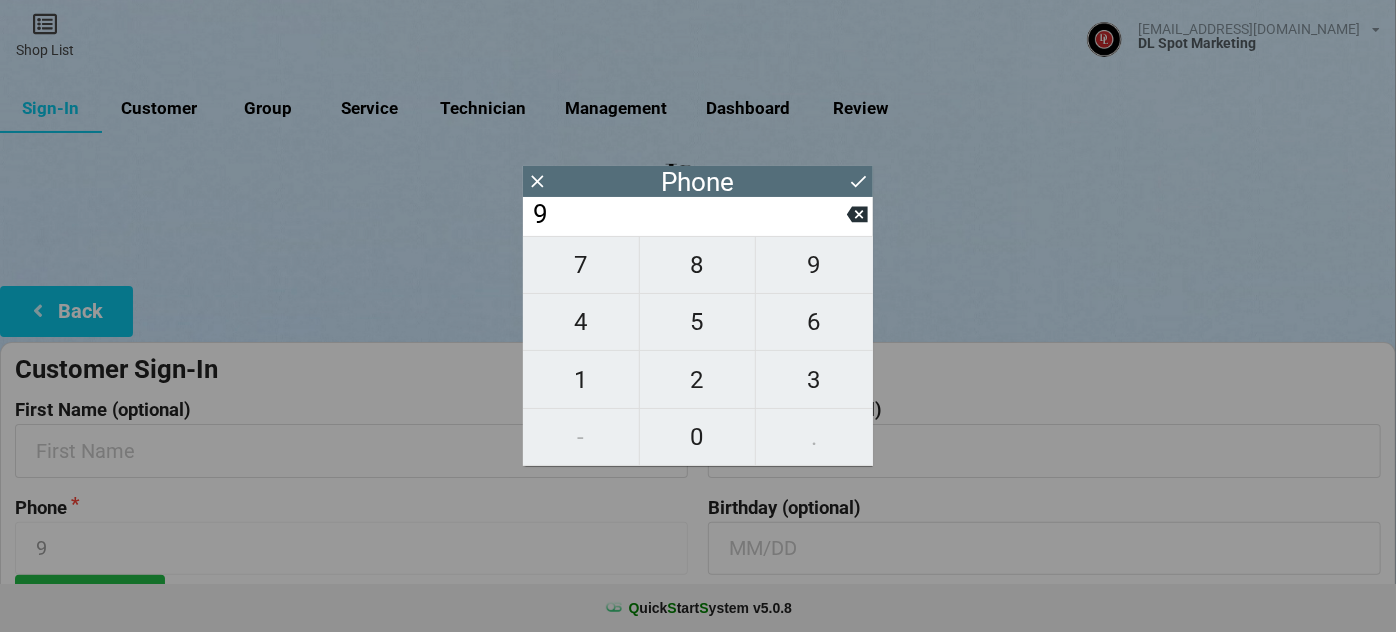 type on "92" 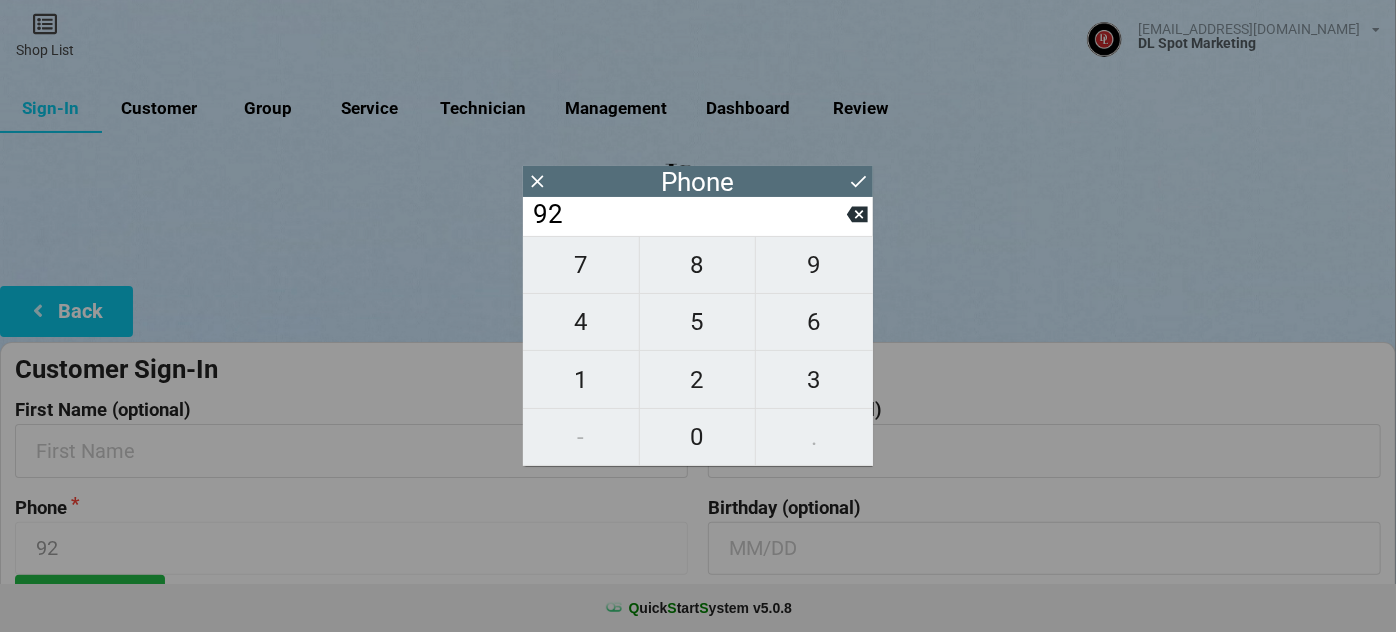 type on "925" 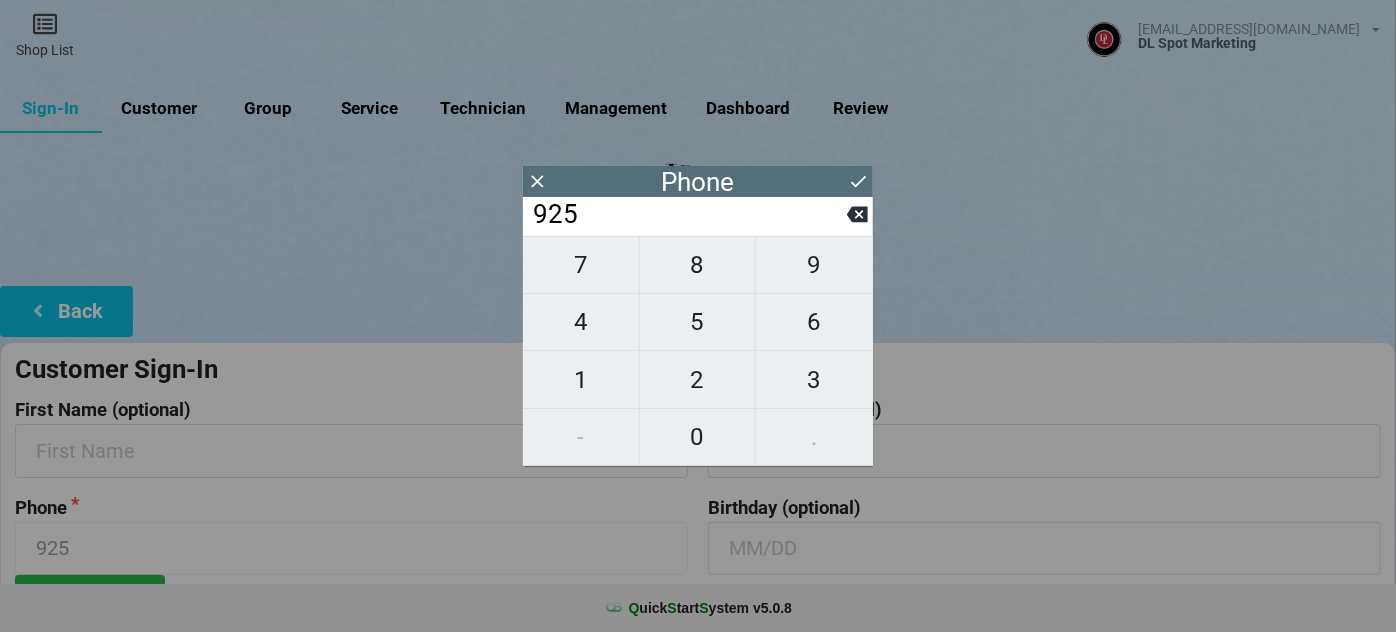type on "9256" 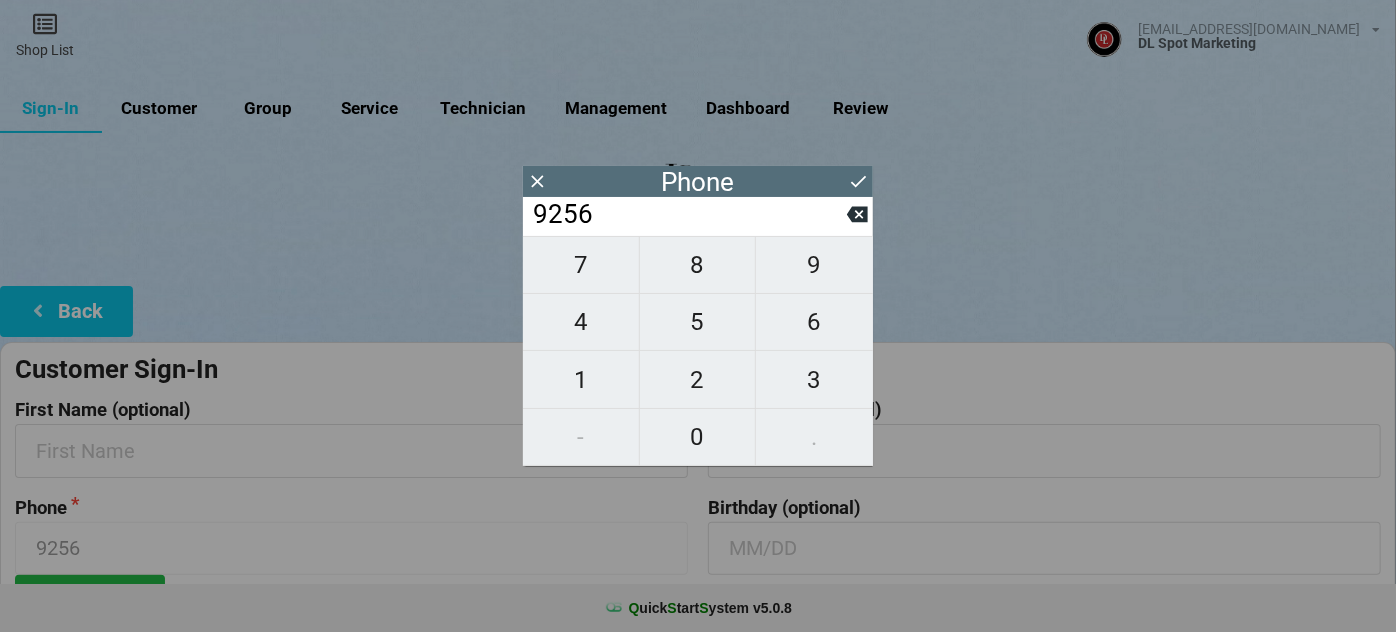 type on "92569" 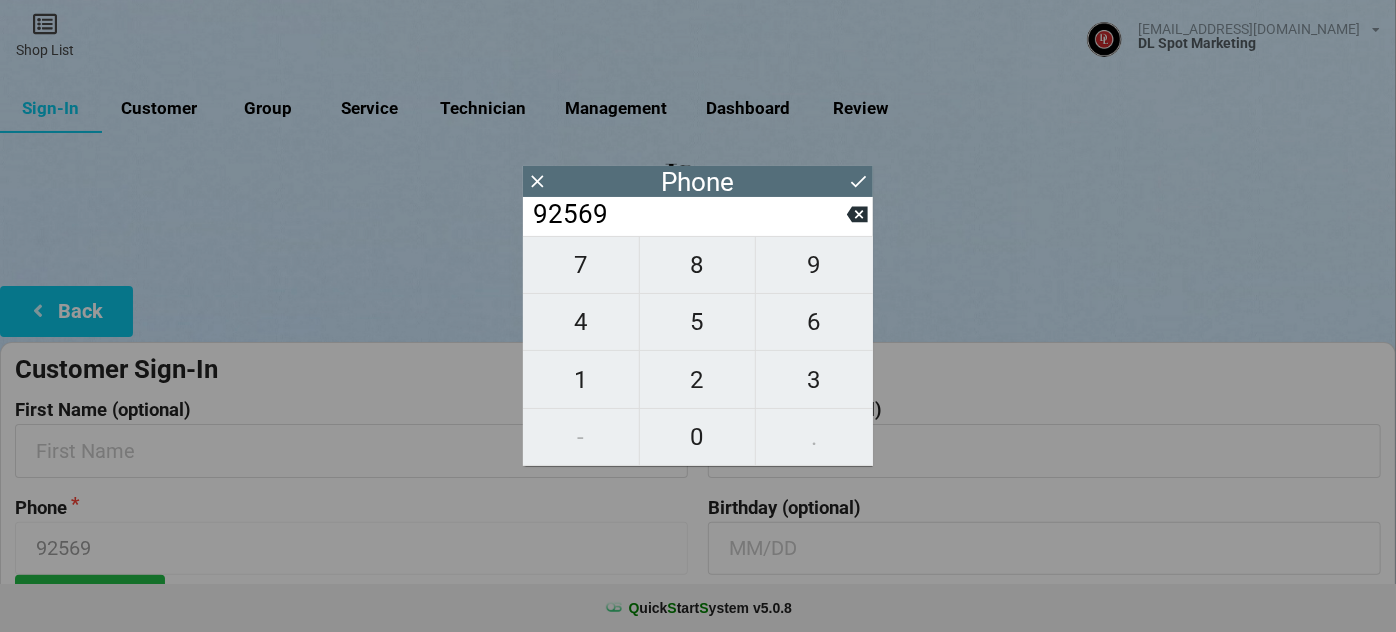 type on "925699" 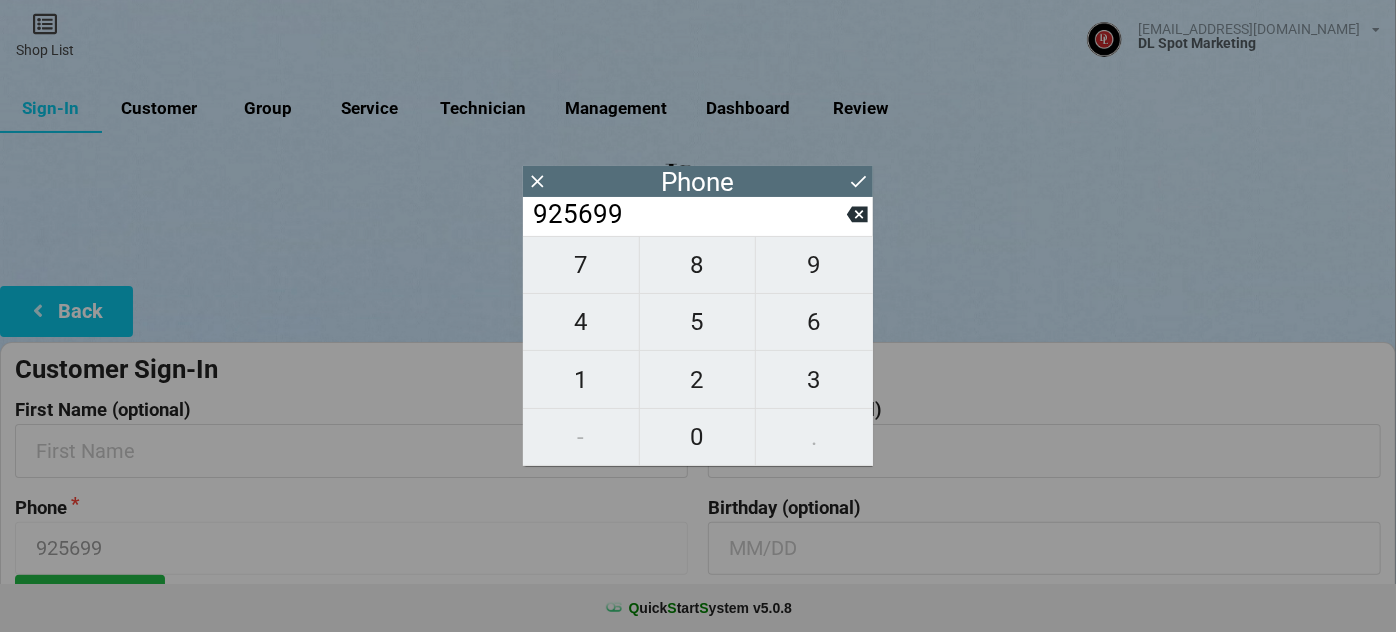 type on "9256995" 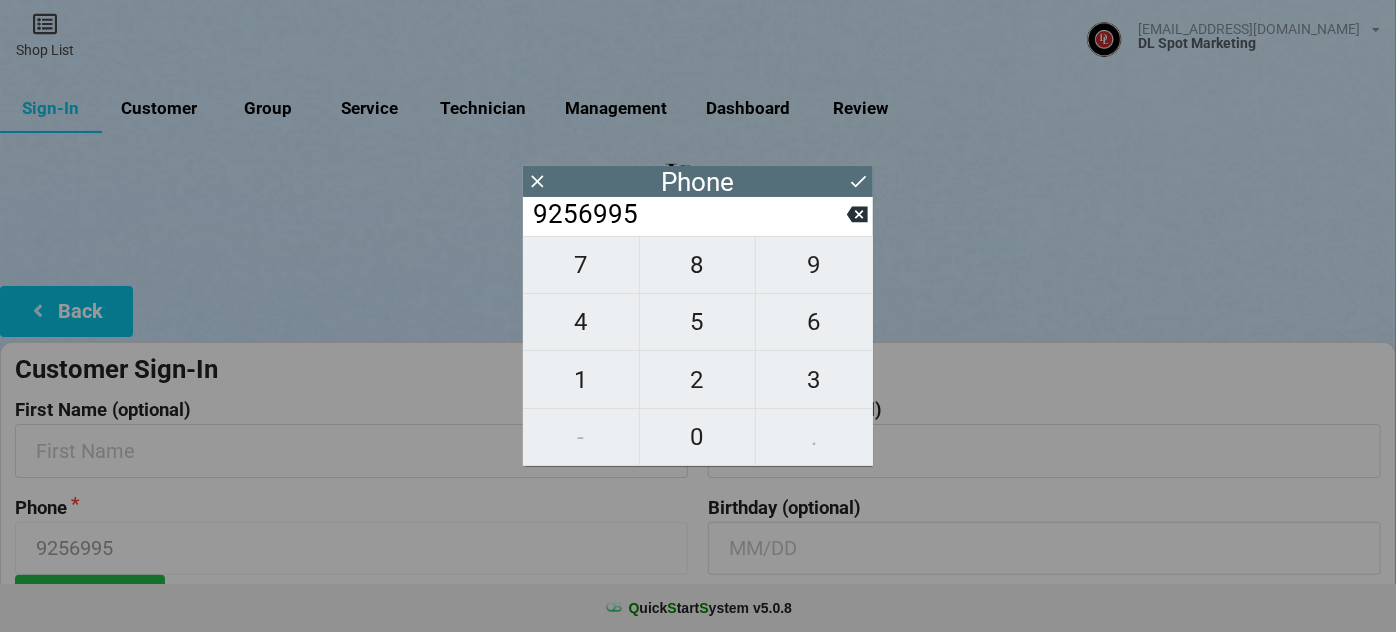 type on "92569952" 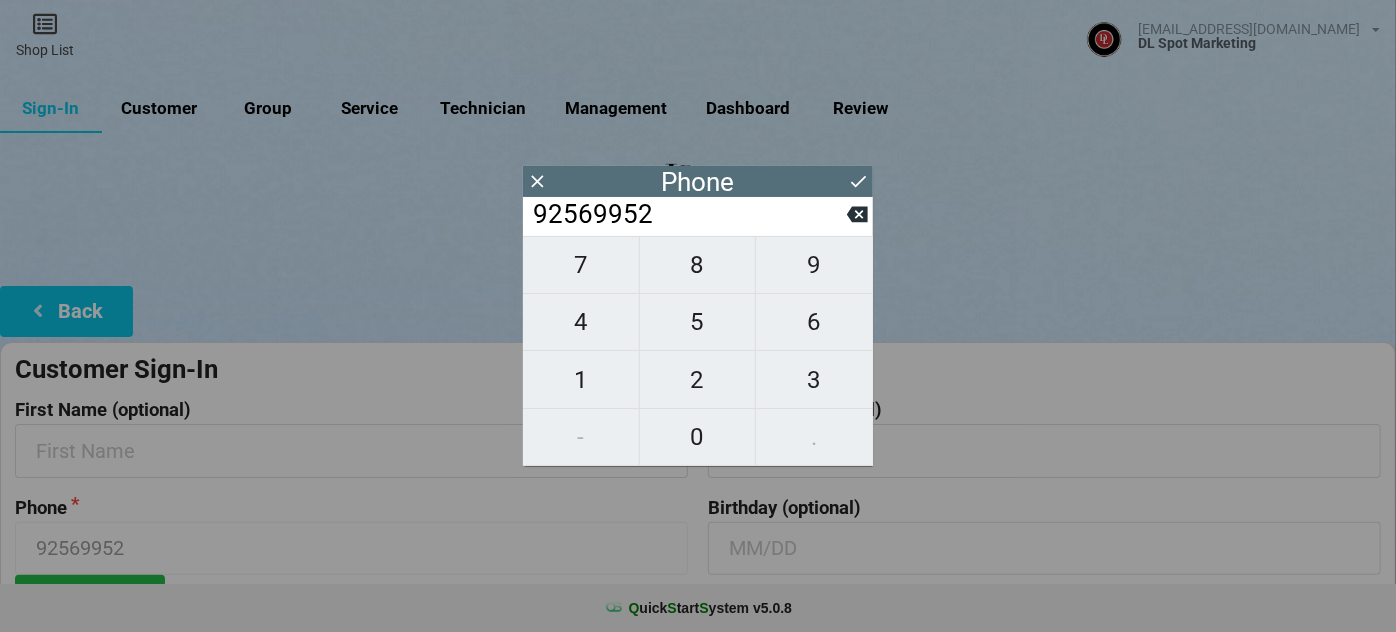 type on "925699528" 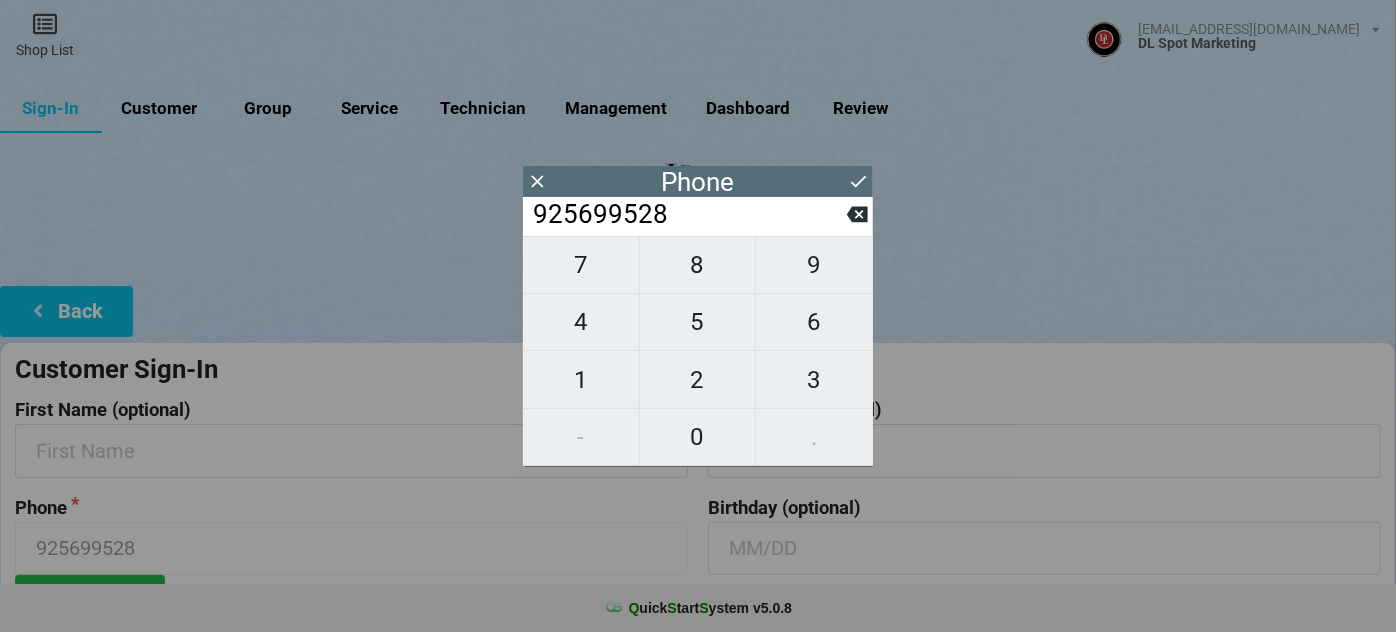 type on "9256995283" 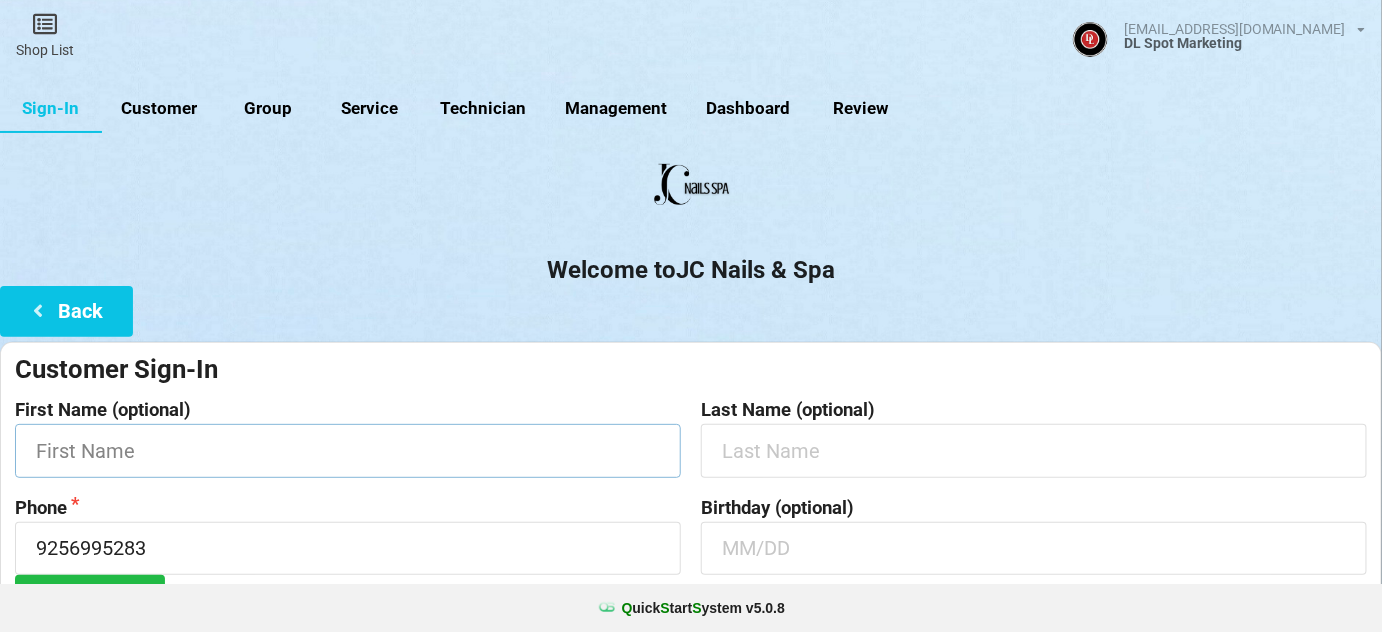 click at bounding box center [348, 450] 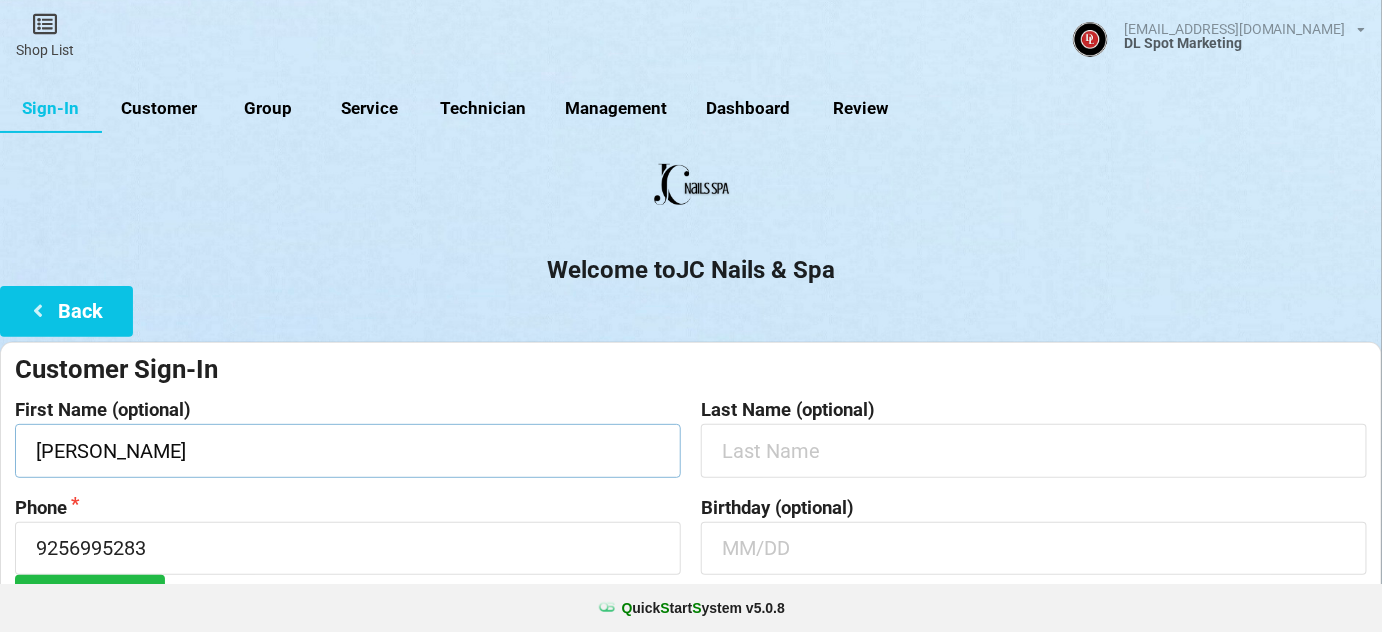 type on "[PERSON_NAME]" 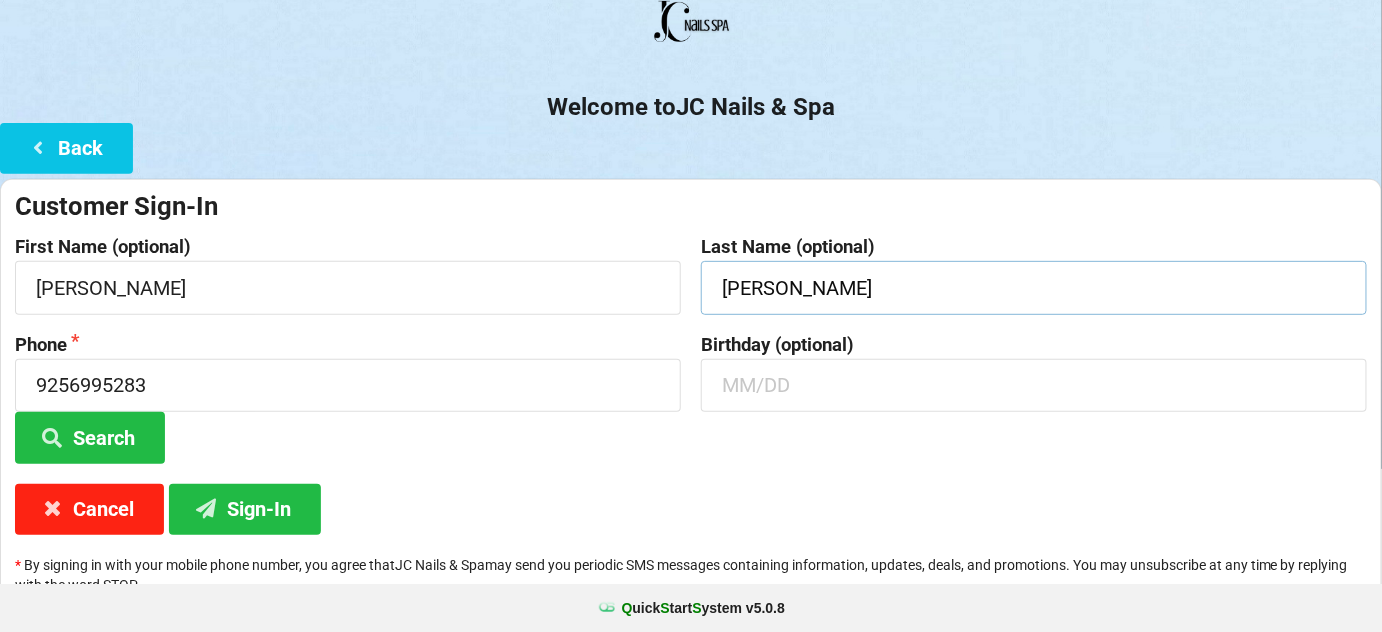 scroll, scrollTop: 191, scrollLeft: 0, axis: vertical 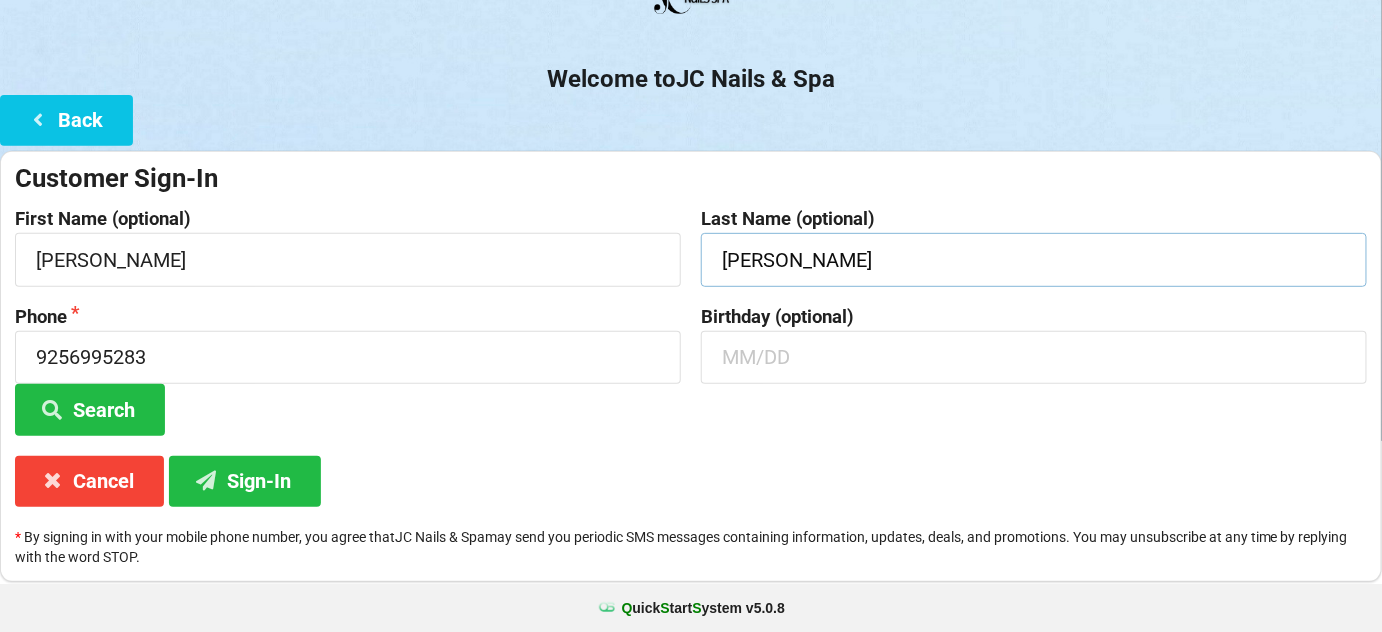 click on "[PERSON_NAME]" at bounding box center [1034, 259] 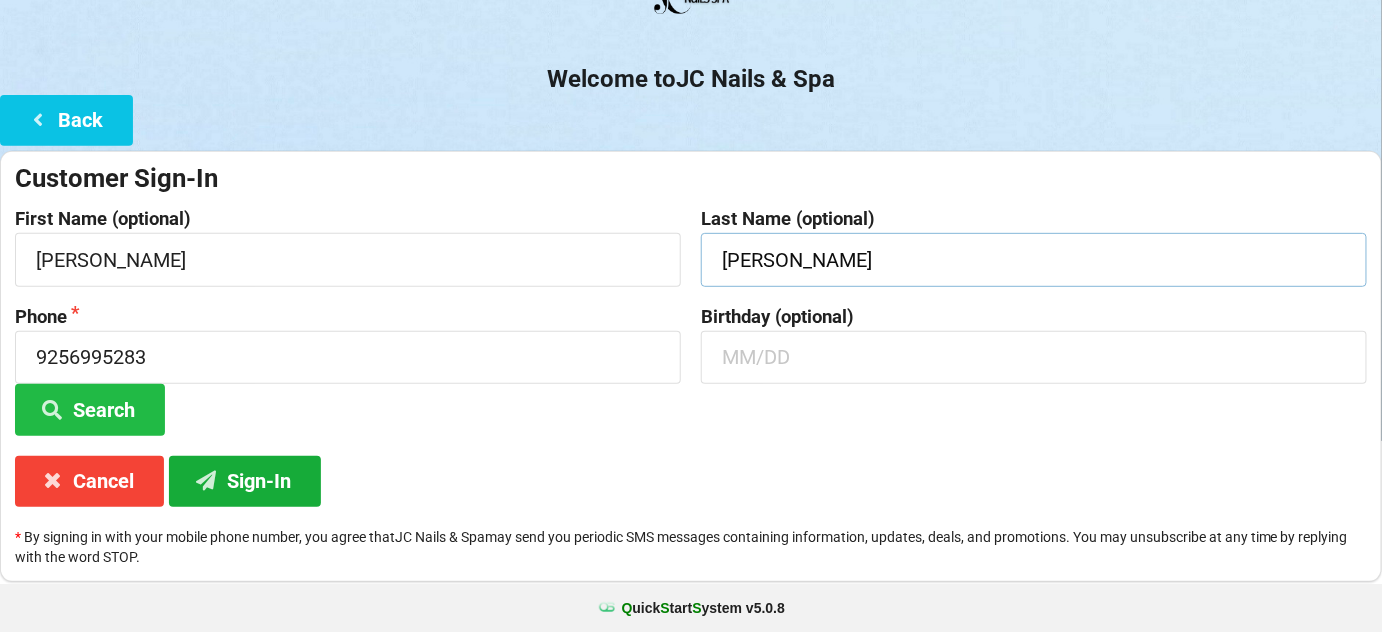 type on "[PERSON_NAME]" 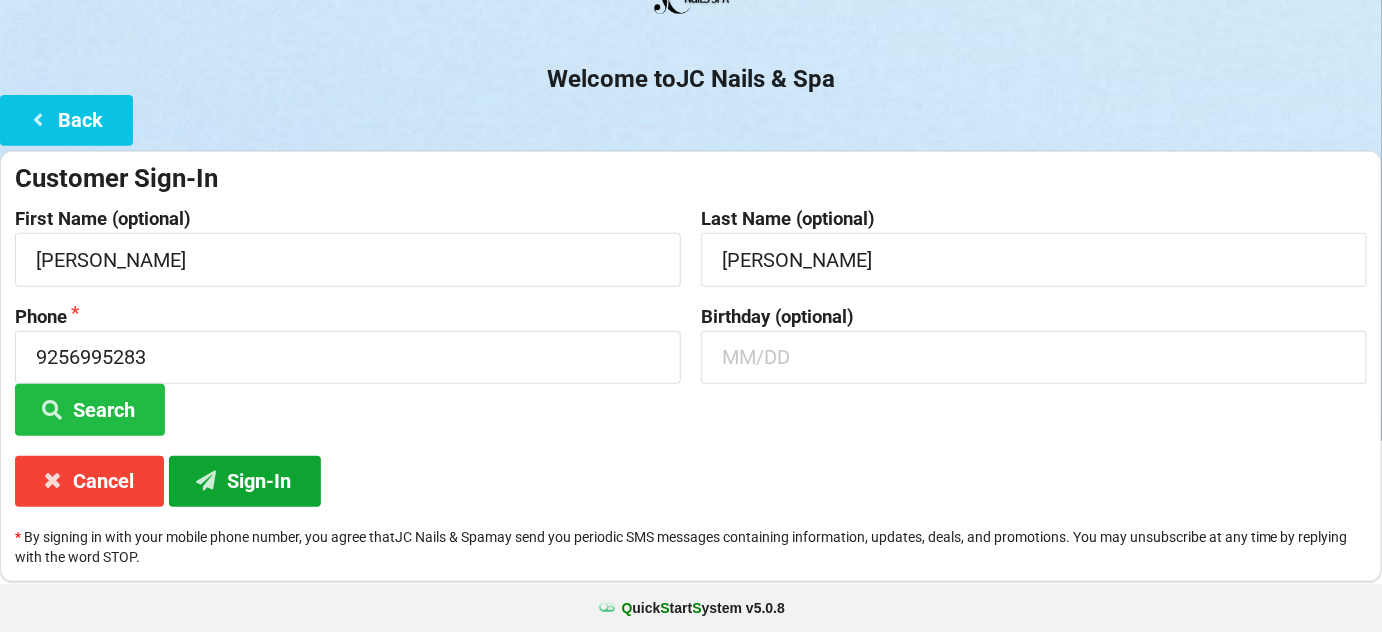 click on "Sign-In" at bounding box center (245, 481) 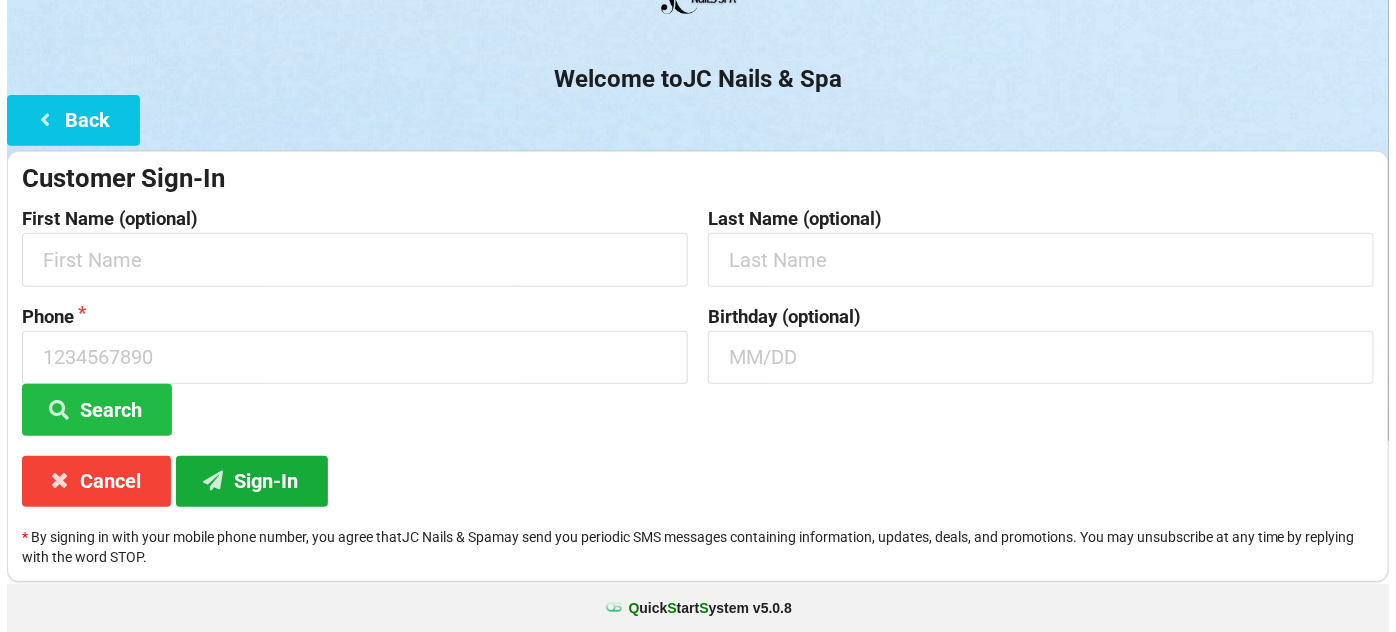 scroll, scrollTop: 0, scrollLeft: 0, axis: both 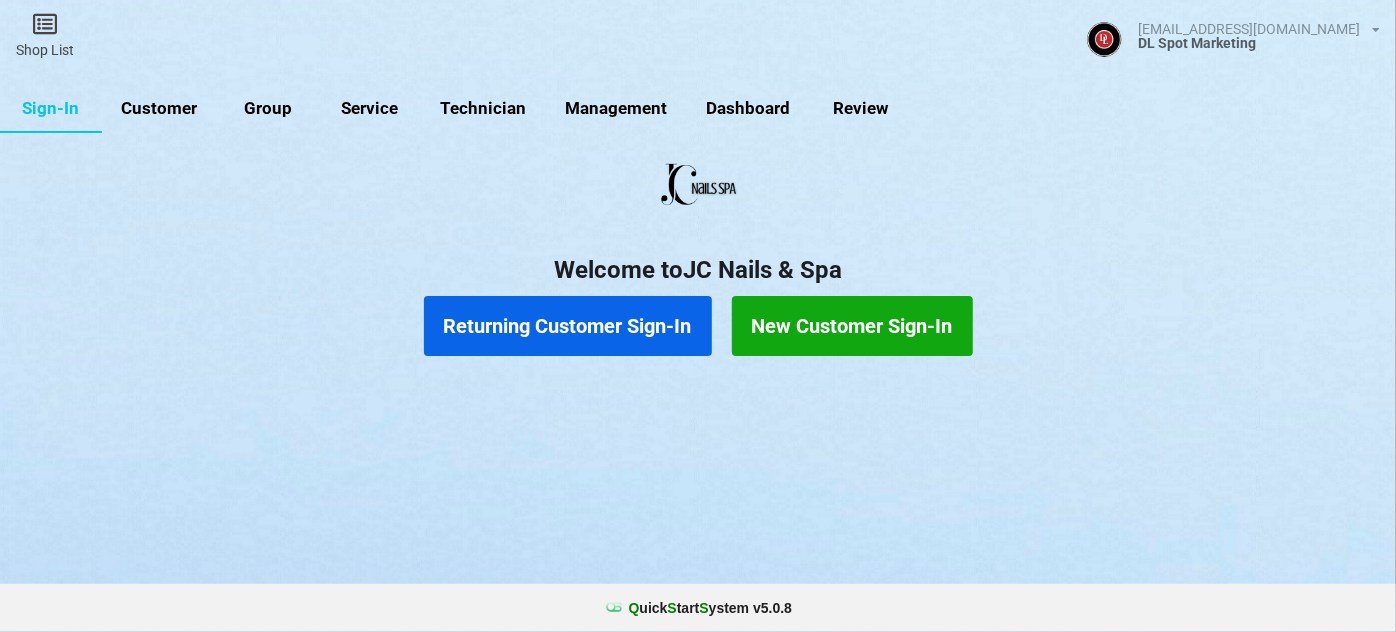 click on "Returning Customer Sign-In" at bounding box center (568, 326) 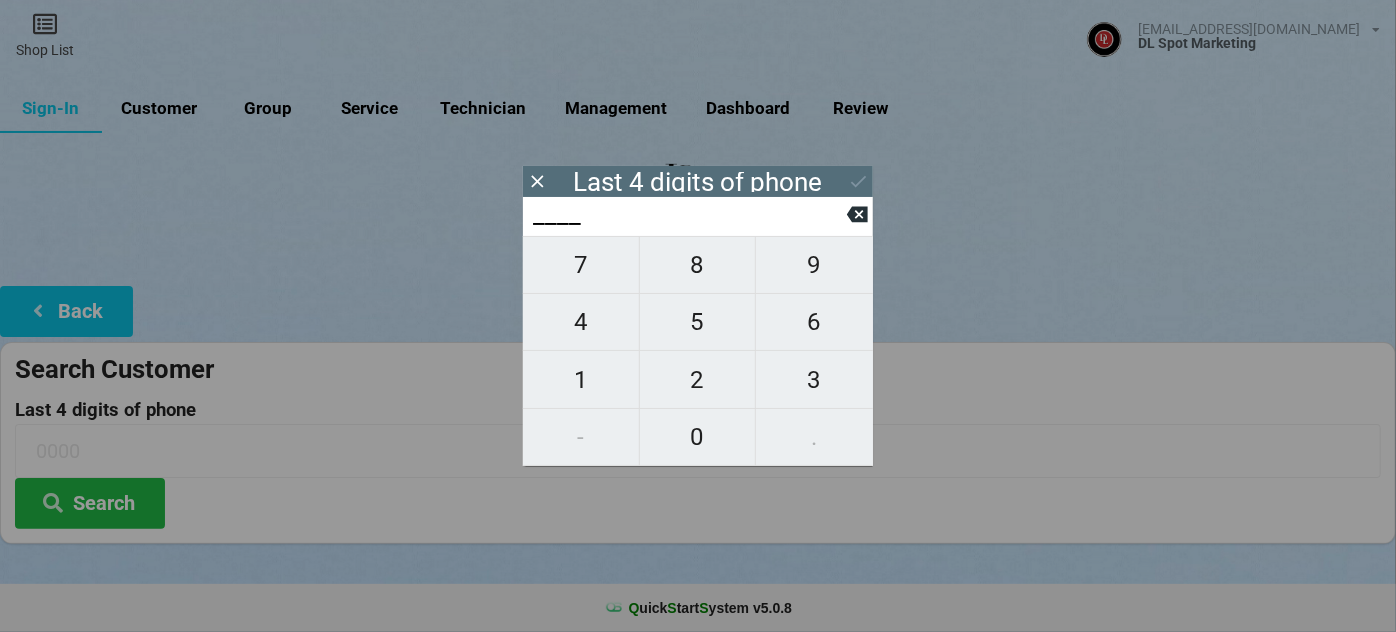 type on "2___" 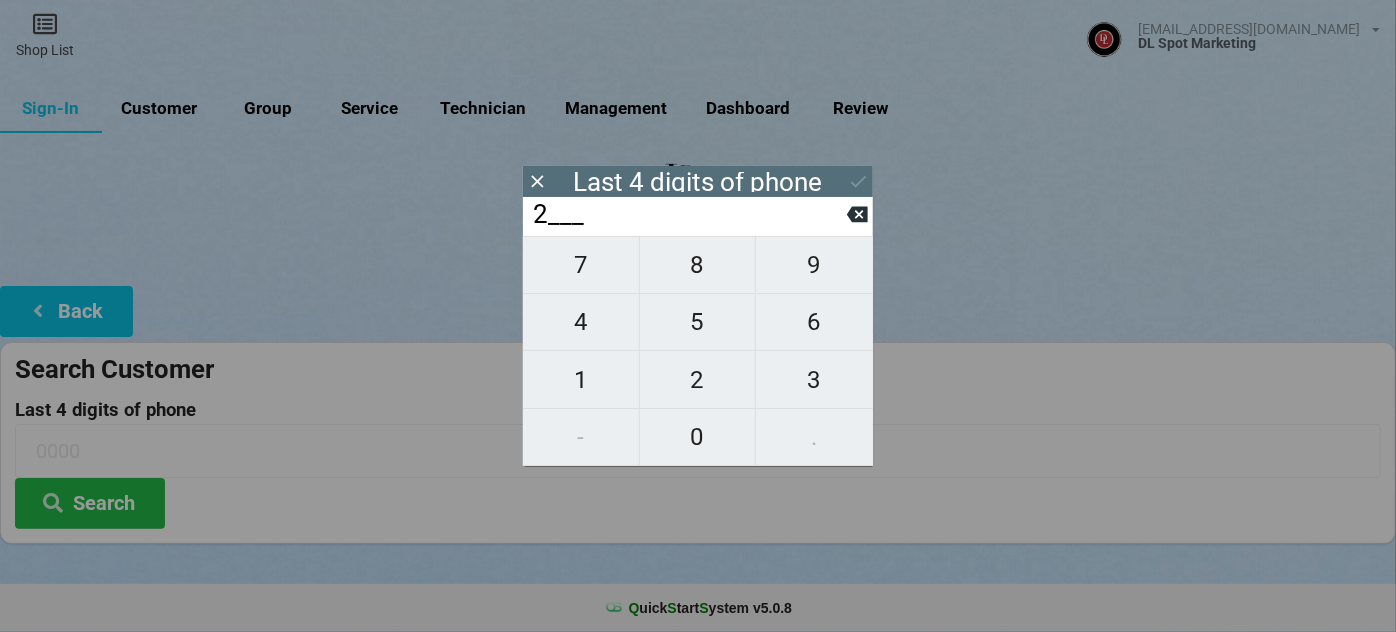 type on "2___" 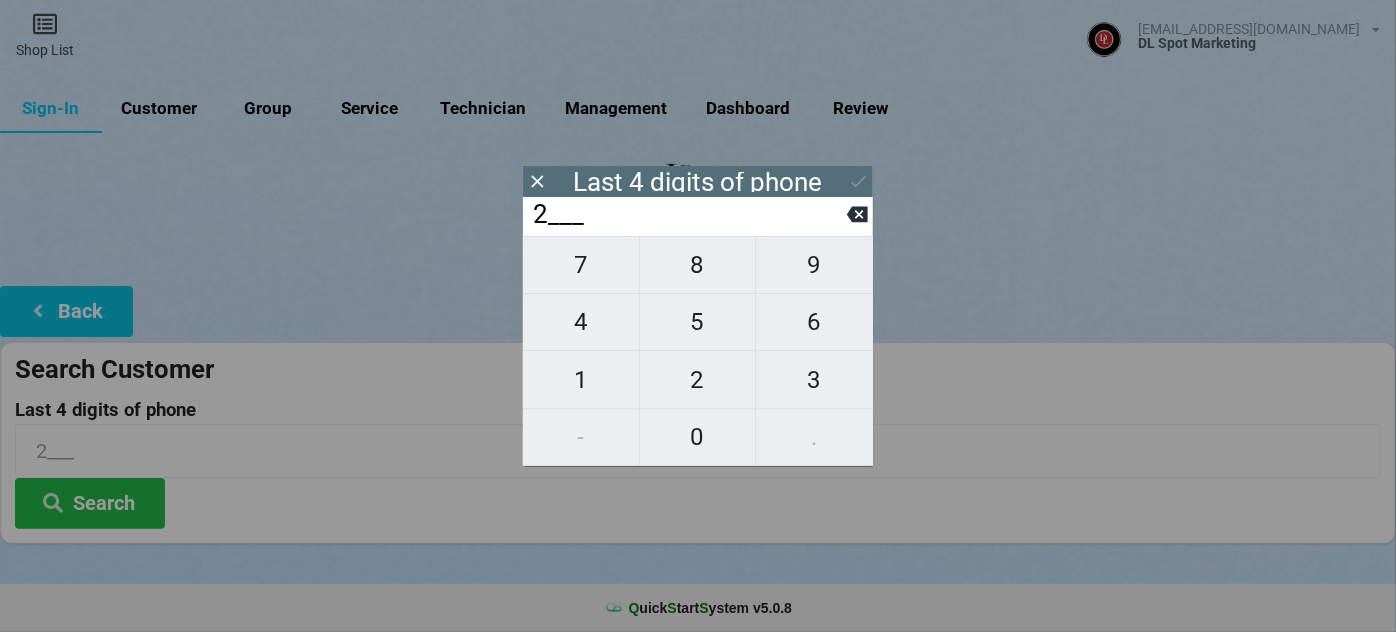 type on "21__" 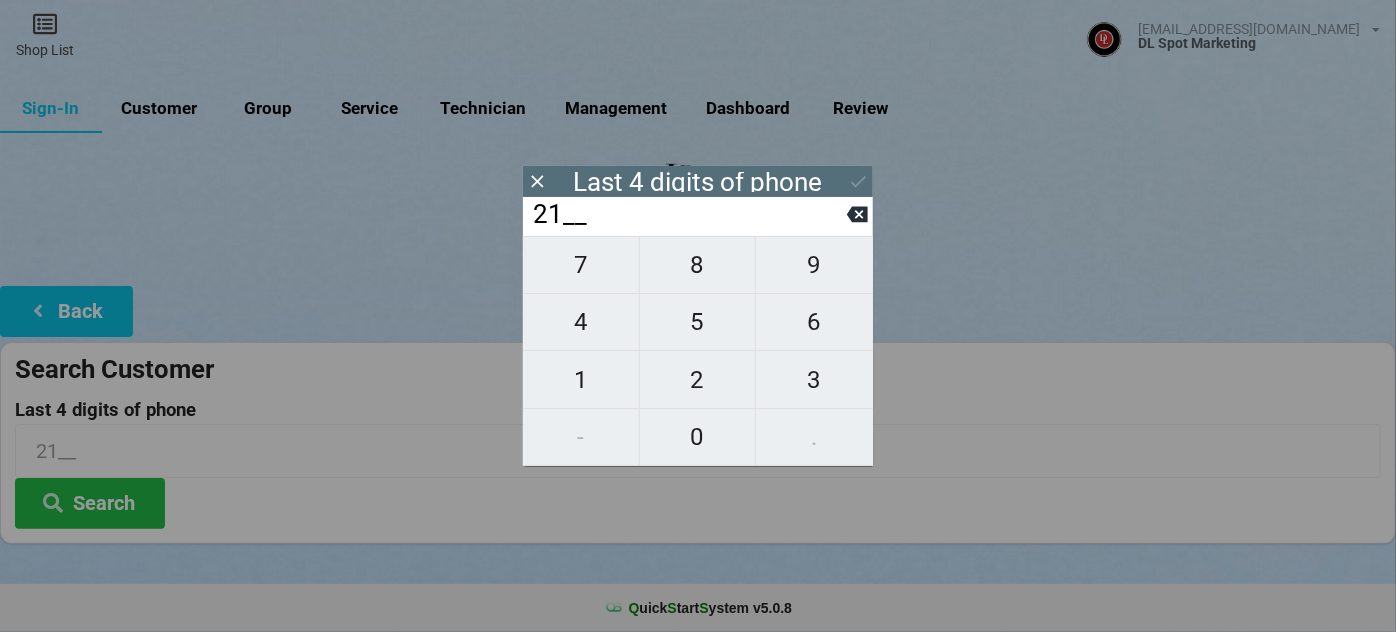 type on "219_" 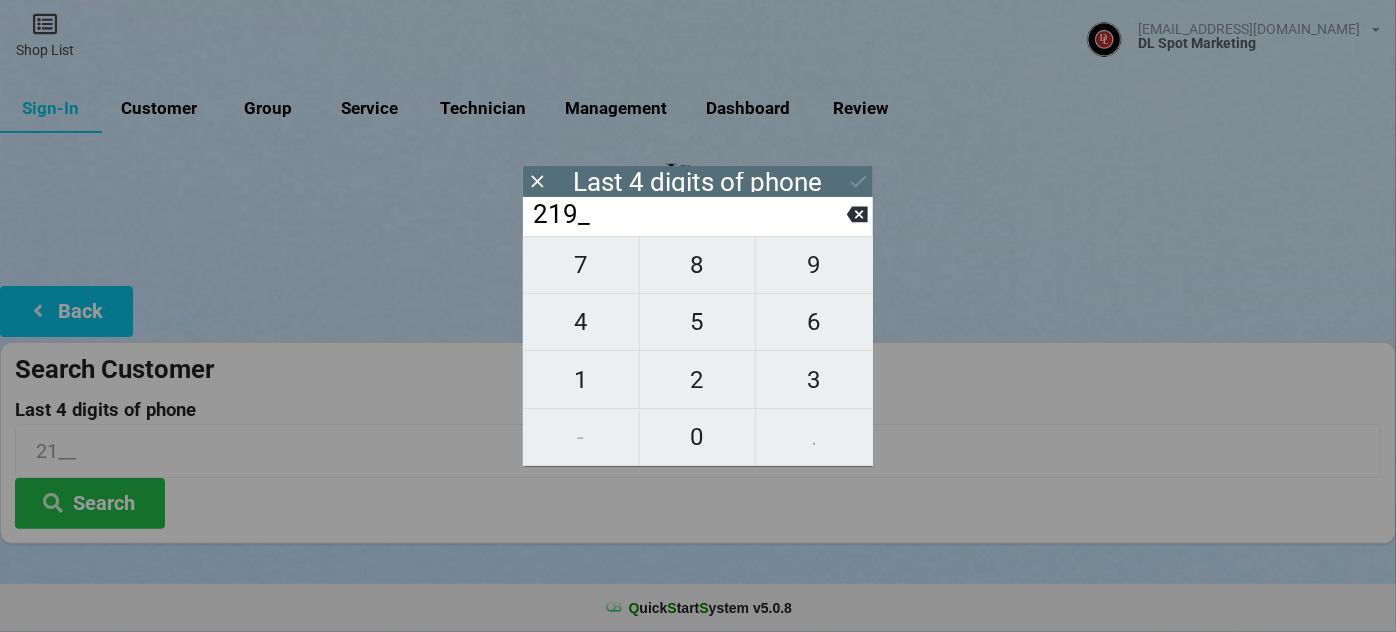 type on "219_" 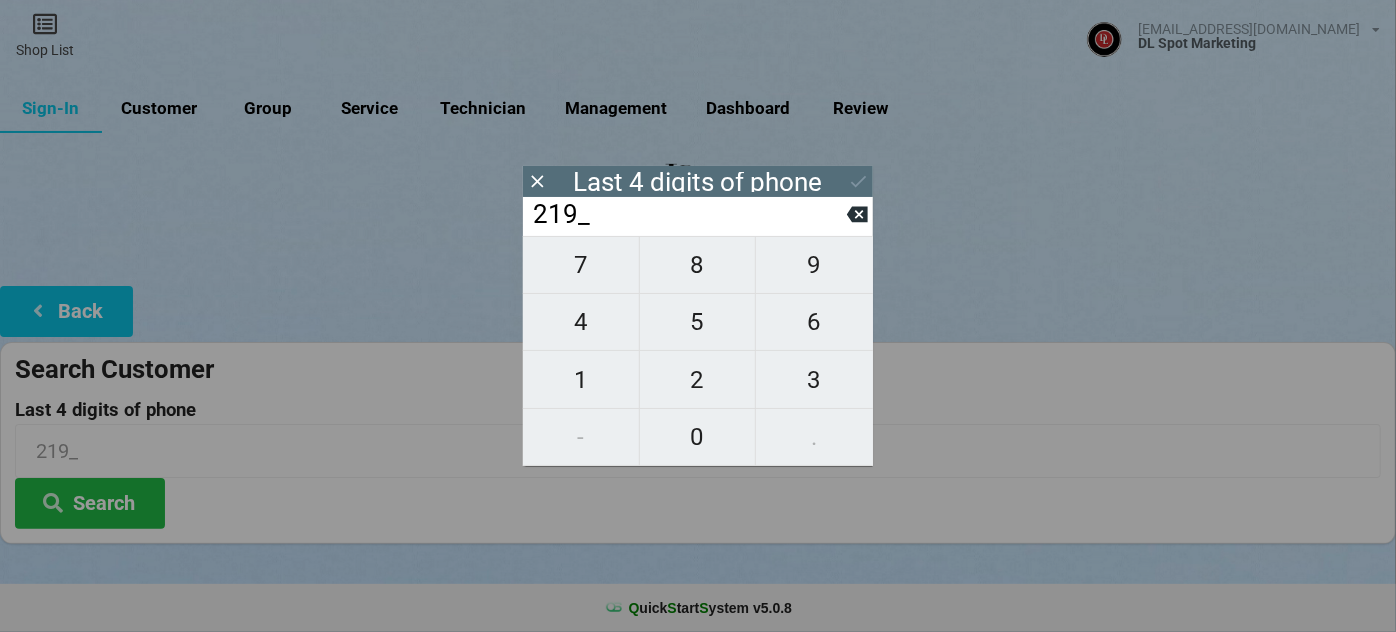 type on "2195" 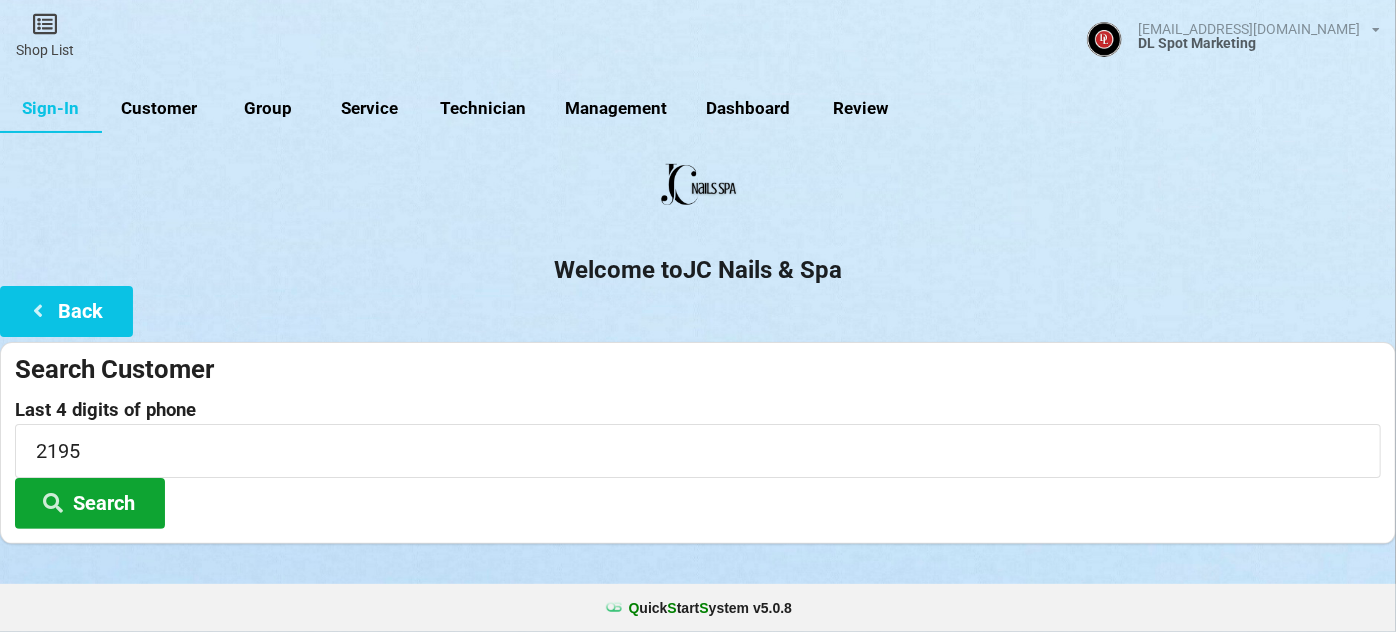 click on "Search" at bounding box center [90, 503] 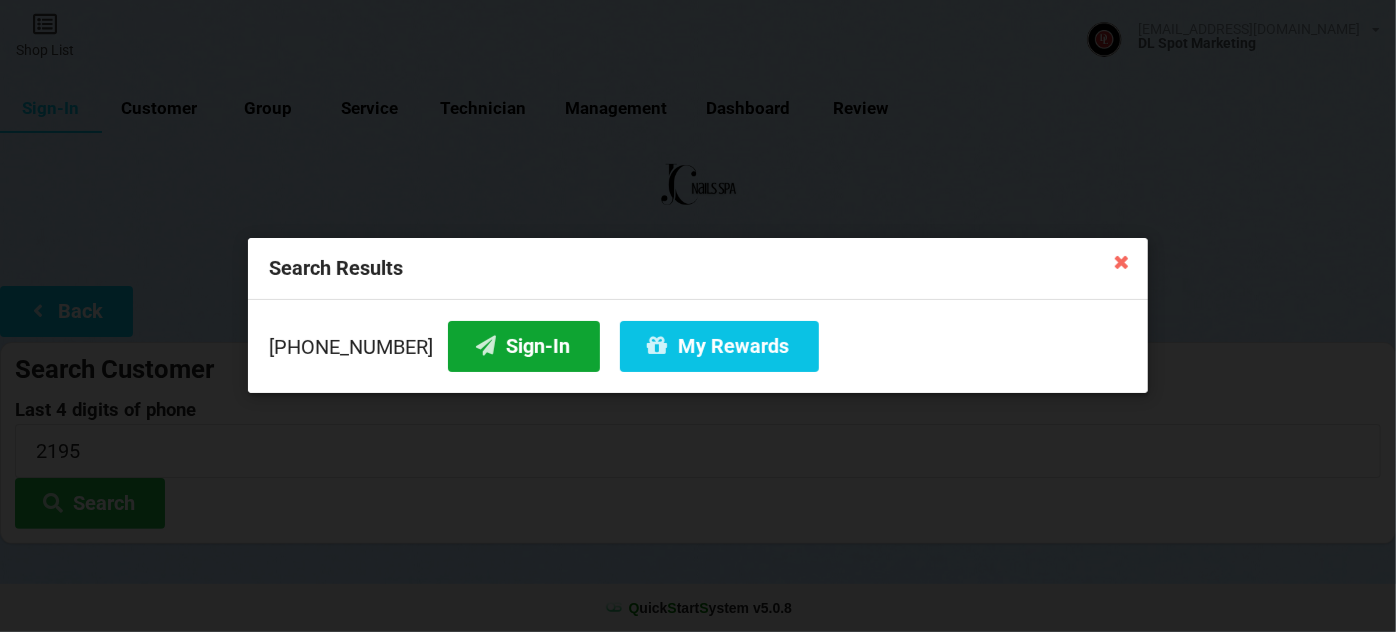 click on "Sign-In" at bounding box center (524, 346) 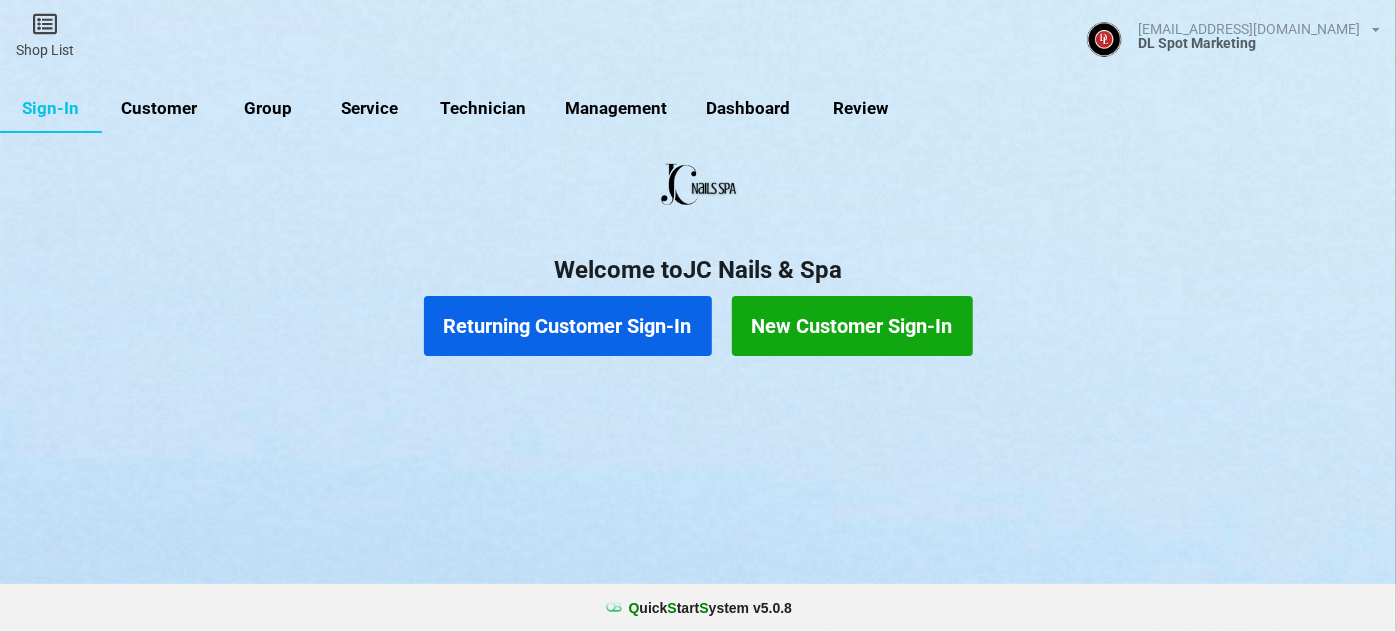 click on "Returning Customer Sign-In" at bounding box center [568, 326] 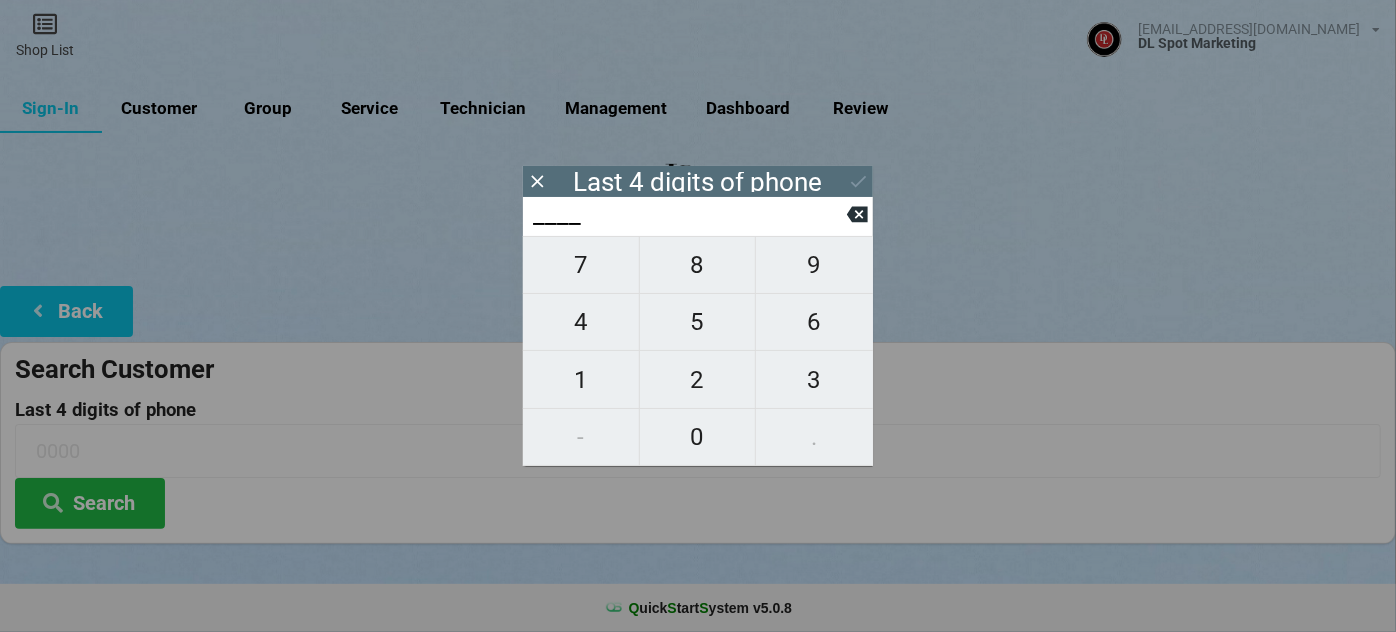 type on "8___" 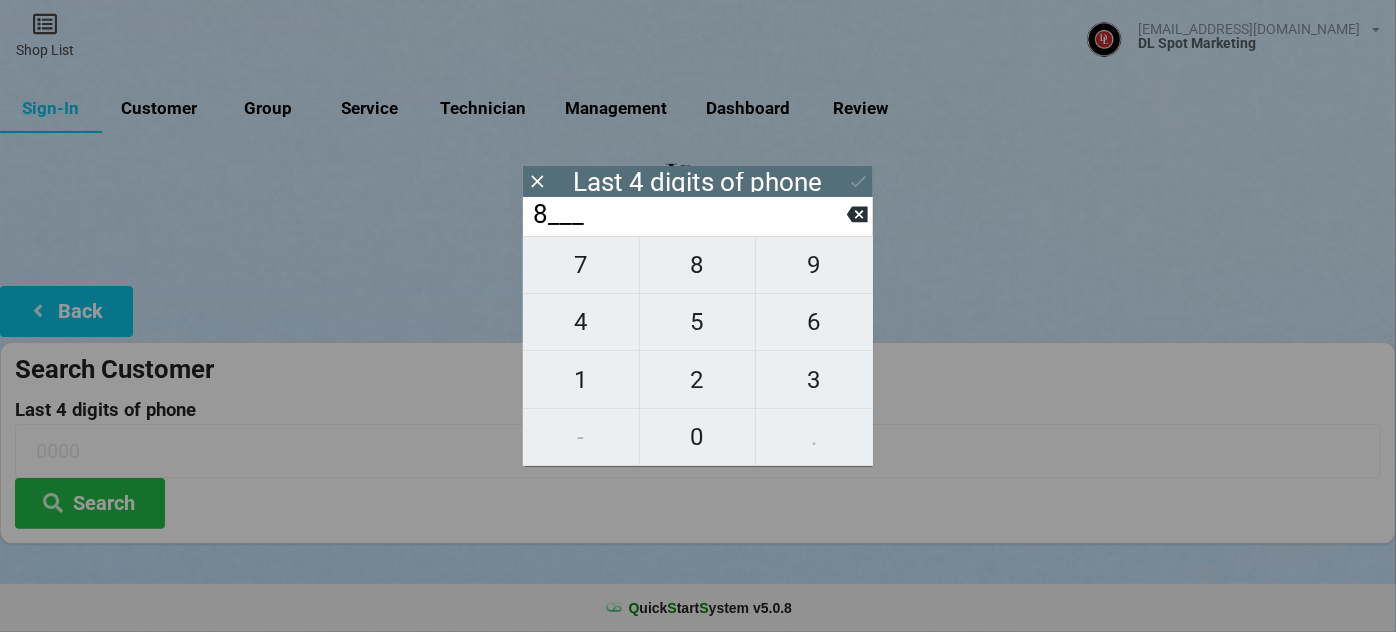 type on "8___" 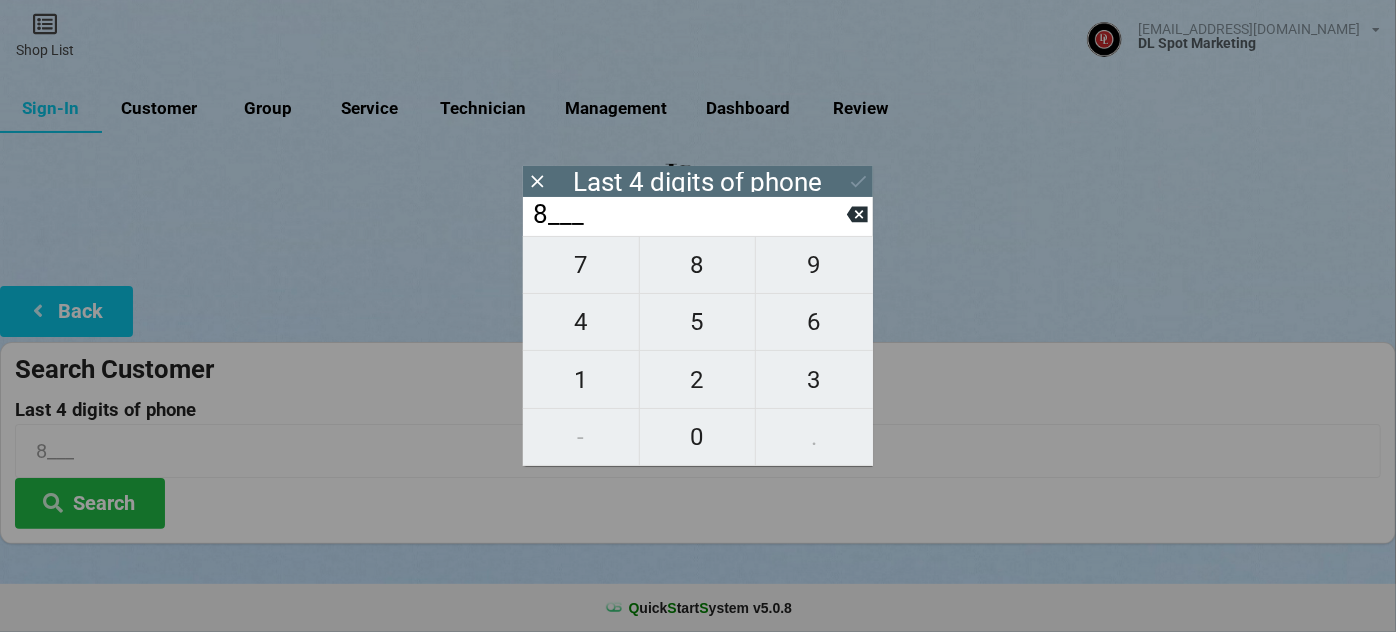 type on "84__" 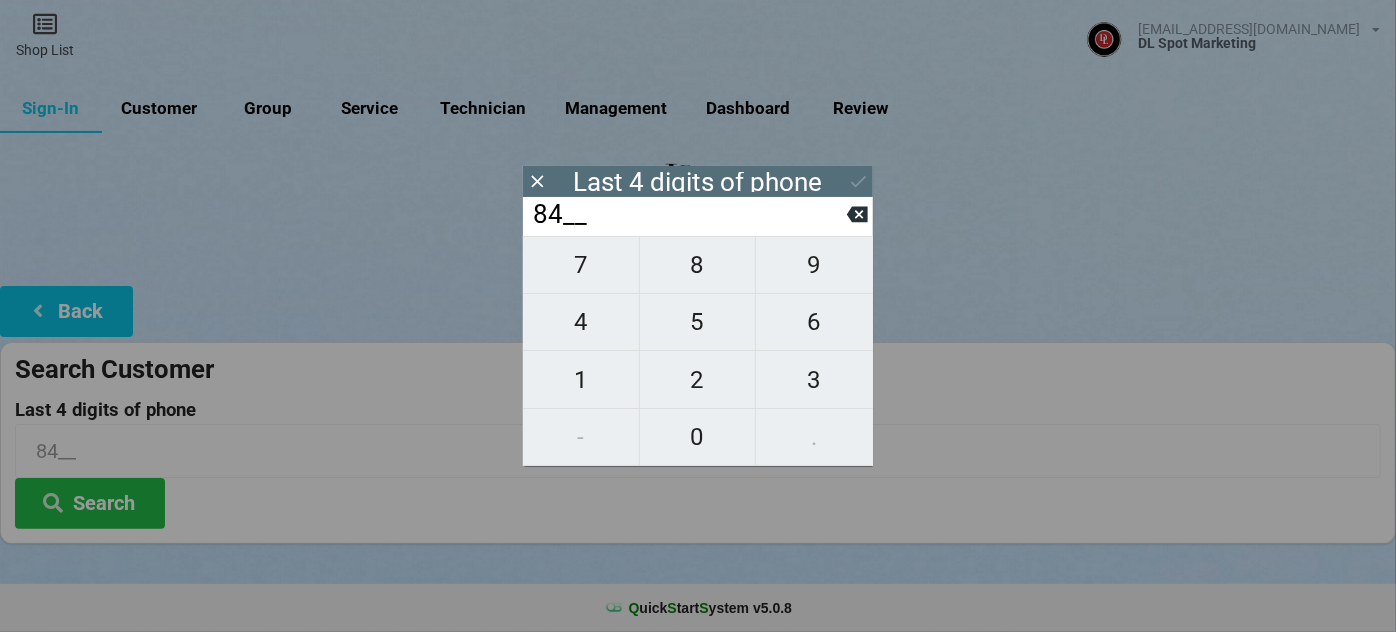 type on "847_" 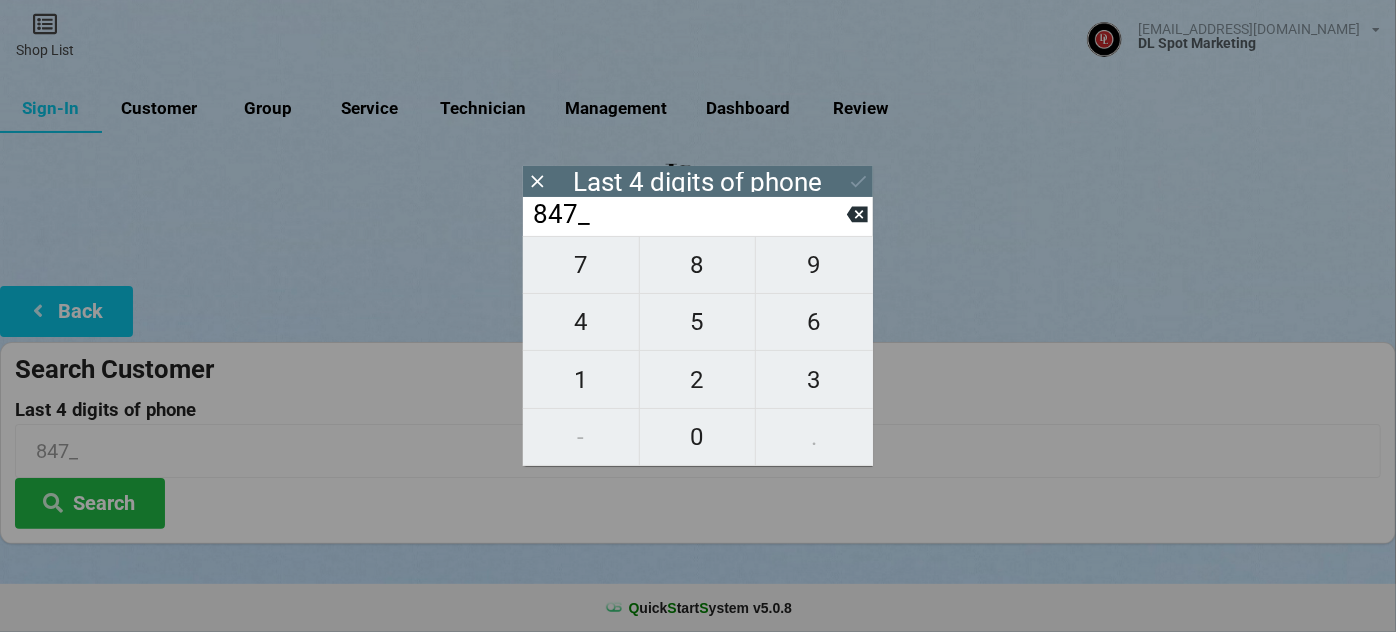 type on "8478" 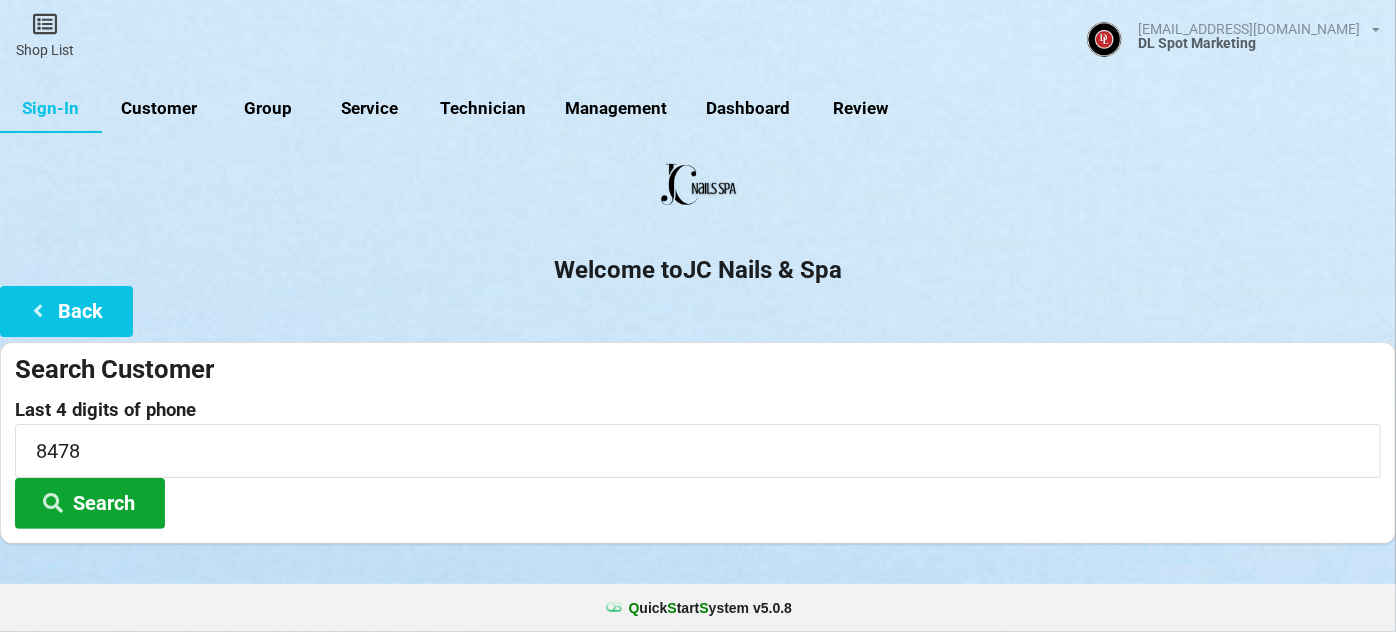 click on "Search" at bounding box center [90, 503] 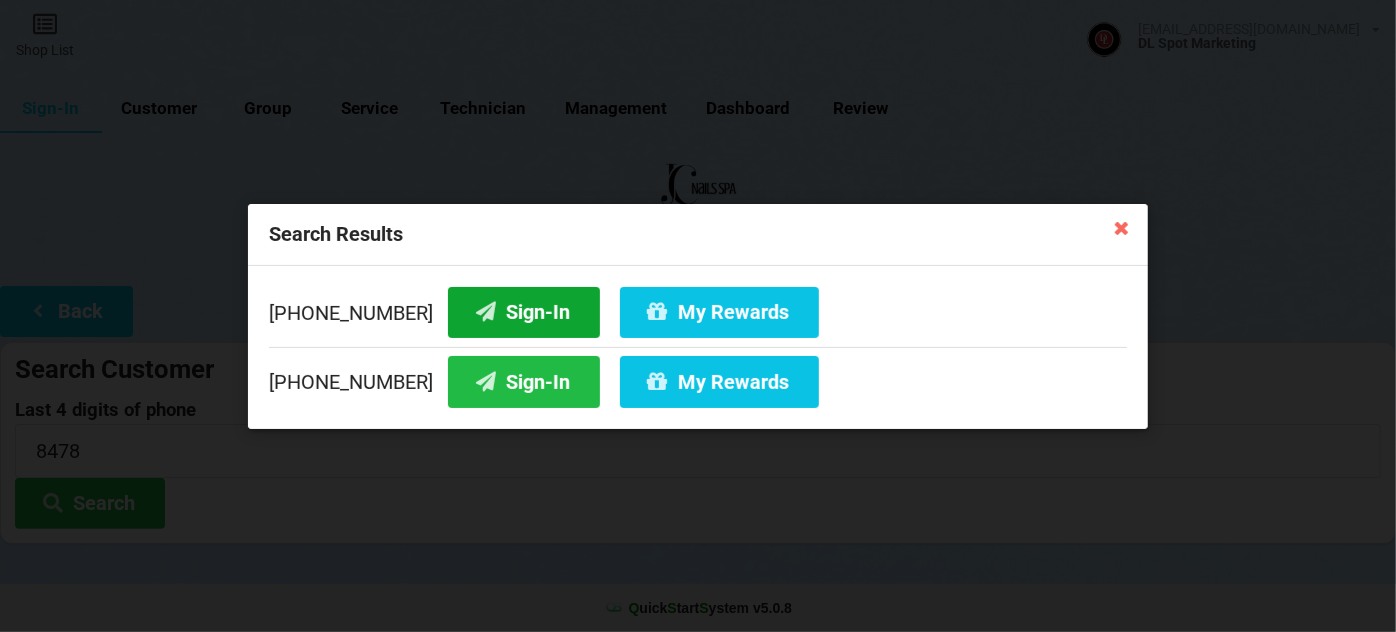 click on "Sign-In" at bounding box center [524, 311] 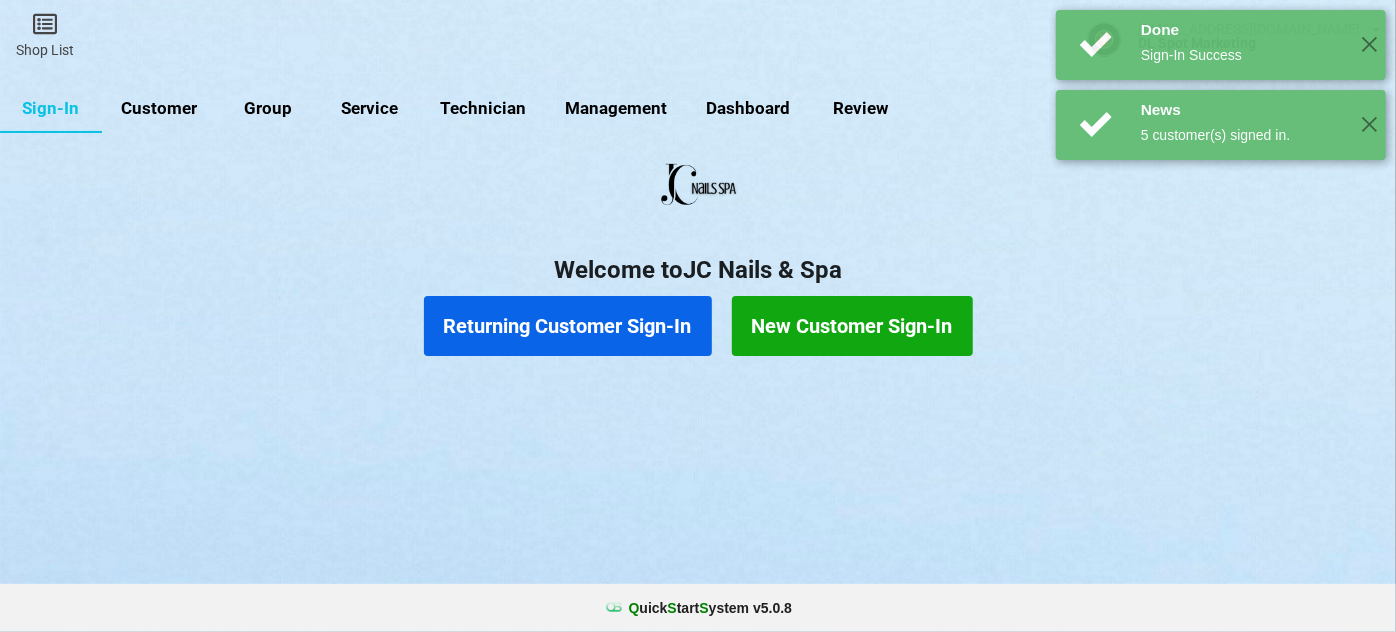 click on "Customer" at bounding box center (159, 109) 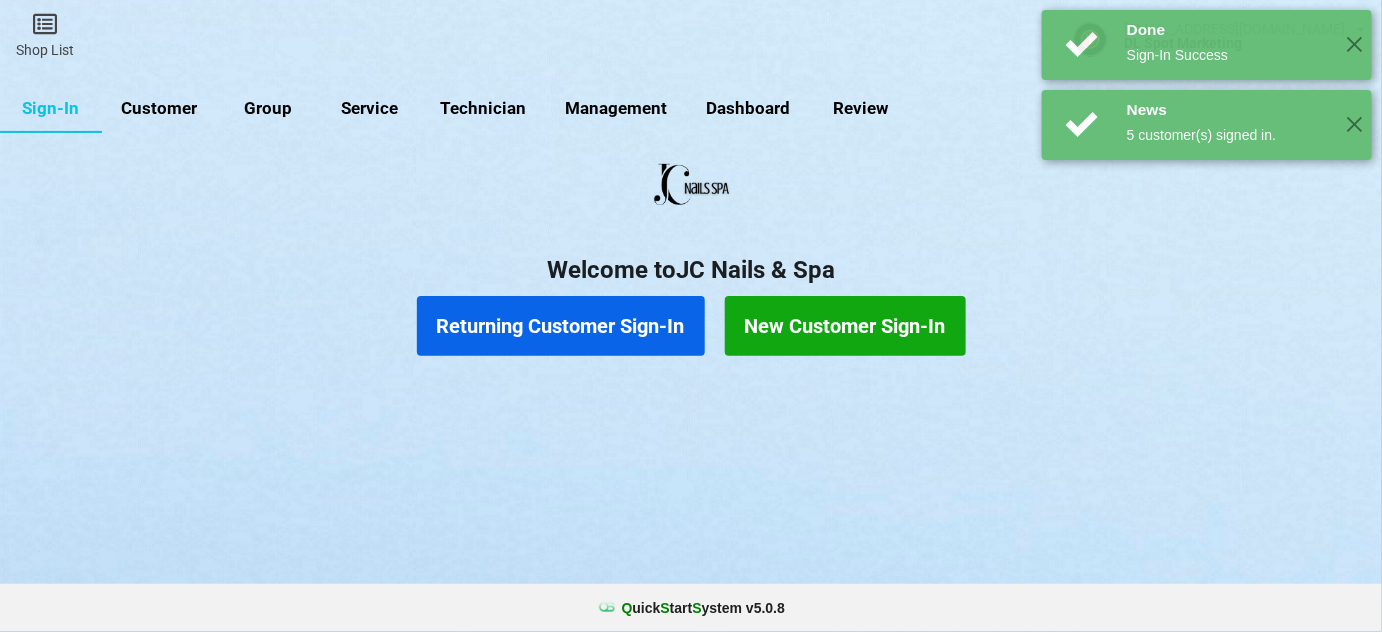 select on "25" 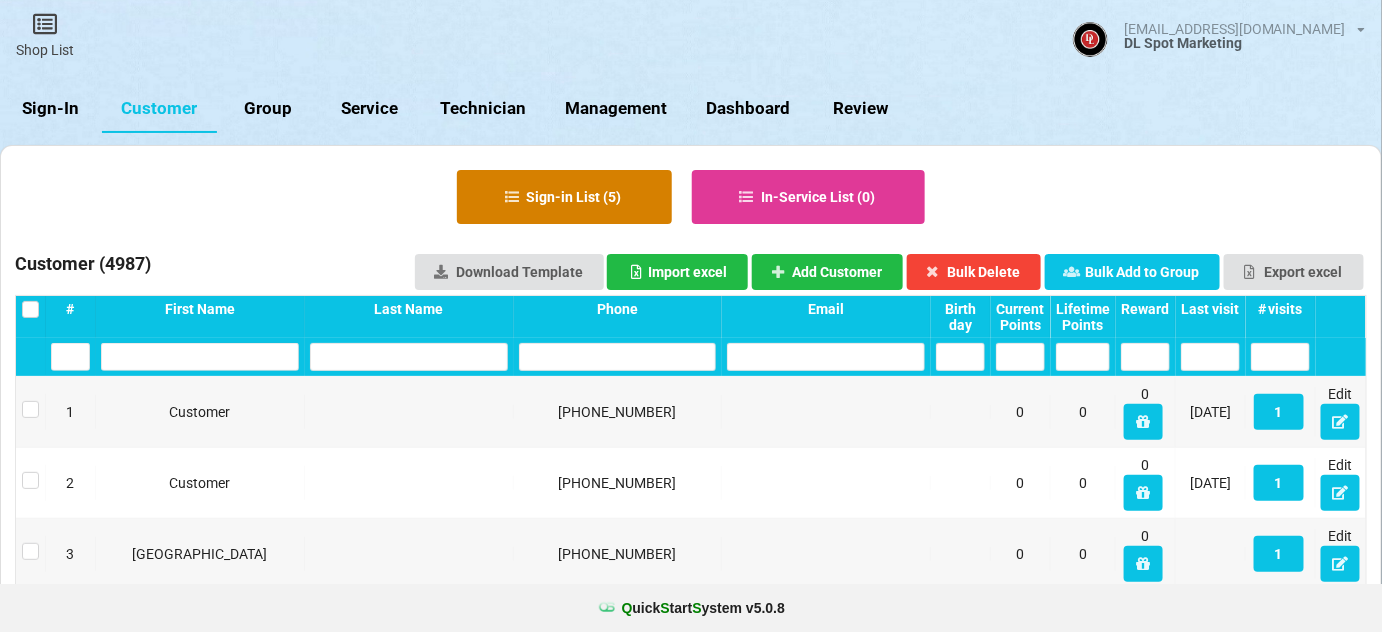 click on "Sign-in List ( 5 )" at bounding box center [564, 197] 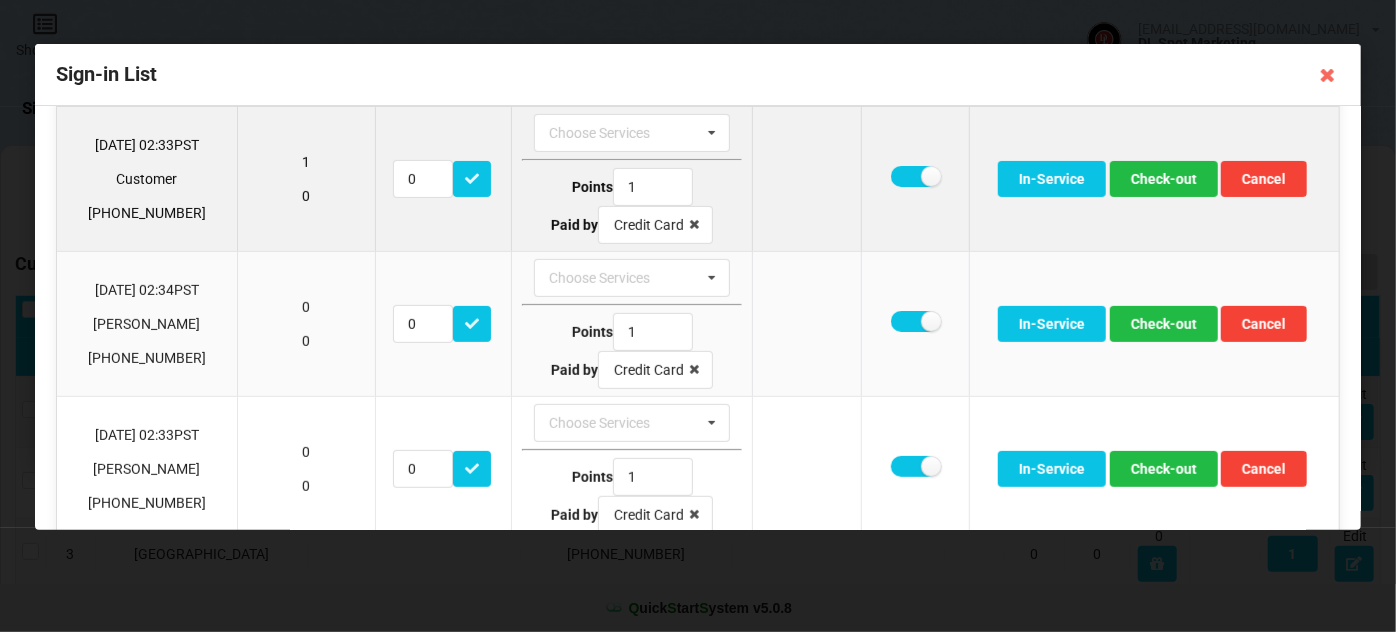 scroll, scrollTop: 363, scrollLeft: 0, axis: vertical 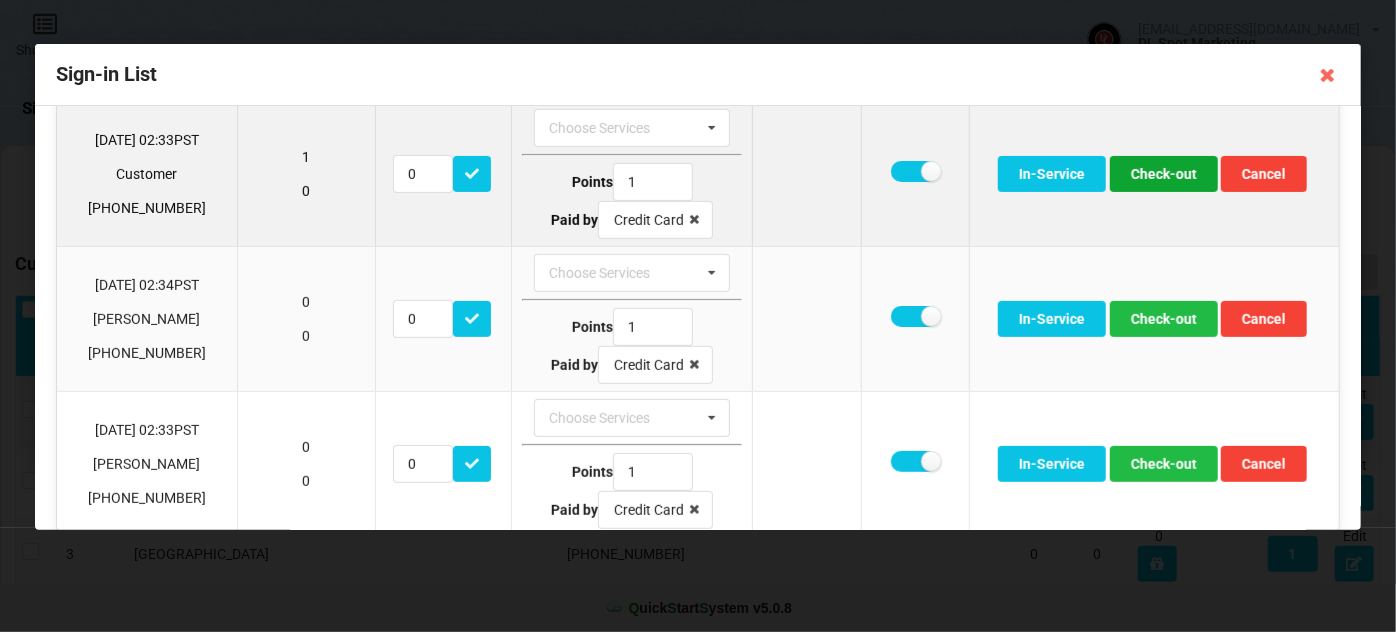 click on "Check-out" at bounding box center (1164, 174) 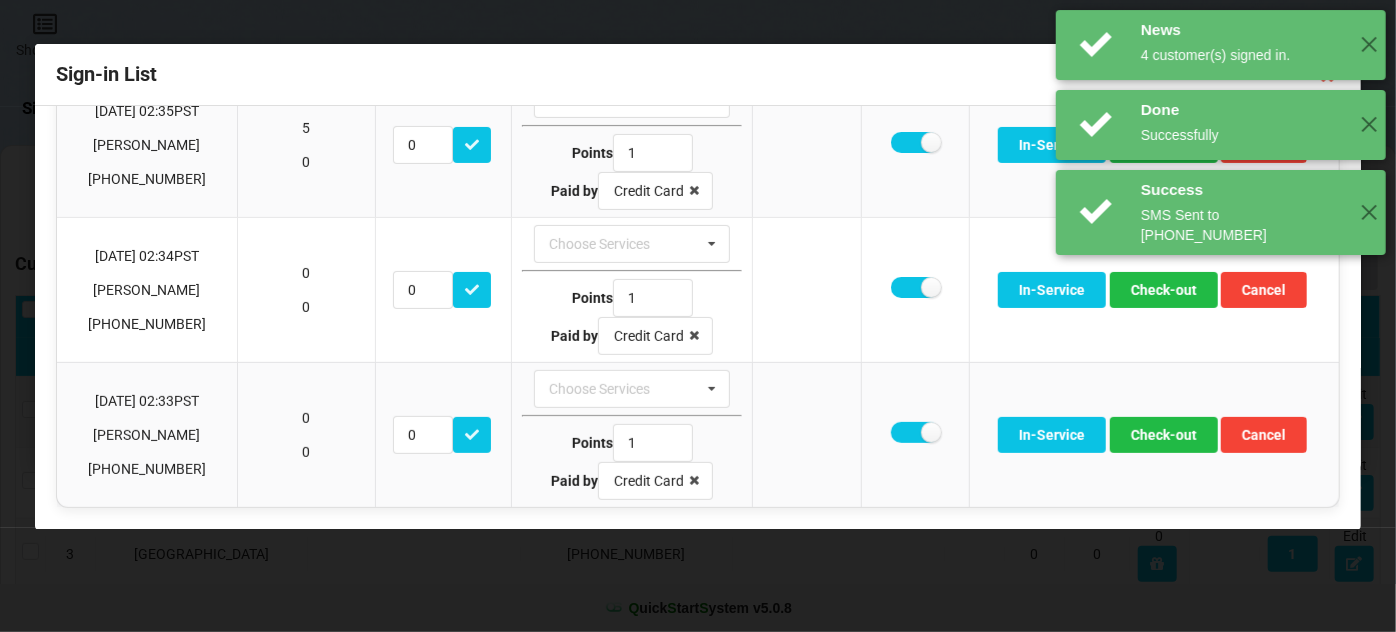 scroll, scrollTop: 220, scrollLeft: 0, axis: vertical 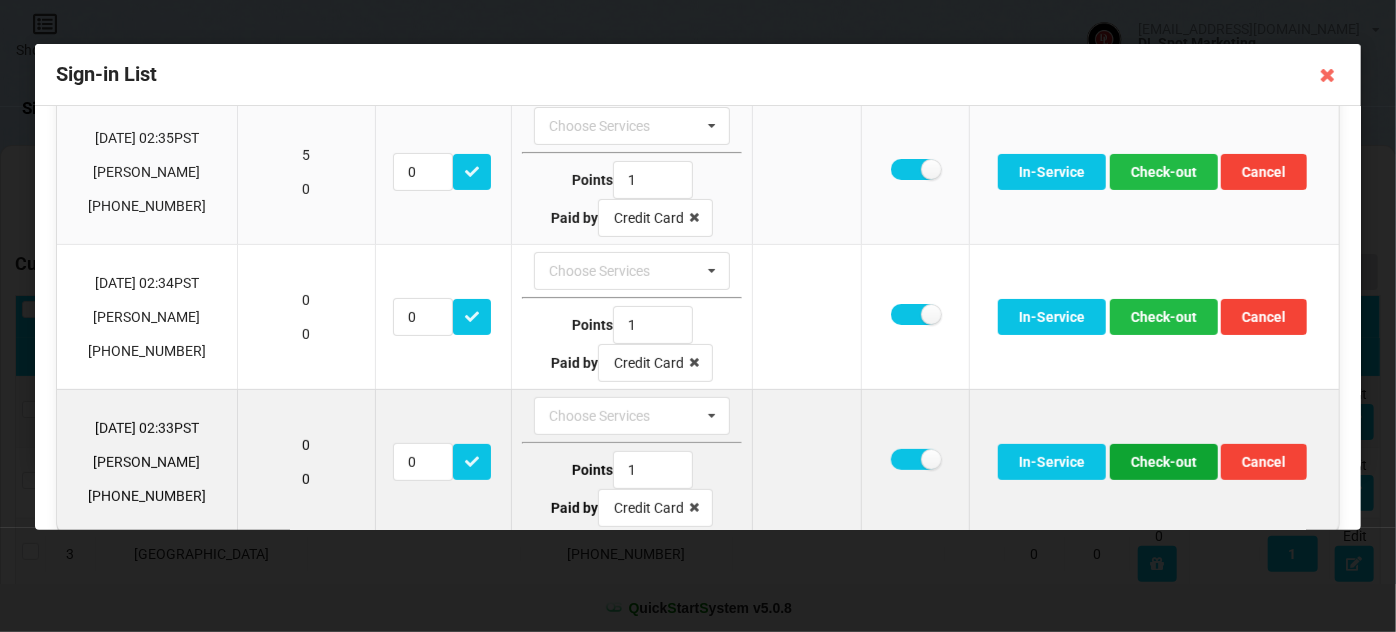 click on "Check-out" at bounding box center (1164, 462) 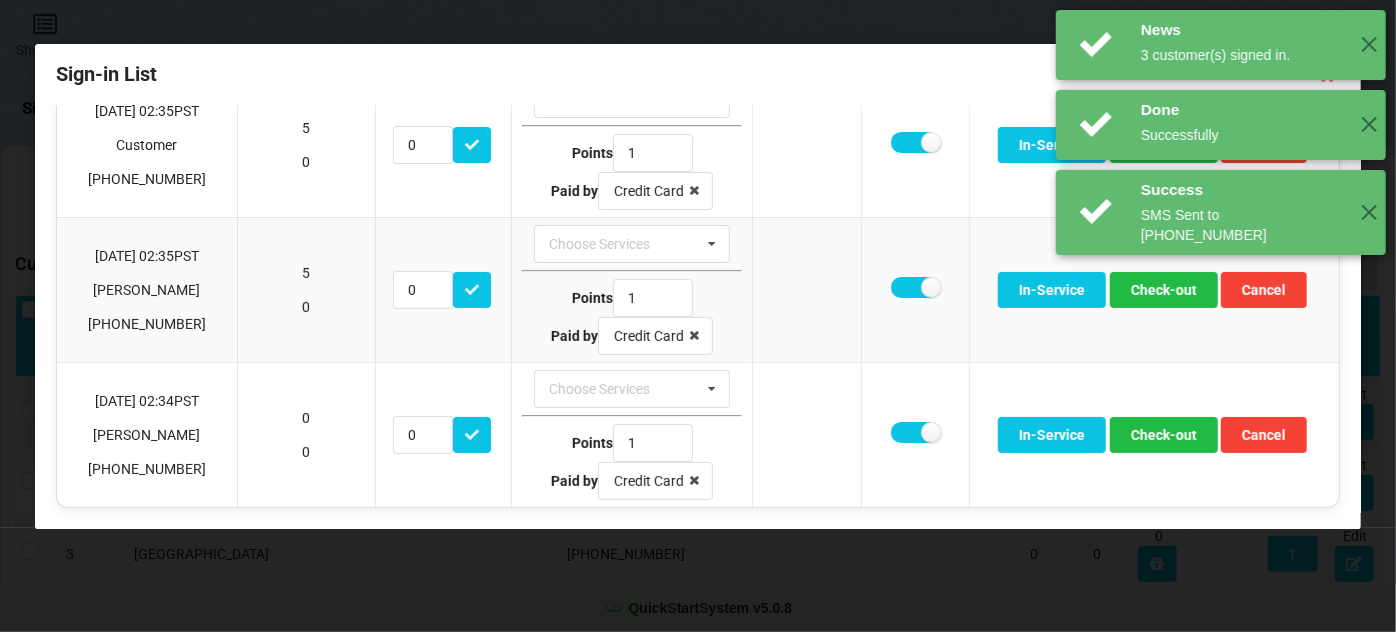 scroll, scrollTop: 97, scrollLeft: 0, axis: vertical 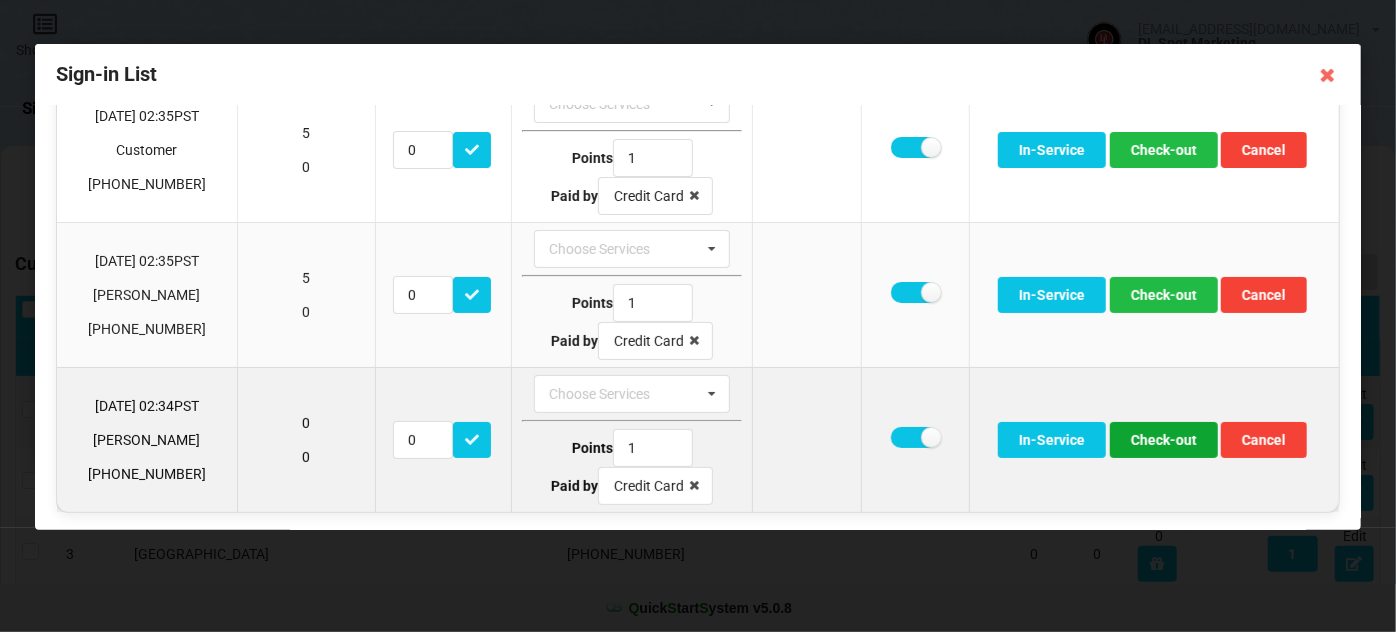 click on "Check-out" at bounding box center [1164, 440] 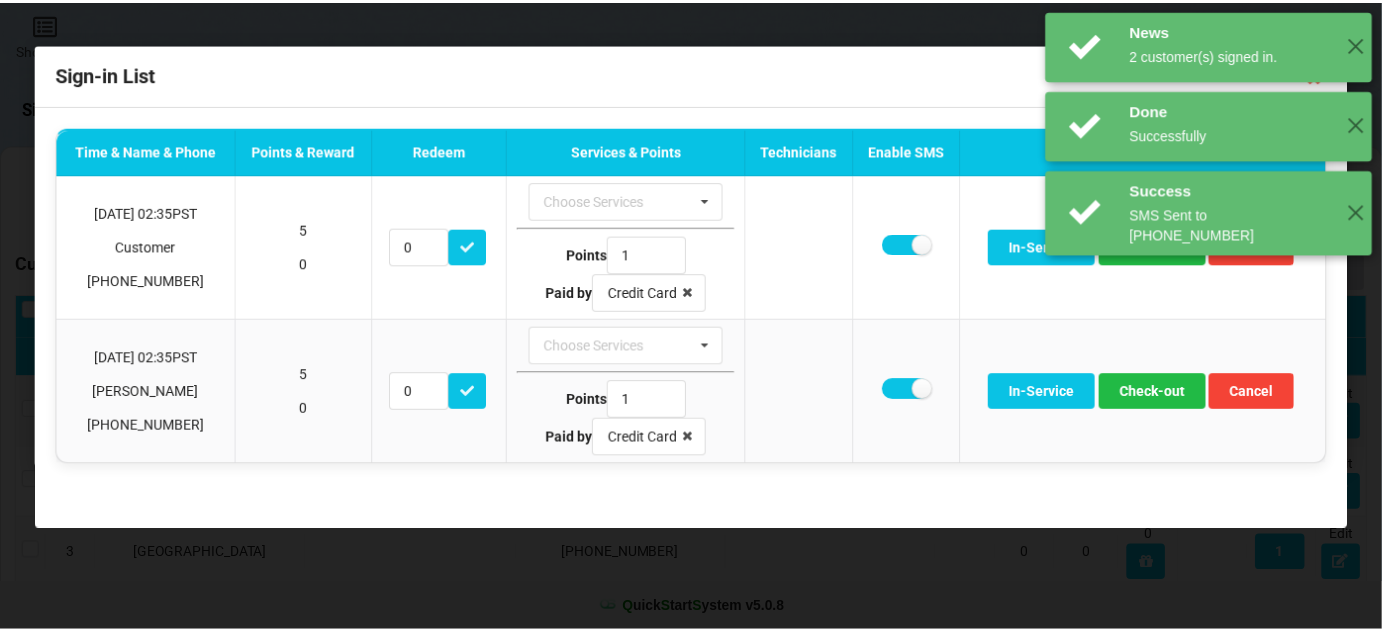 scroll, scrollTop: 0, scrollLeft: 0, axis: both 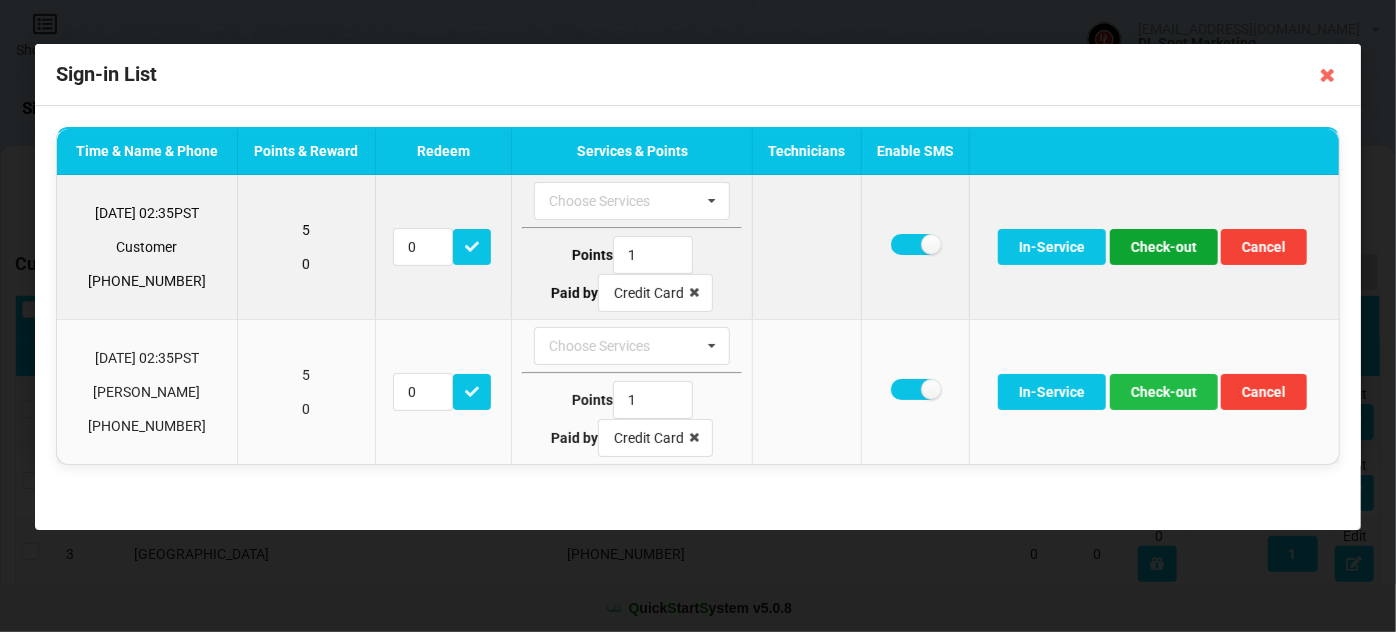 click on "Check-out" at bounding box center (1164, 247) 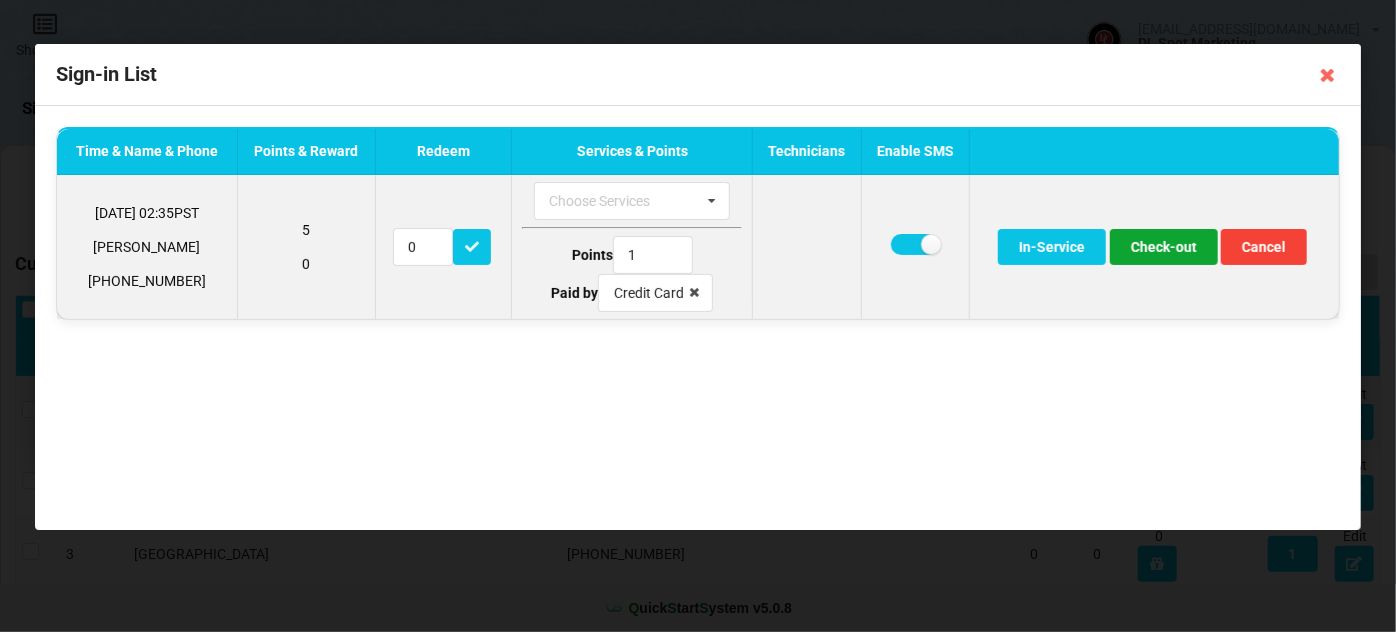click on "Check-out" at bounding box center (1164, 247) 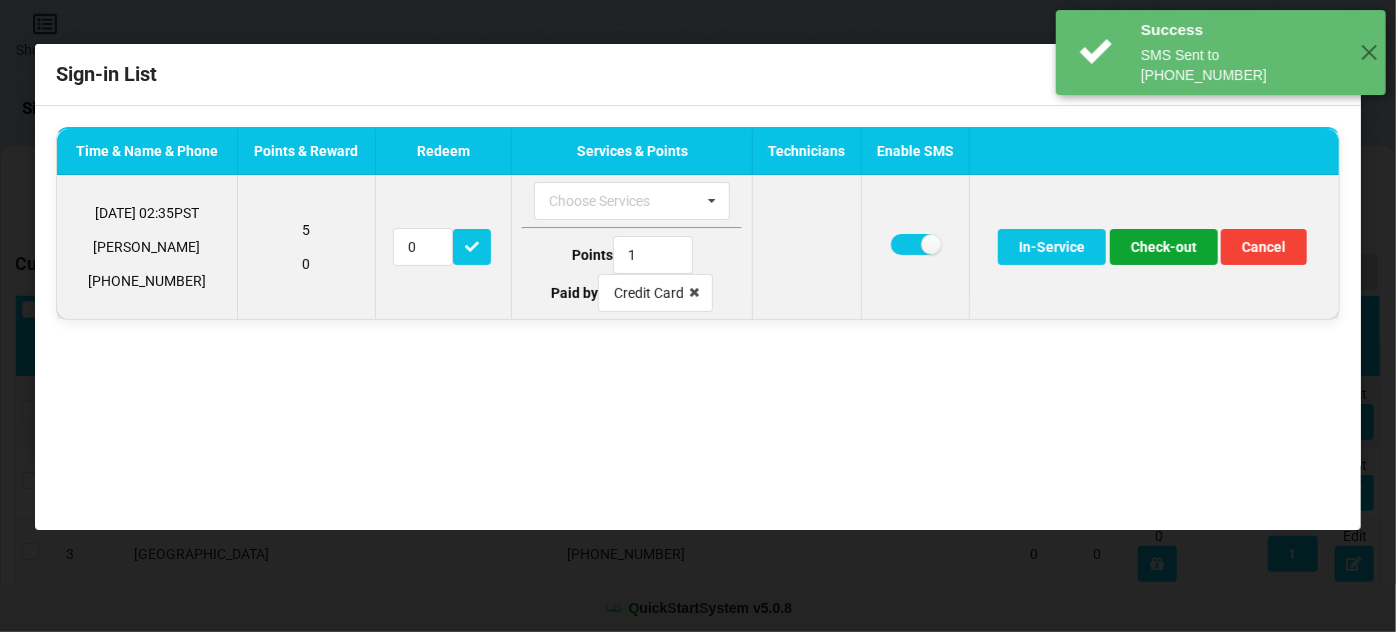 type on "10" 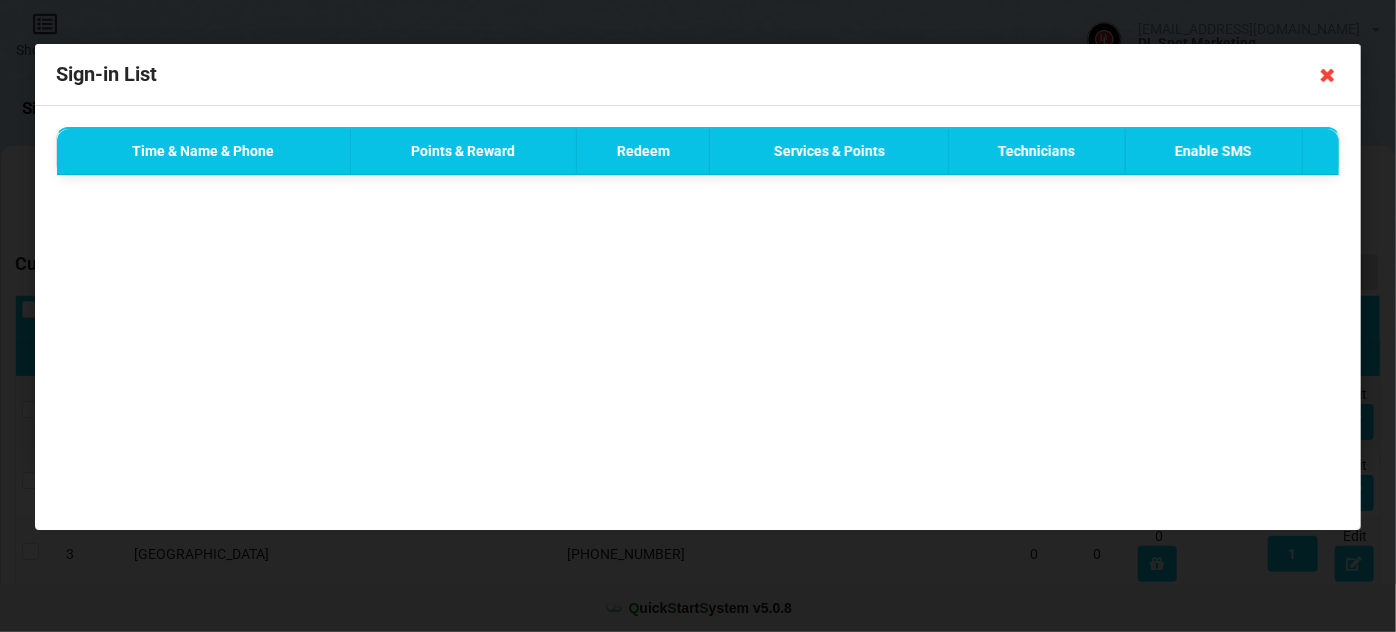click at bounding box center (1328, 75) 